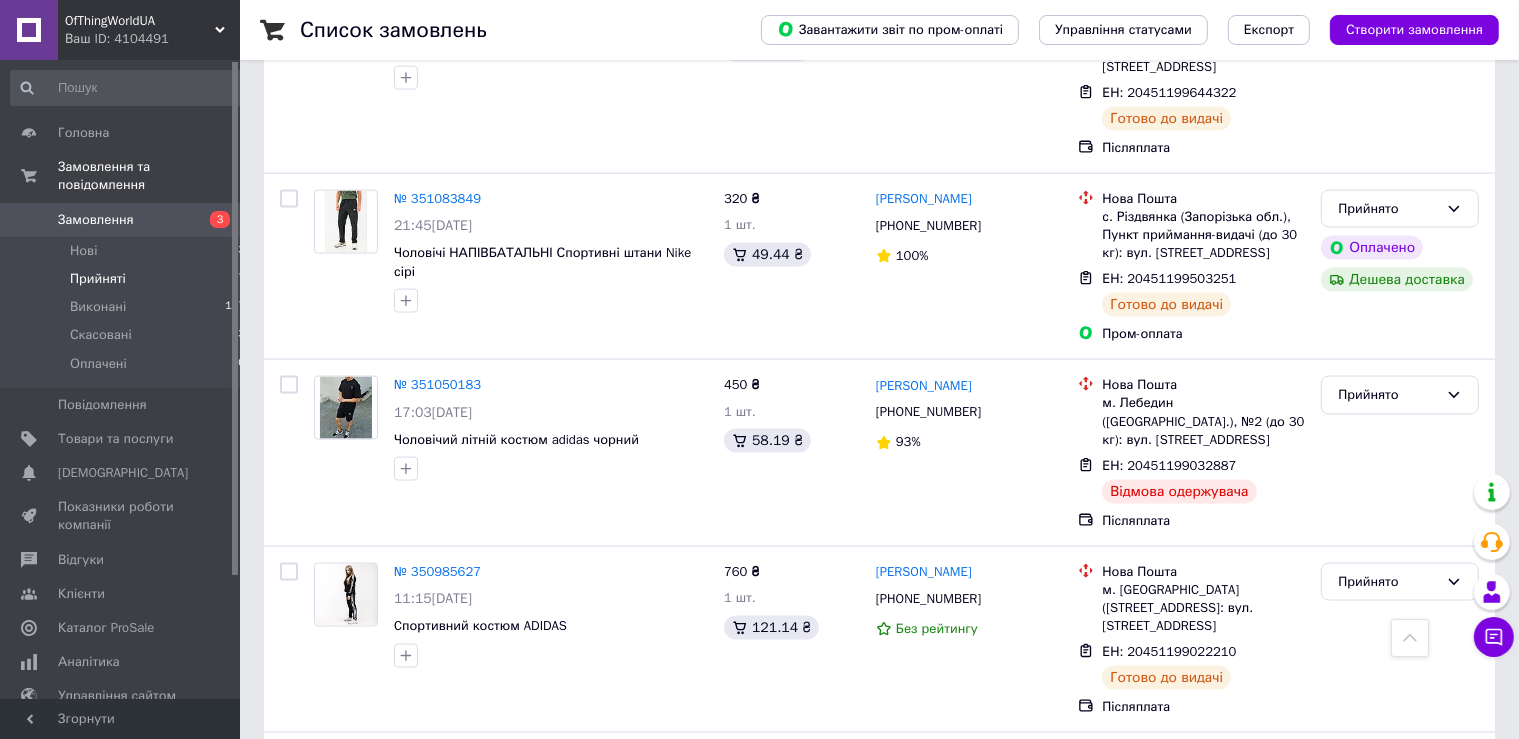 scroll, scrollTop: 2852, scrollLeft: 0, axis: vertical 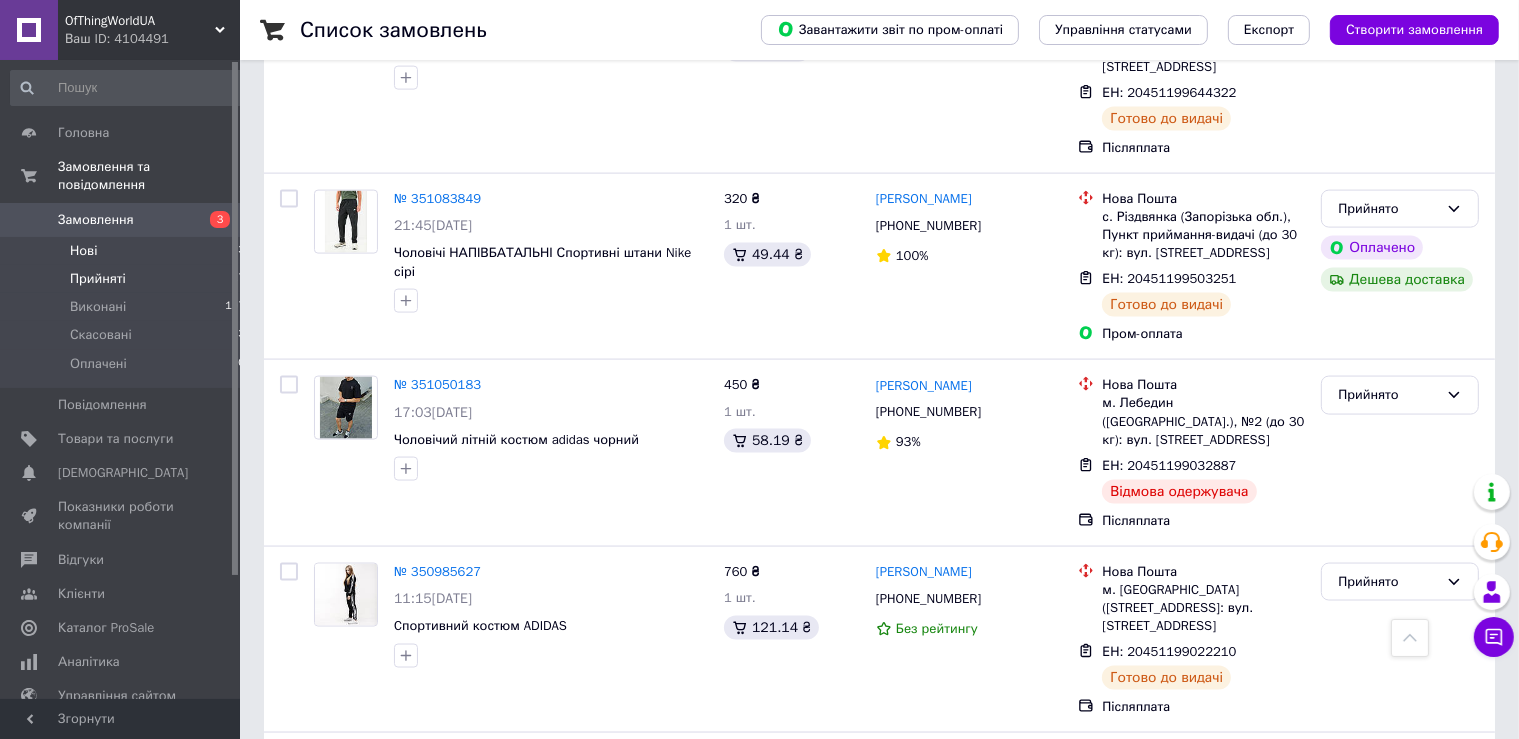 click on "Нові 3" at bounding box center [128, 251] 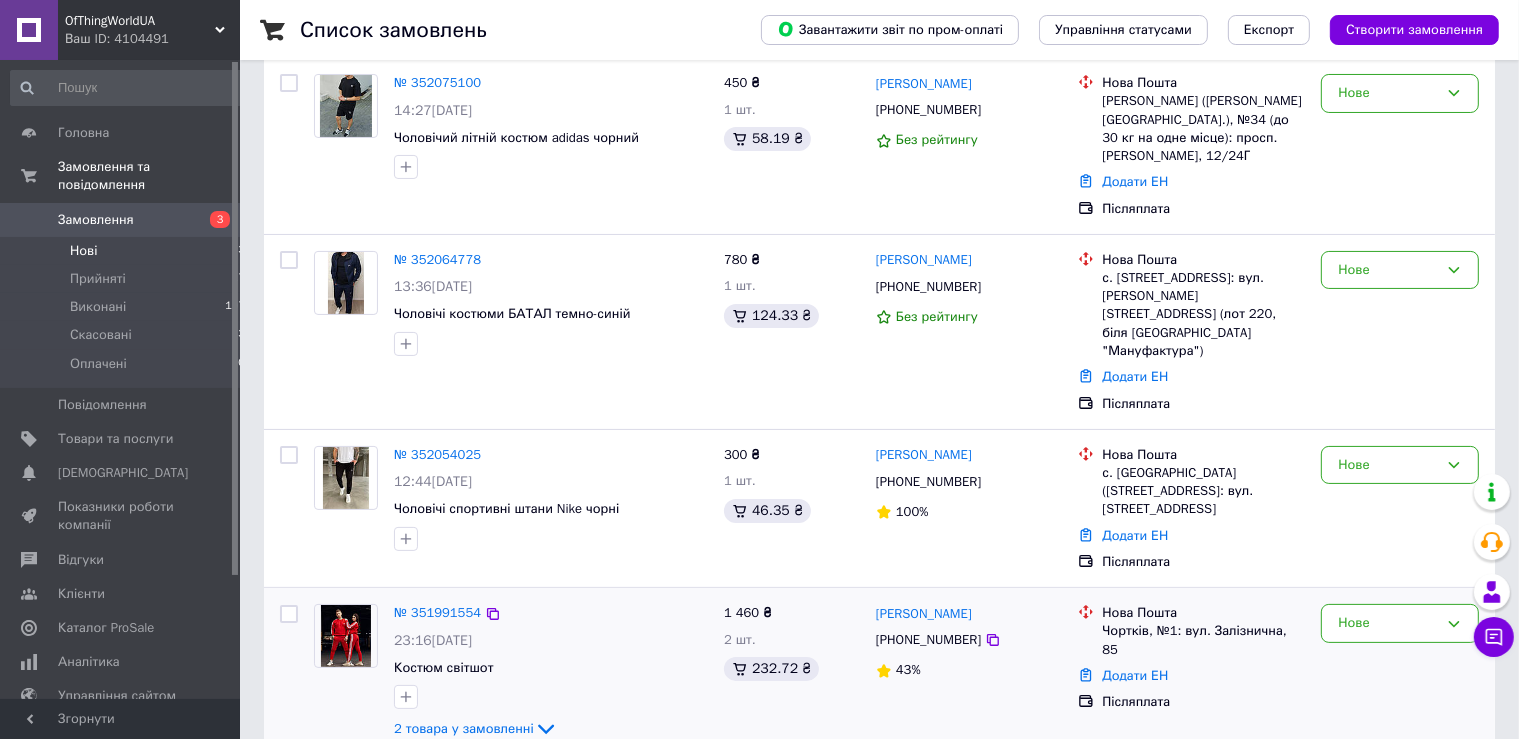 scroll, scrollTop: 124, scrollLeft: 0, axis: vertical 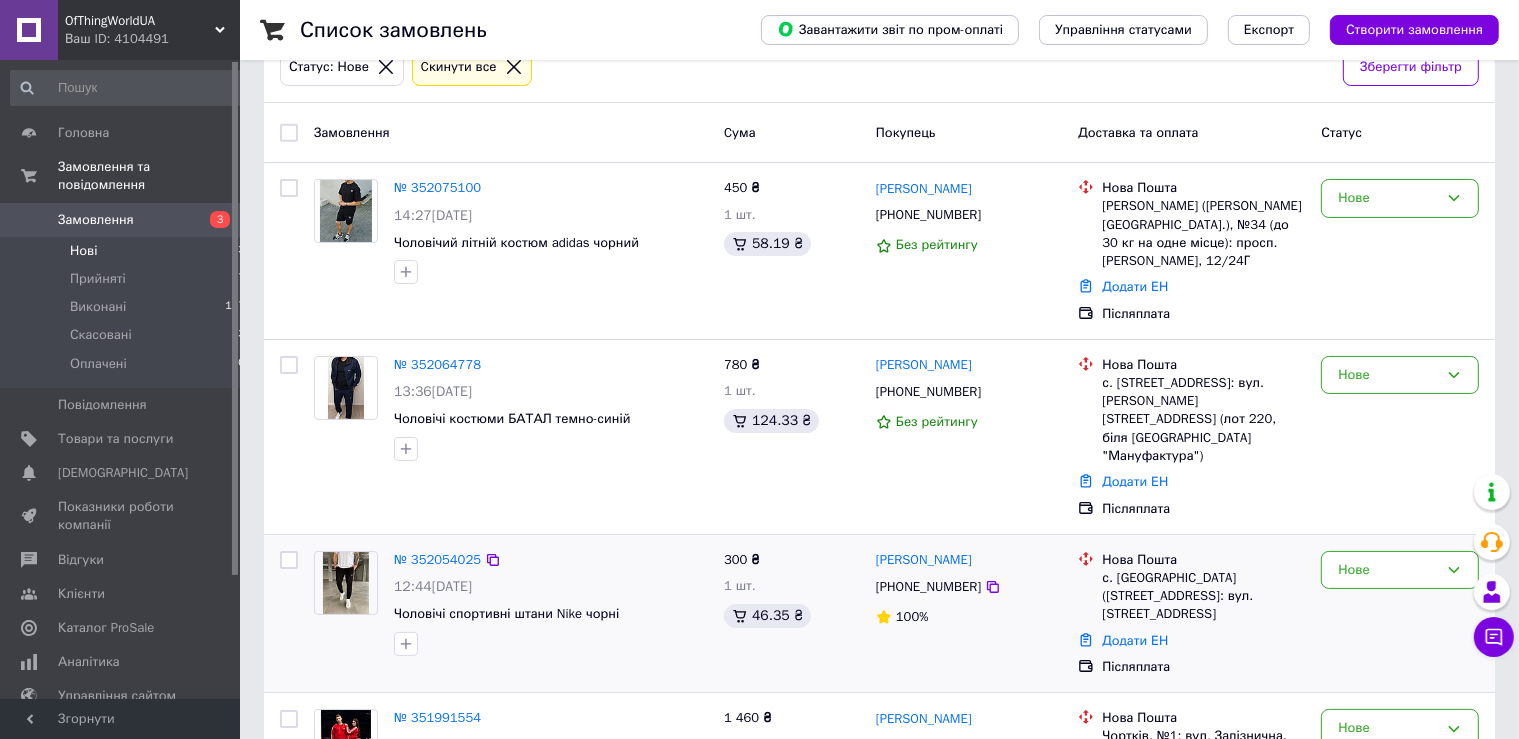 click at bounding box center [345, 583] 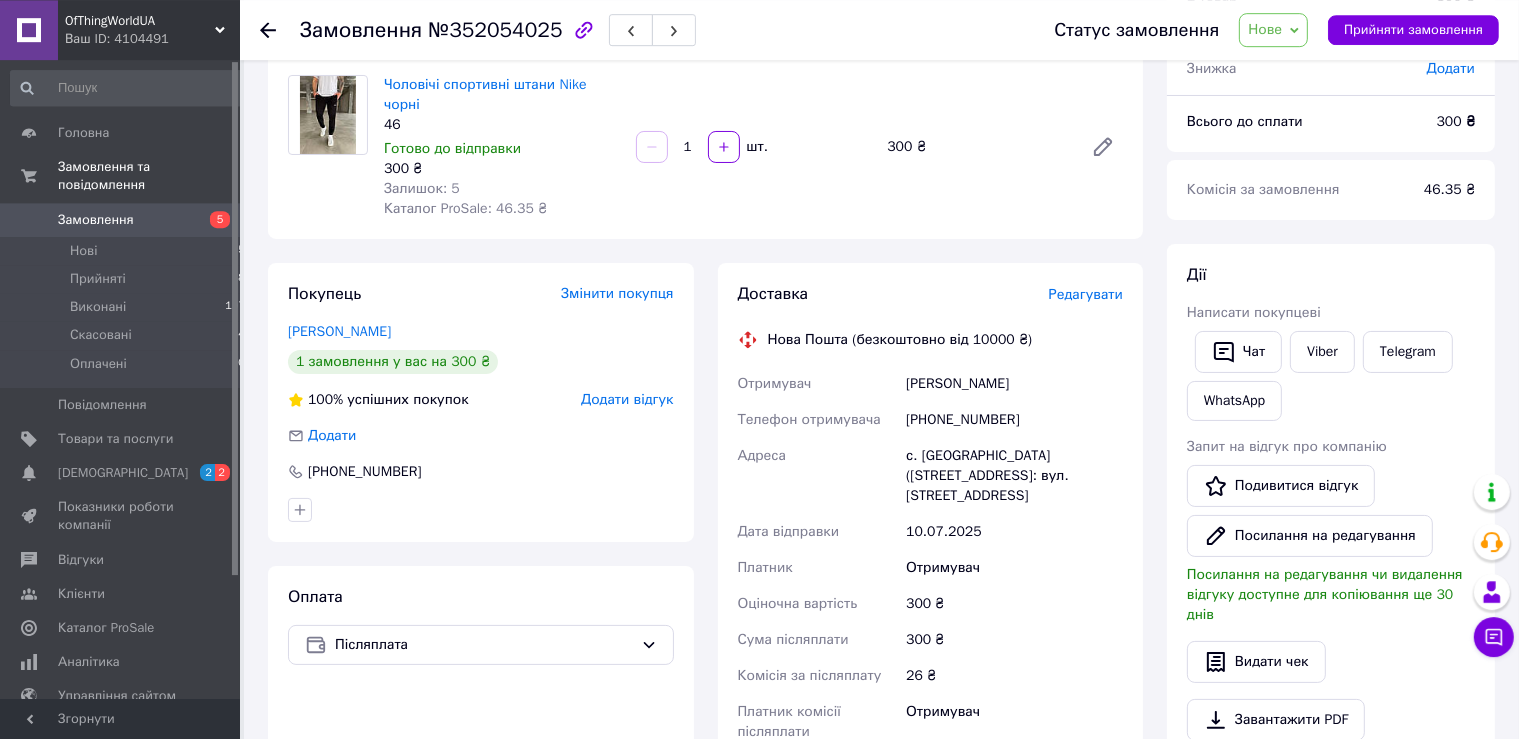 scroll, scrollTop: 211, scrollLeft: 0, axis: vertical 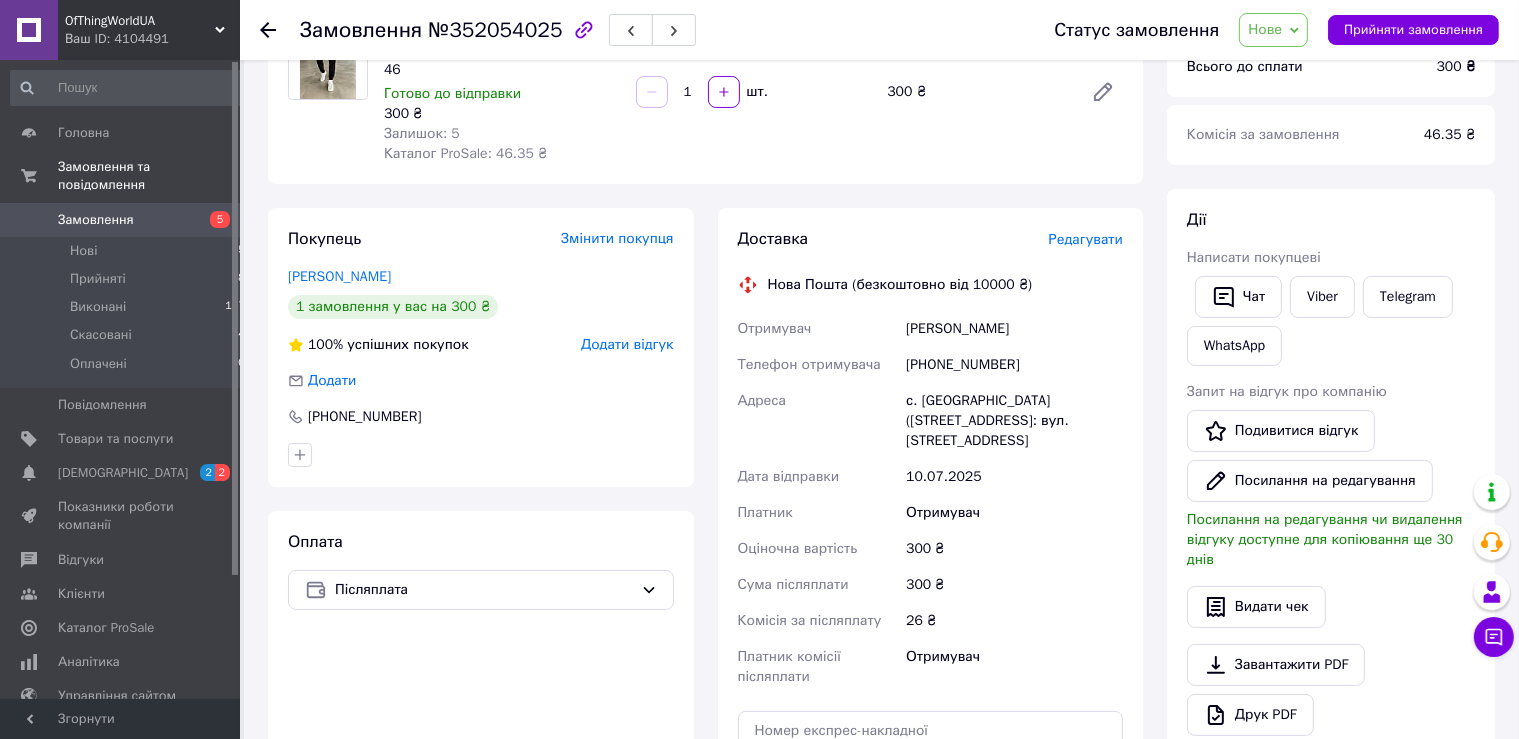 click on "Покупець Змінити покупця Капуста Михайло 1 замовлення у вас на 300 ₴ 100%   успішних покупок Додати відгук Додати +380681107684 Оплата Післяплата" at bounding box center [481, 558] 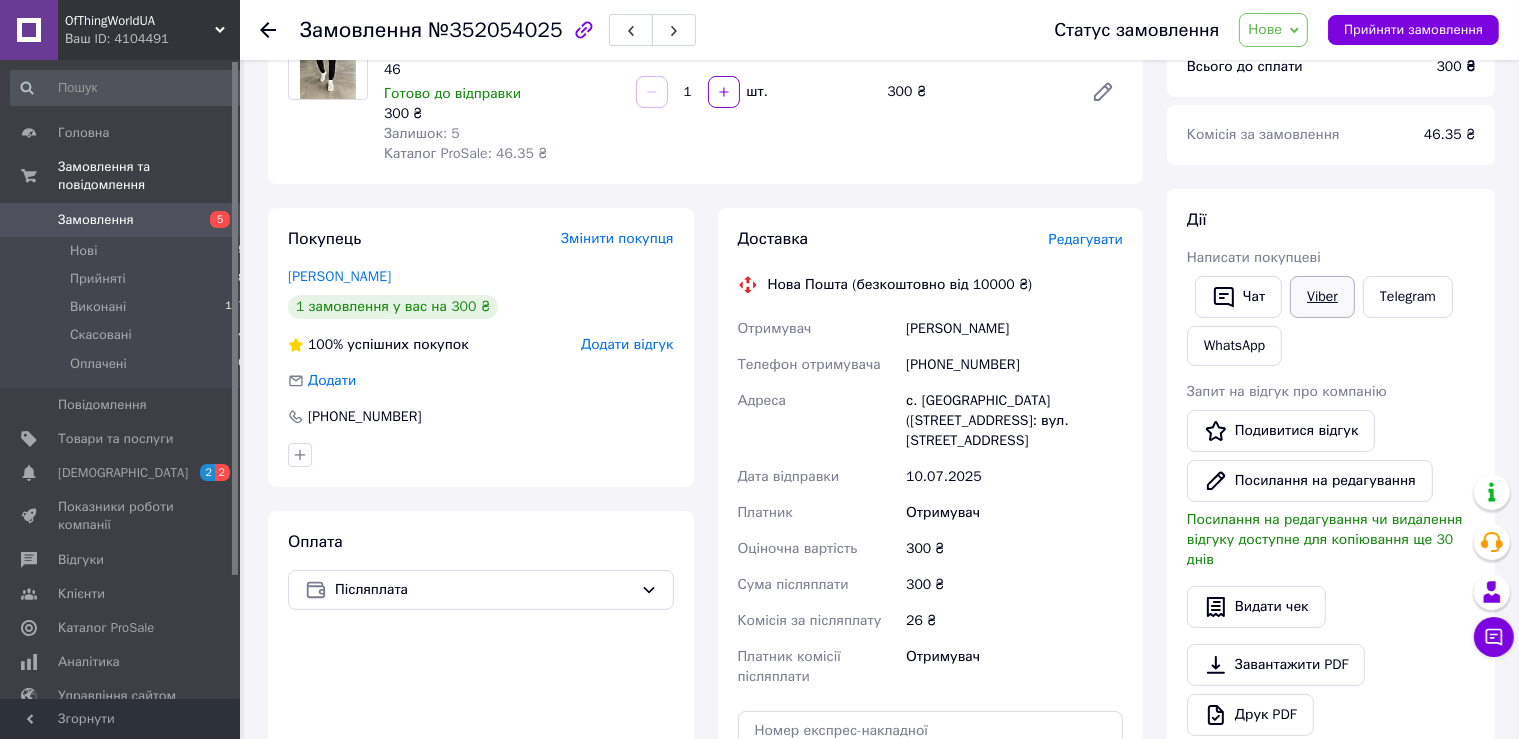 click on "Viber" at bounding box center [1322, 297] 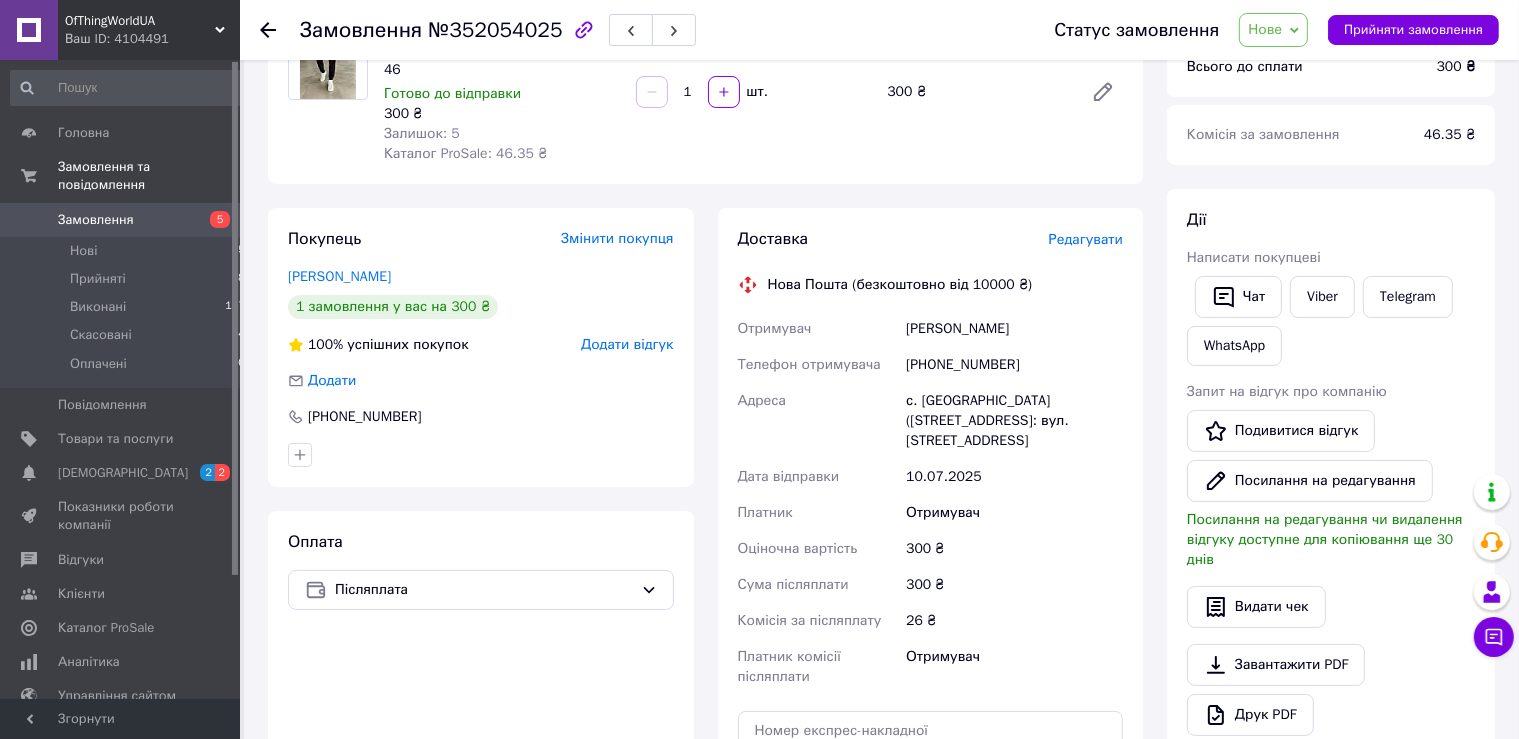 click on "Замовлення №352054025 Статус замовлення Нове Прийнято Виконано Скасовано Оплачено Прийняти замовлення Замовлення з додатку 10.07.2025 | 12:44 Товари в замовленні (1) Додати товар Чоловічі спортивні штани Nike чорні 46 Готово до відправки 300 ₴ Залишок: 5 Каталог ProSale: 46.35 ₴  1   шт. 300 ₴ Покупець Змінити покупця Капуста Михайло 1 замовлення у вас на 300 ₴ 100%   успішних покупок Додати відгук Додати +380681107684 Оплата Післяплата Доставка Редагувати Нова Пошта (безкоштовно від 10000 ₴) Отримувач Капуста Михайло Телефон отримувача +380681107684 Адреса Дата відправки 10.07.2025 Платник 300 ₴ або" at bounding box center (881, 581) 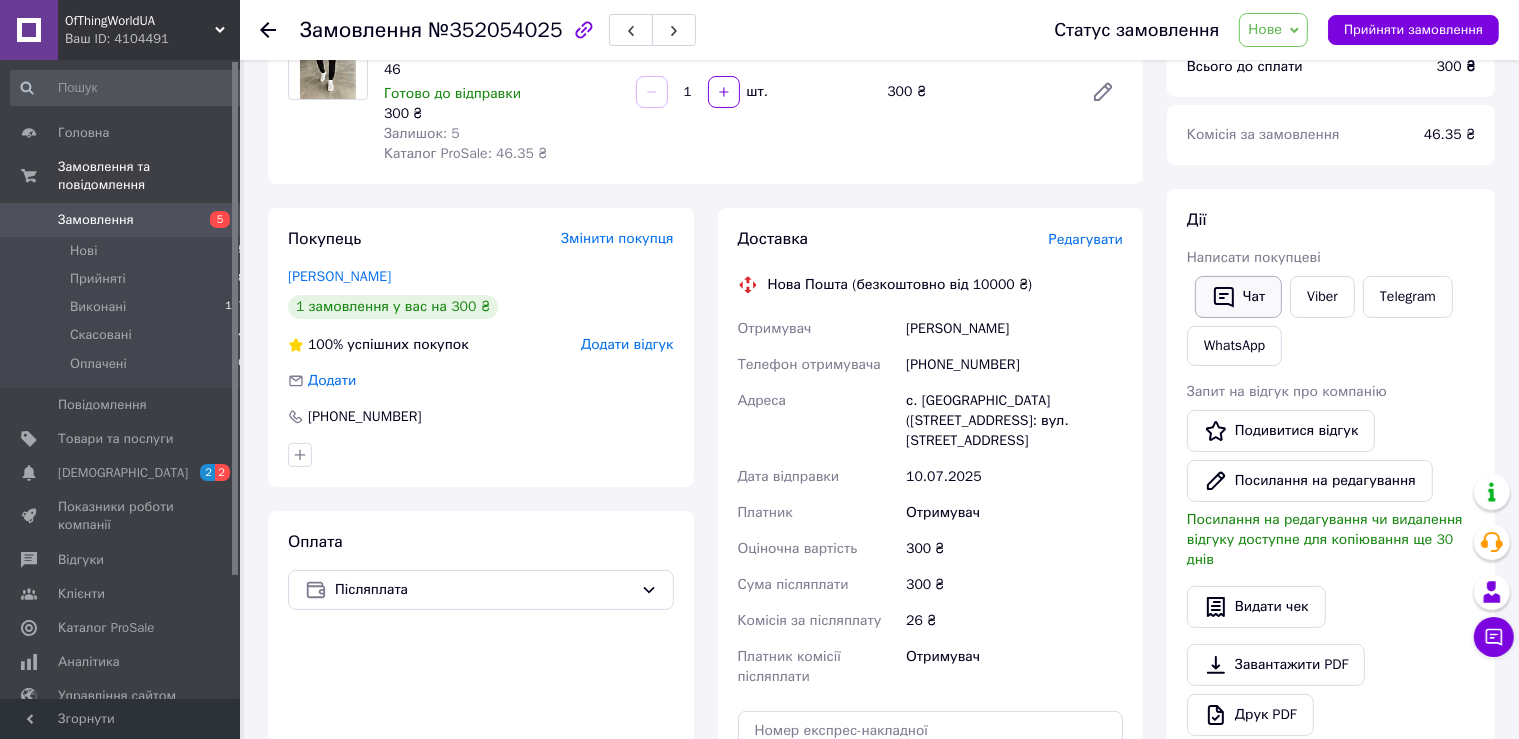 click 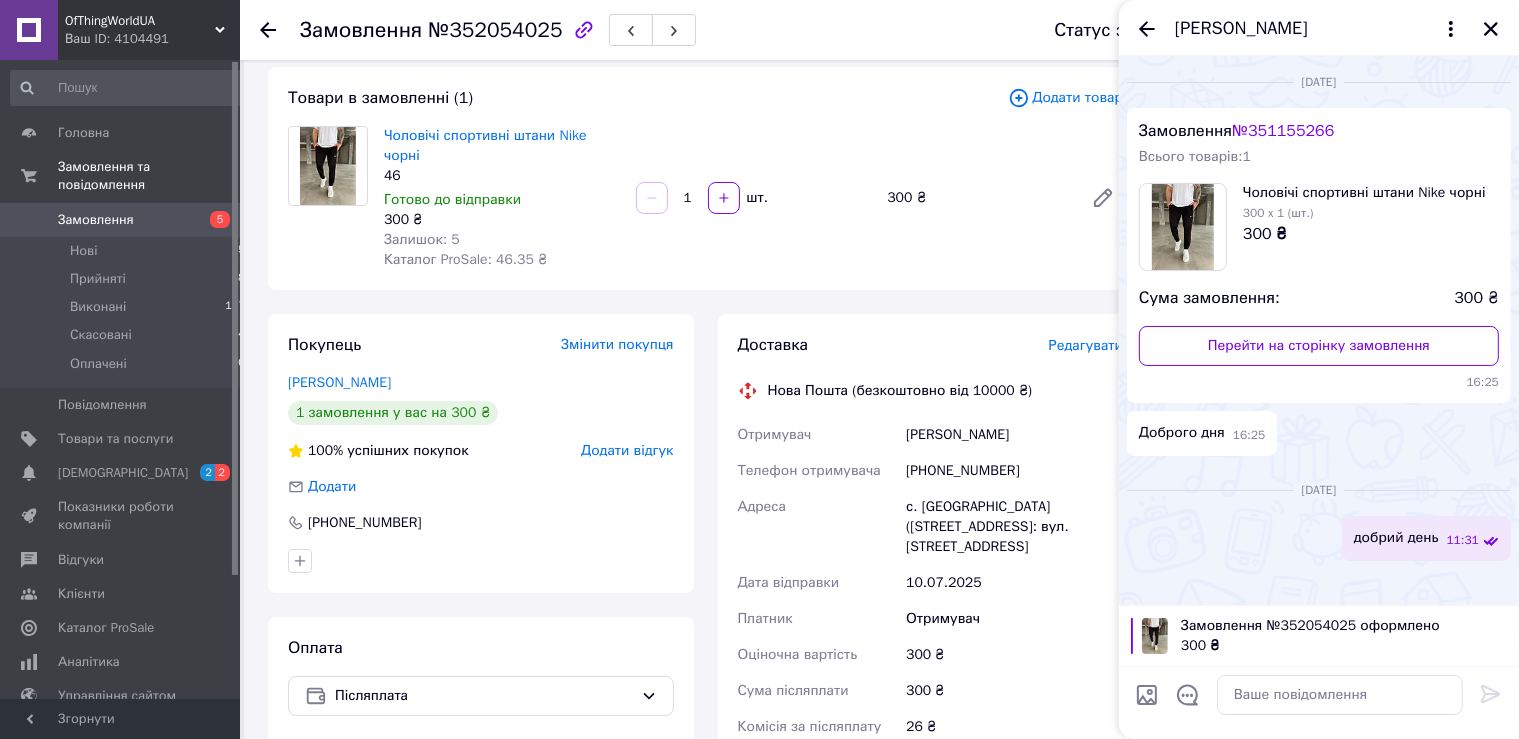 scroll, scrollTop: 211, scrollLeft: 0, axis: vertical 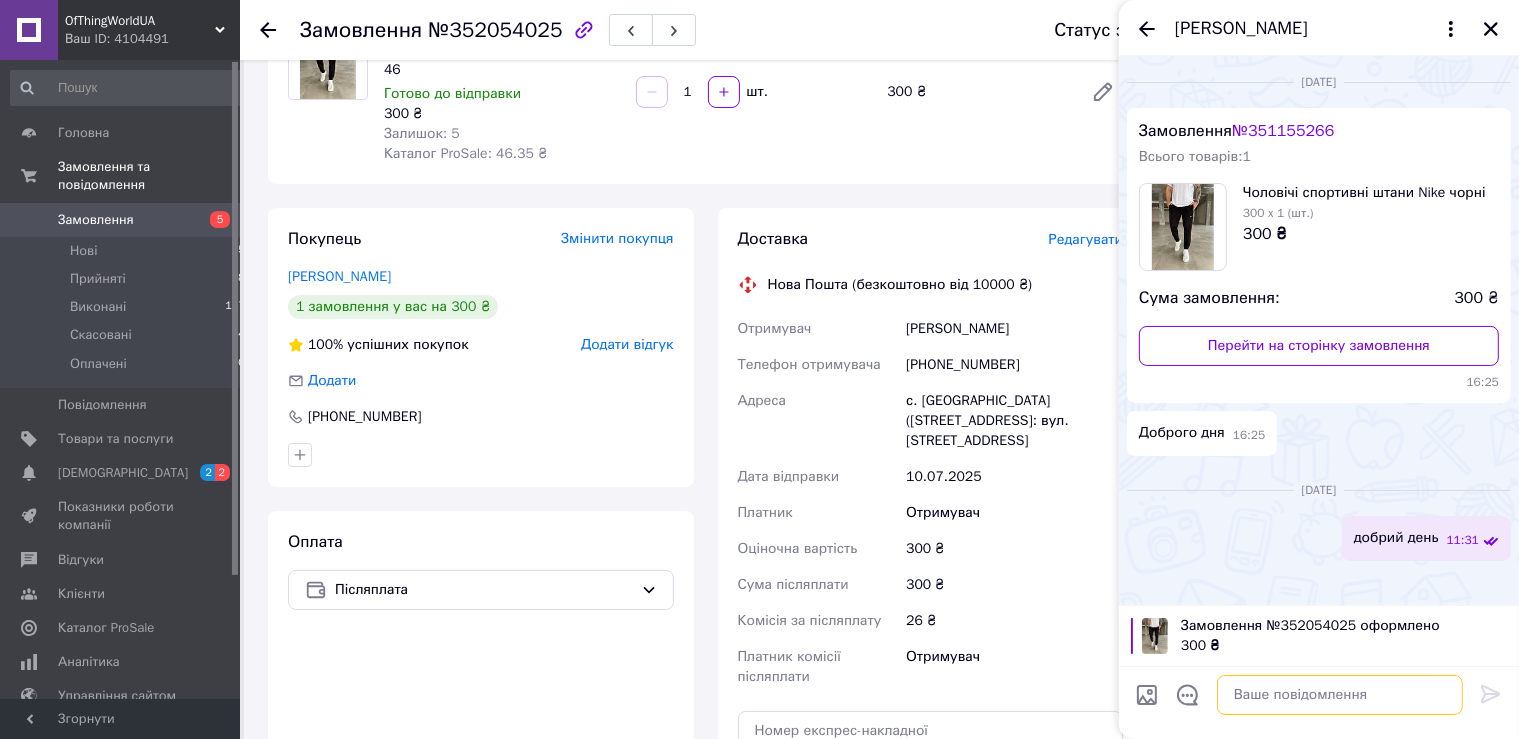 click at bounding box center (1340, 695) 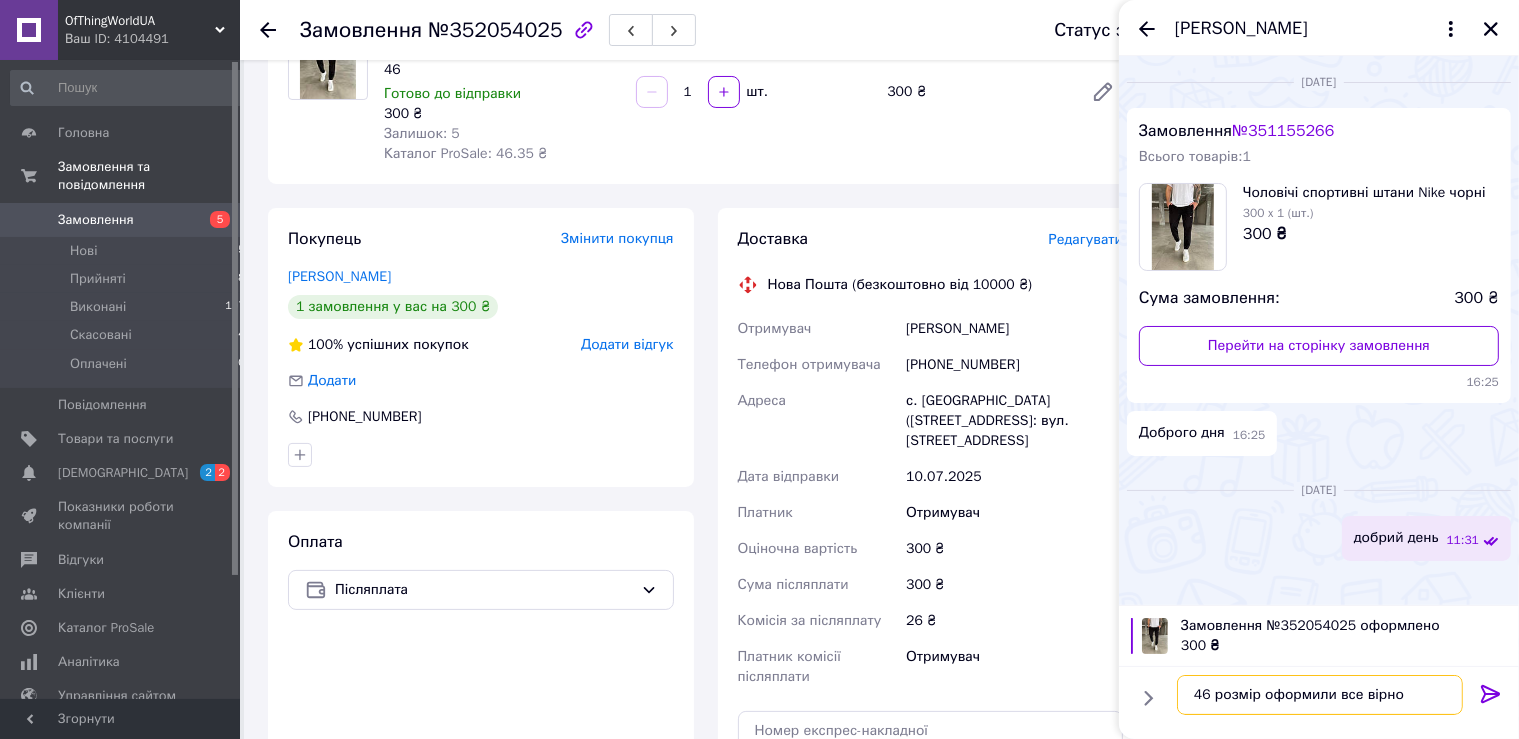 type on "46 розмір оформили все вірно?" 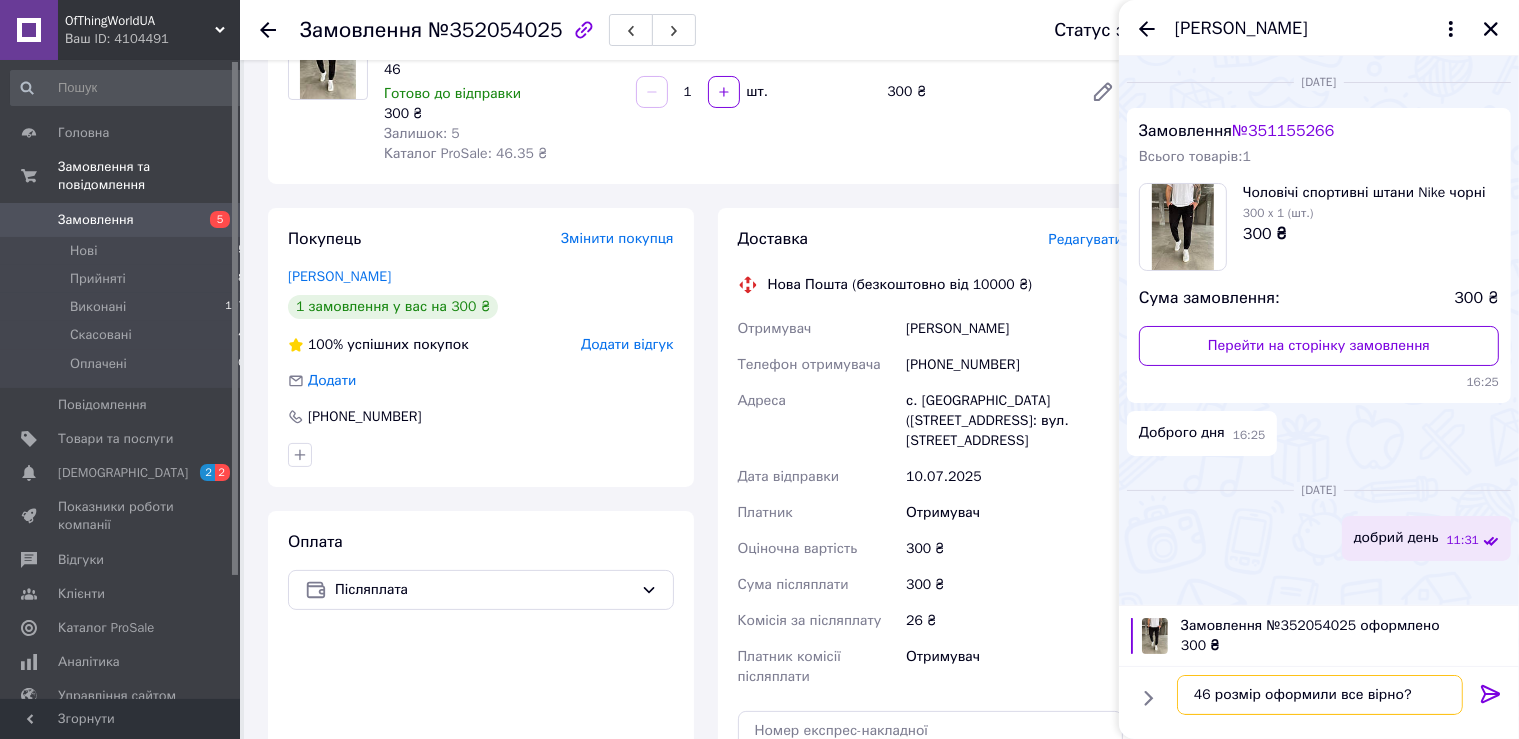 type 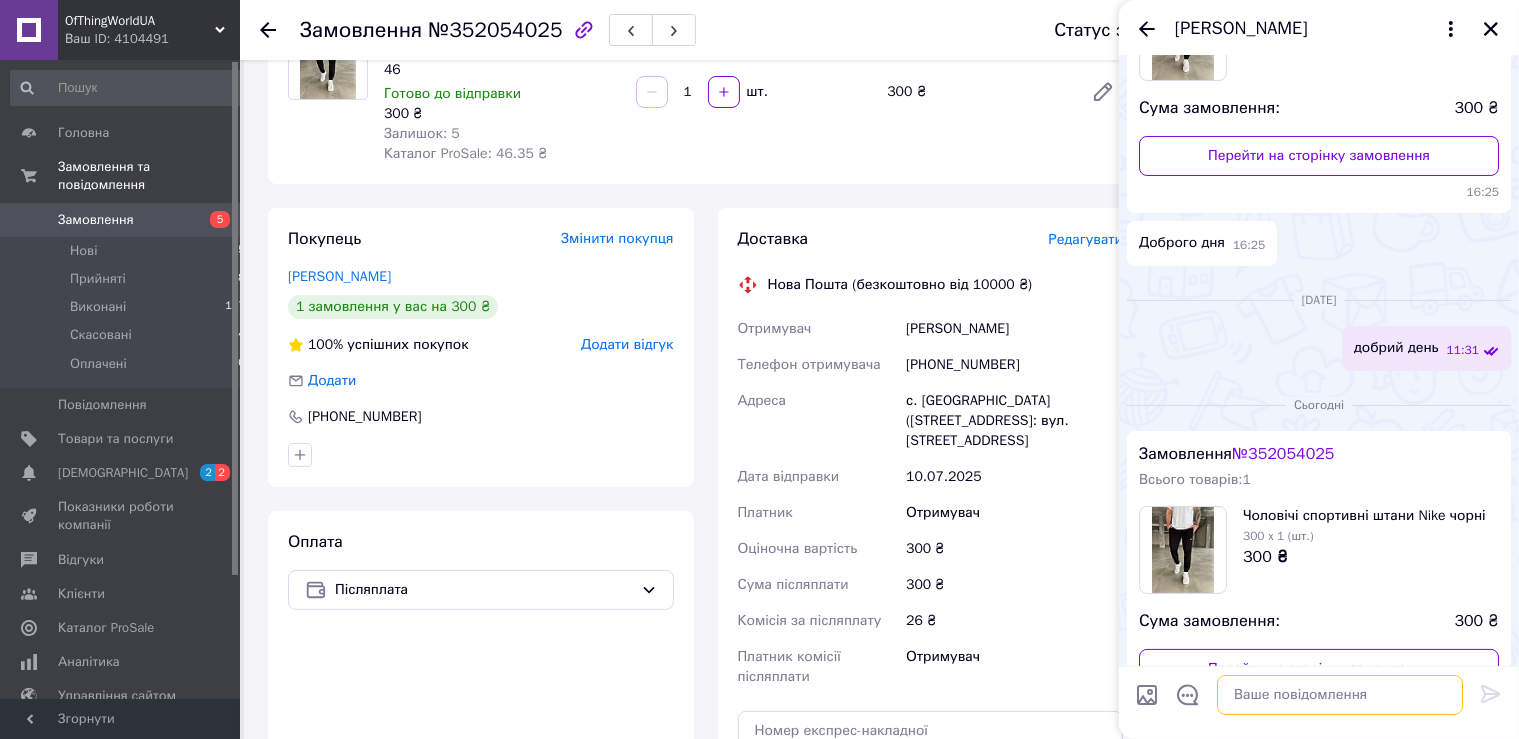 scroll, scrollTop: 221, scrollLeft: 0, axis: vertical 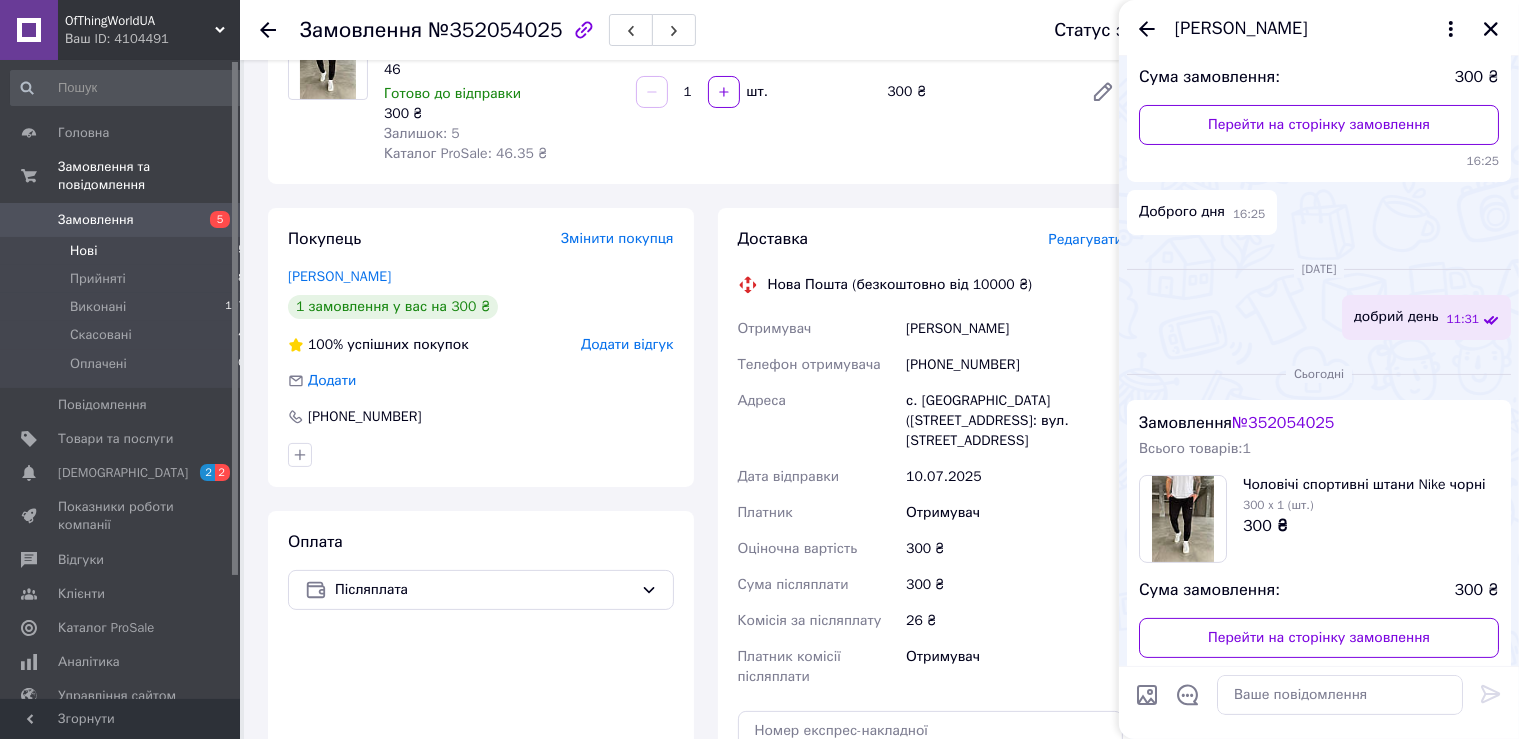 click on "Нові 5" at bounding box center (128, 251) 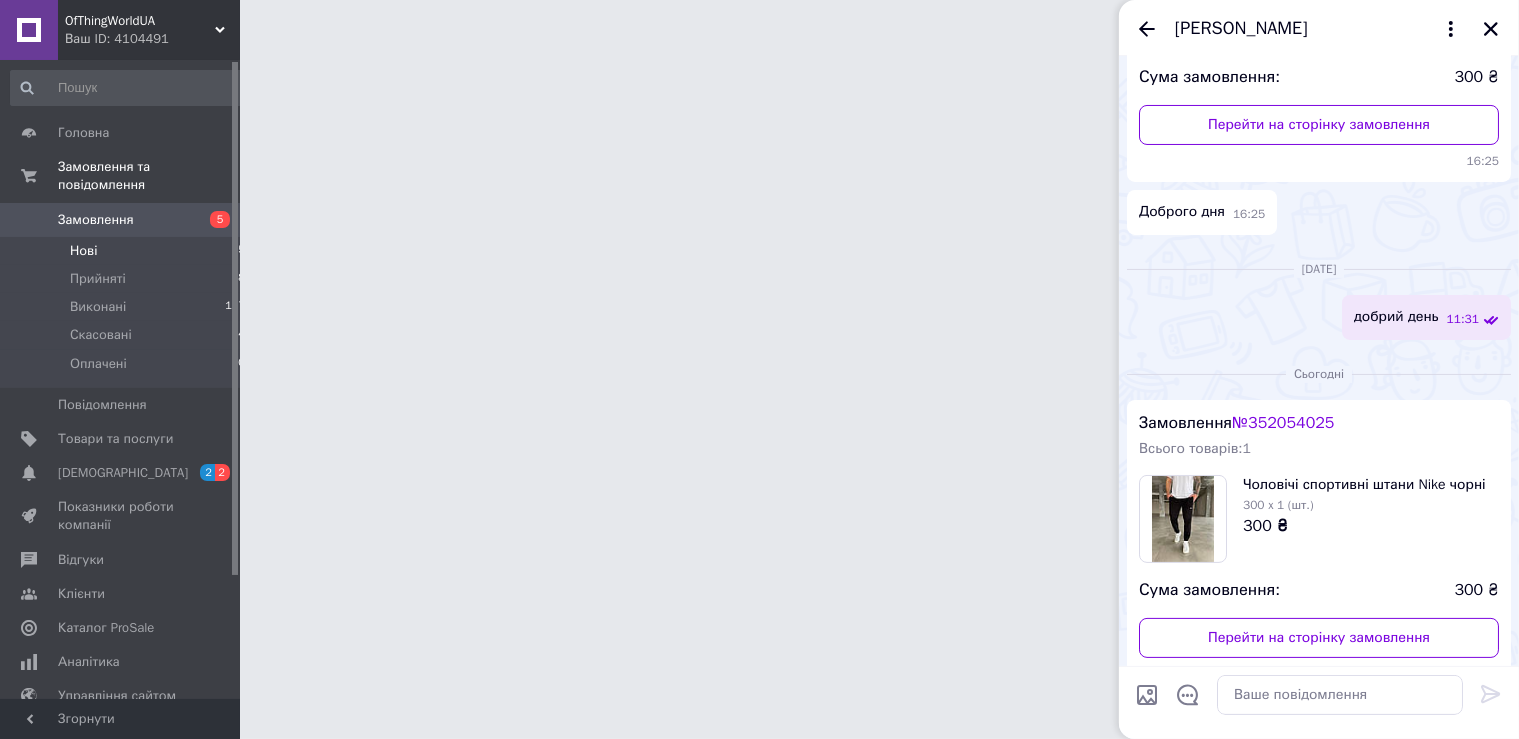 scroll, scrollTop: 0, scrollLeft: 0, axis: both 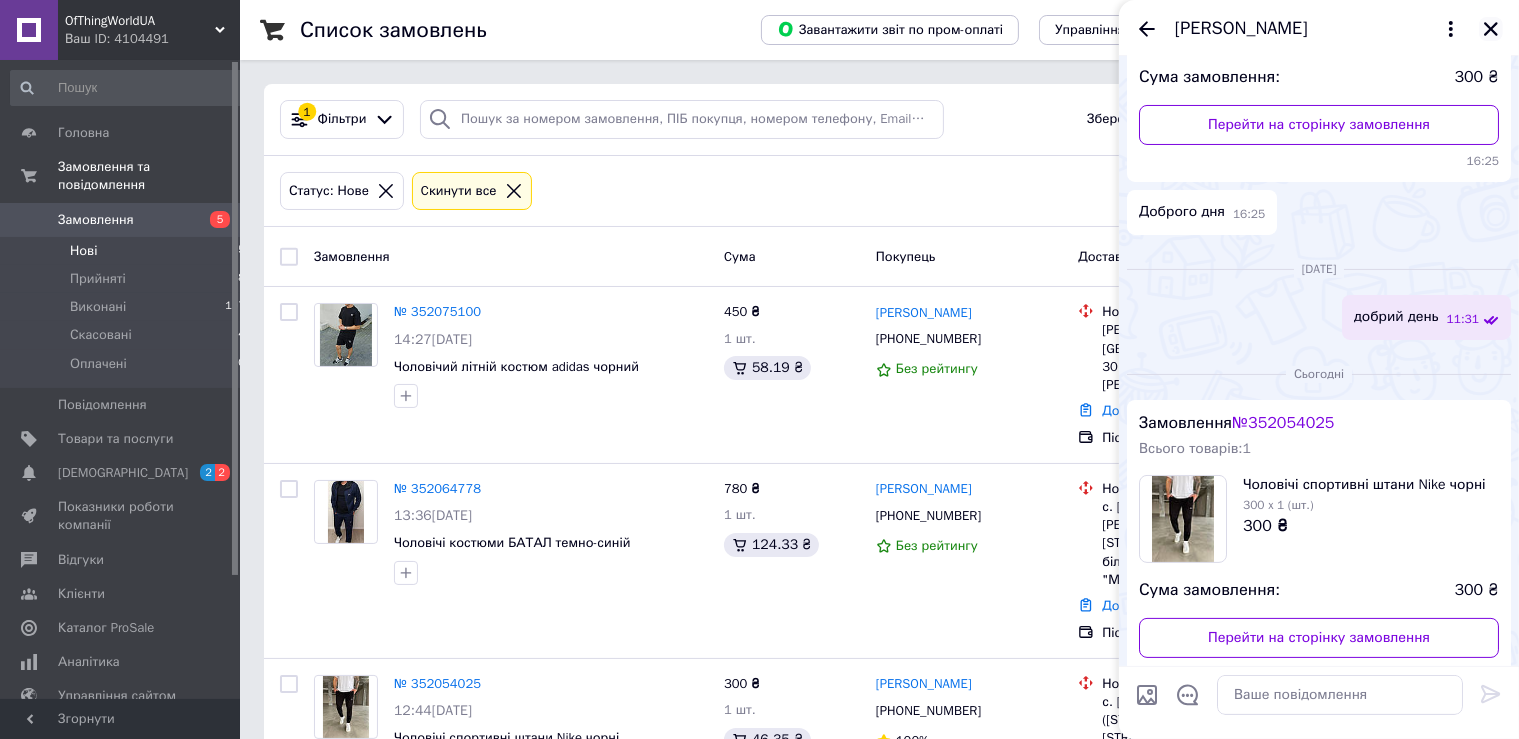 click 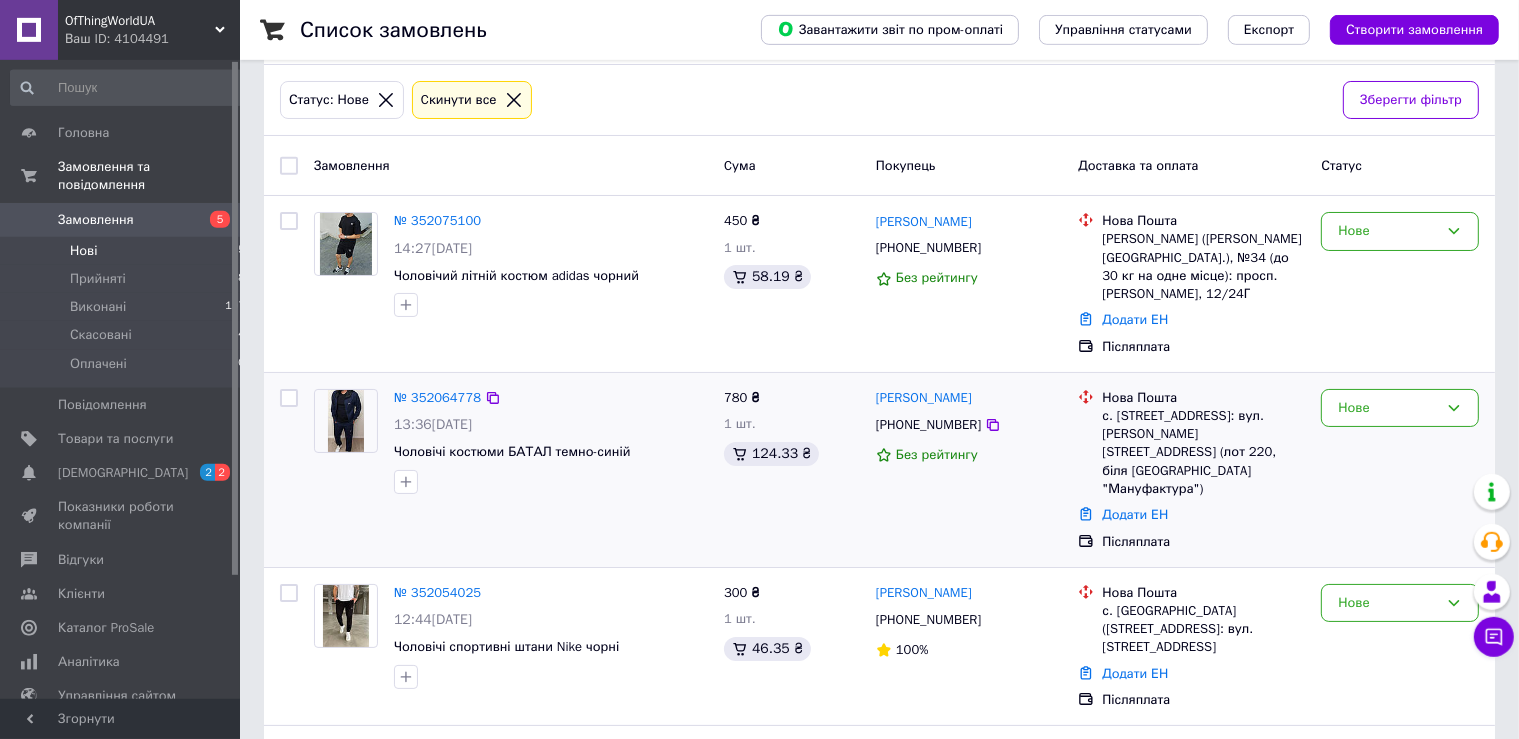 scroll, scrollTop: 124, scrollLeft: 0, axis: vertical 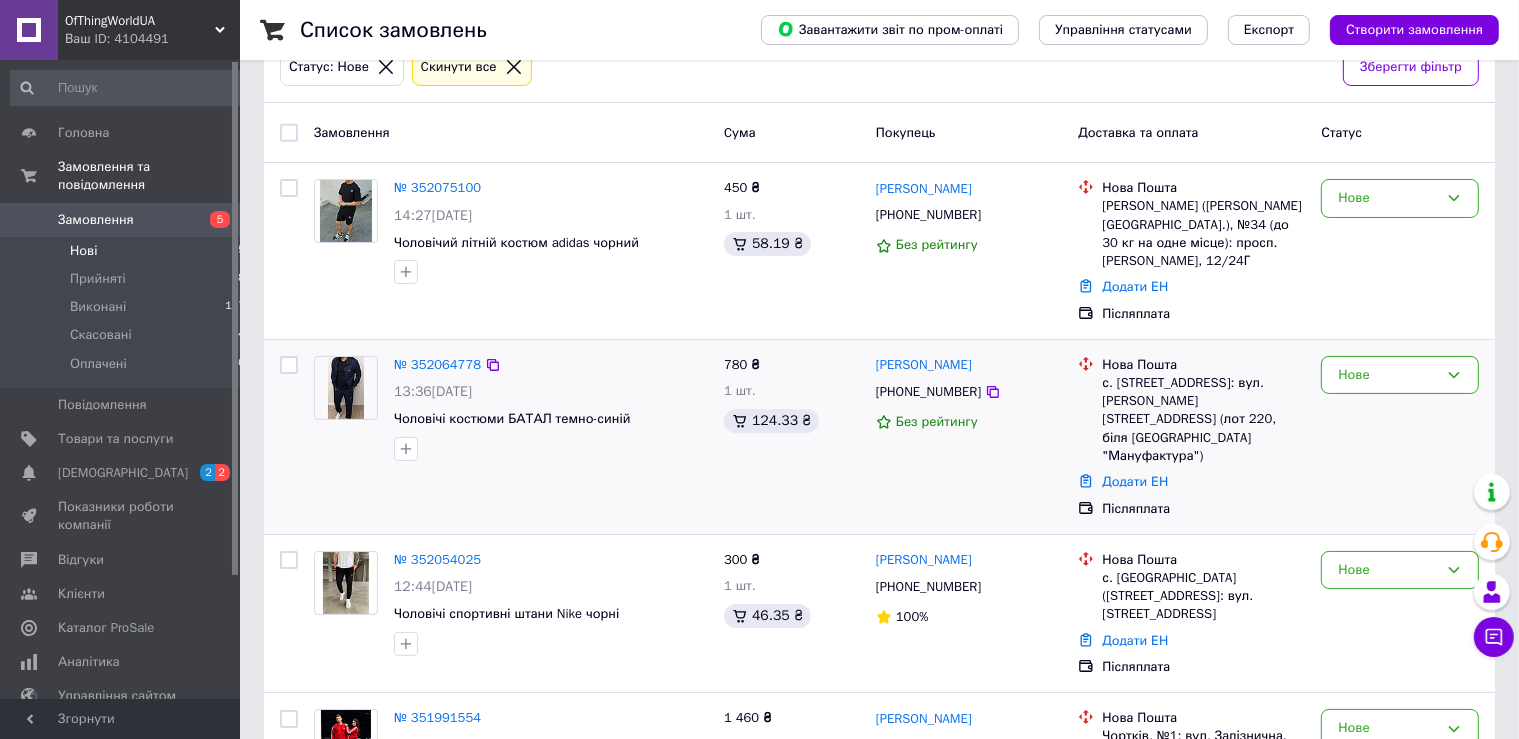 click at bounding box center (346, 388) 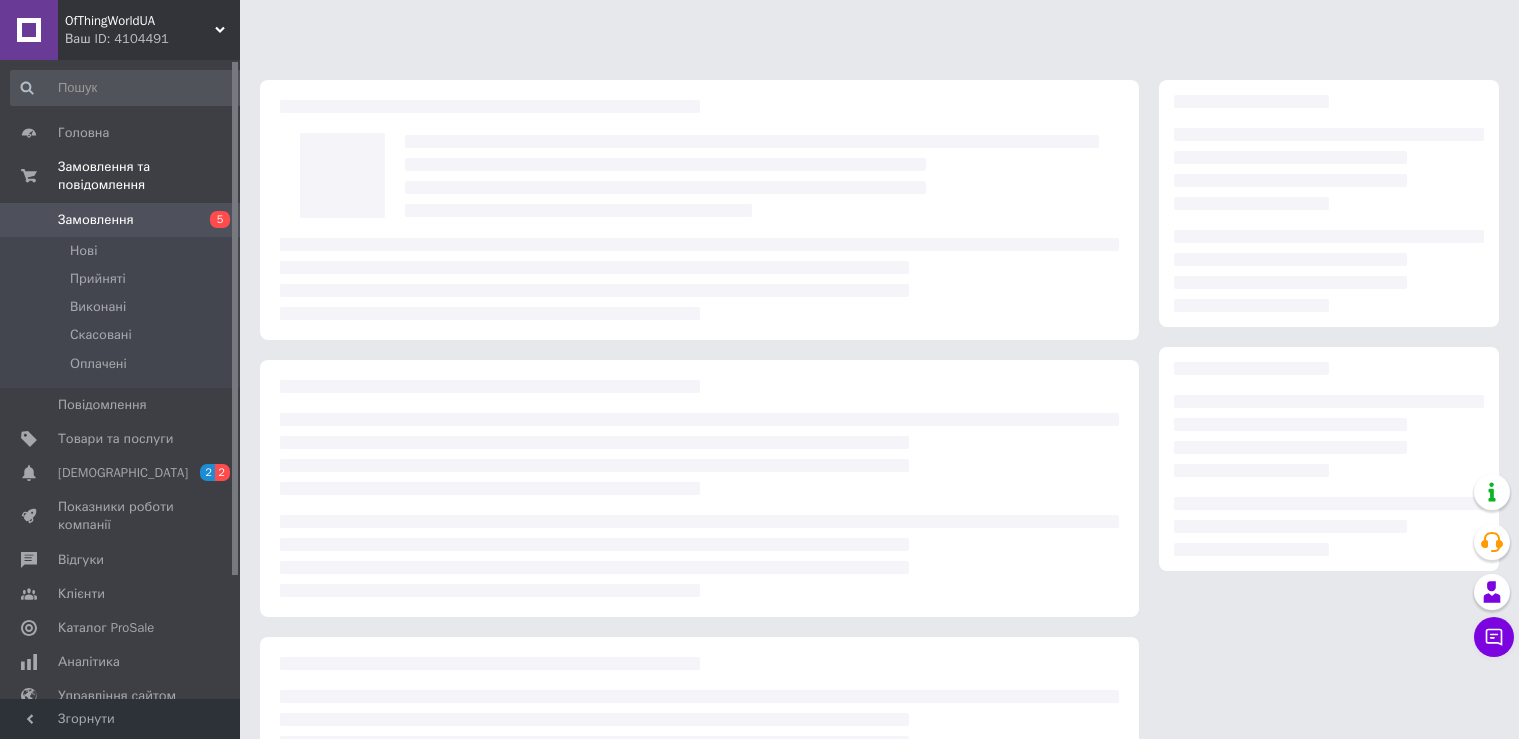 scroll, scrollTop: 0, scrollLeft: 0, axis: both 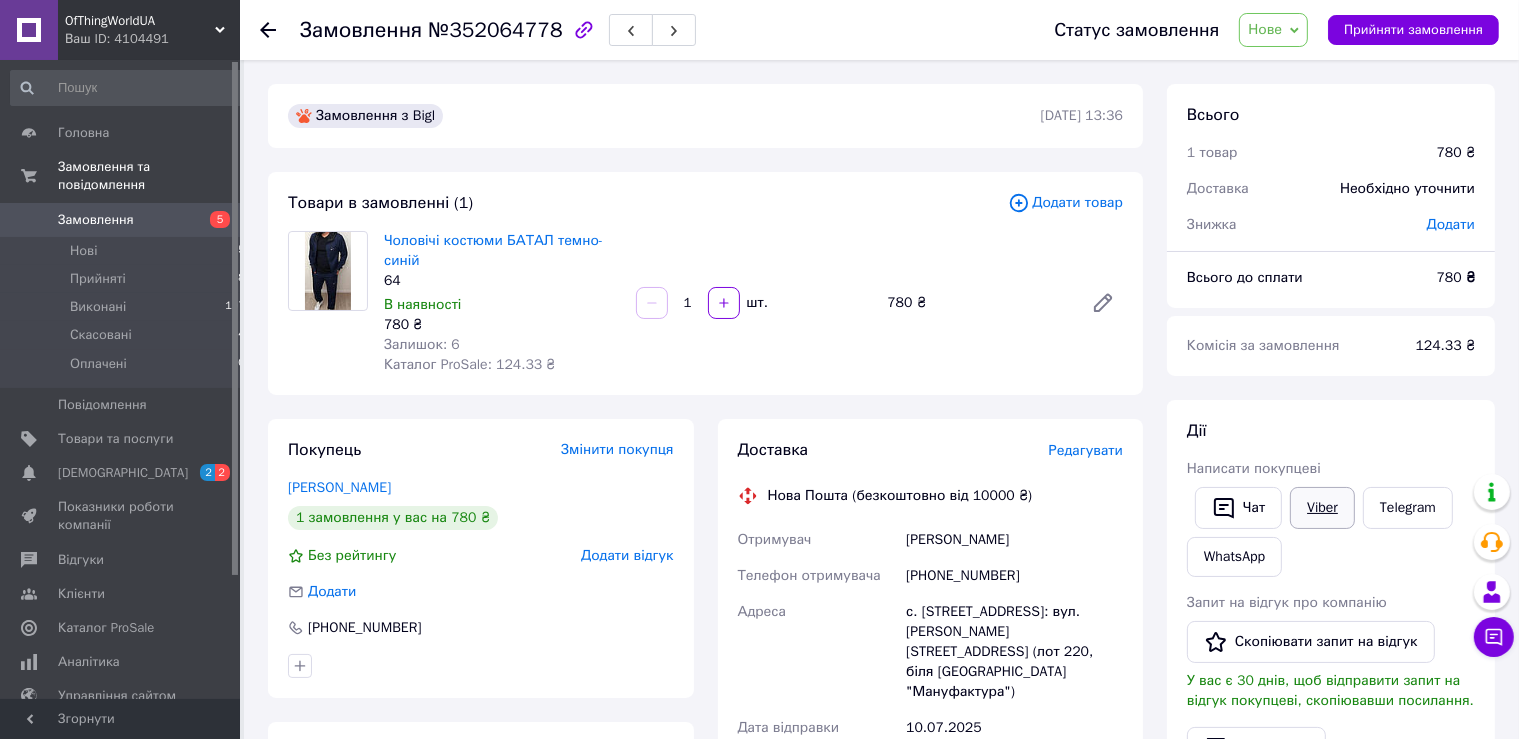 click on "Написати покупцеві" at bounding box center (1254, 468) 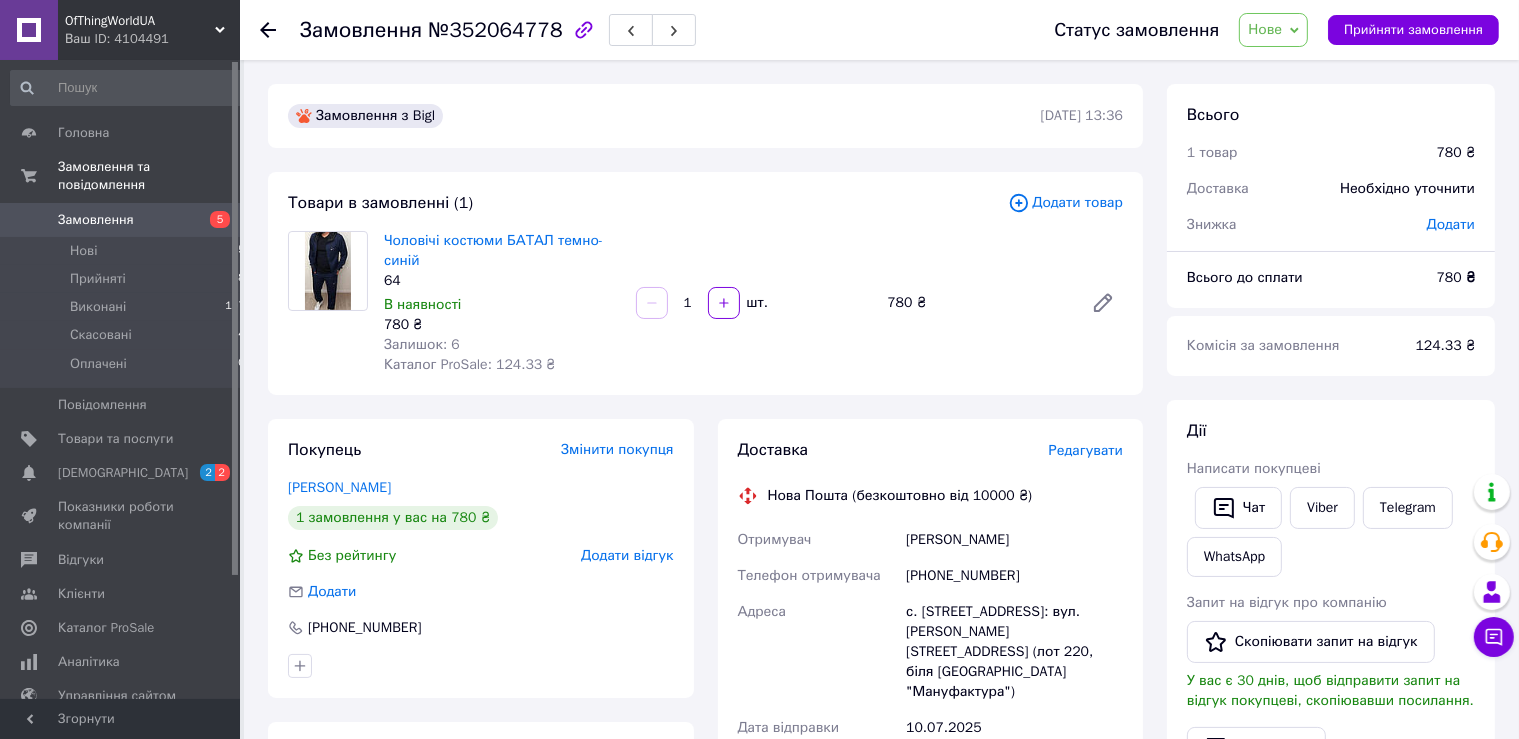 click on "Замовлення №352064778 Статус замовлення Нове Прийнято Виконано Скасовано Оплачено Прийняти замовлення Замовлення з Bigl 10.07.2025 | 13:36 Товари в замовленні (1) Додати товар Чоловічі костюми БАТАЛ темно-синій 64 В наявності 780 ₴ Залишок: 6 Каталог ProSale: 124.33 ₴  1   шт. 780 ₴ Покупець Змінити покупця Кравець Олександр 1 замовлення у вас на 780 ₴ Без рейтингу   Додати відгук Додати +380679710899 Оплата Післяплата Доставка Редагувати Нова Пошта (безкоштовно від 10000 ₴) Отримувач Кравець Олександр Телефон отримувача +380679710899 Адреса Дата відправки 10.07.2025 Платник Отримувач 780 ₴ 780 ₴ 780 <" at bounding box center [881, 757] 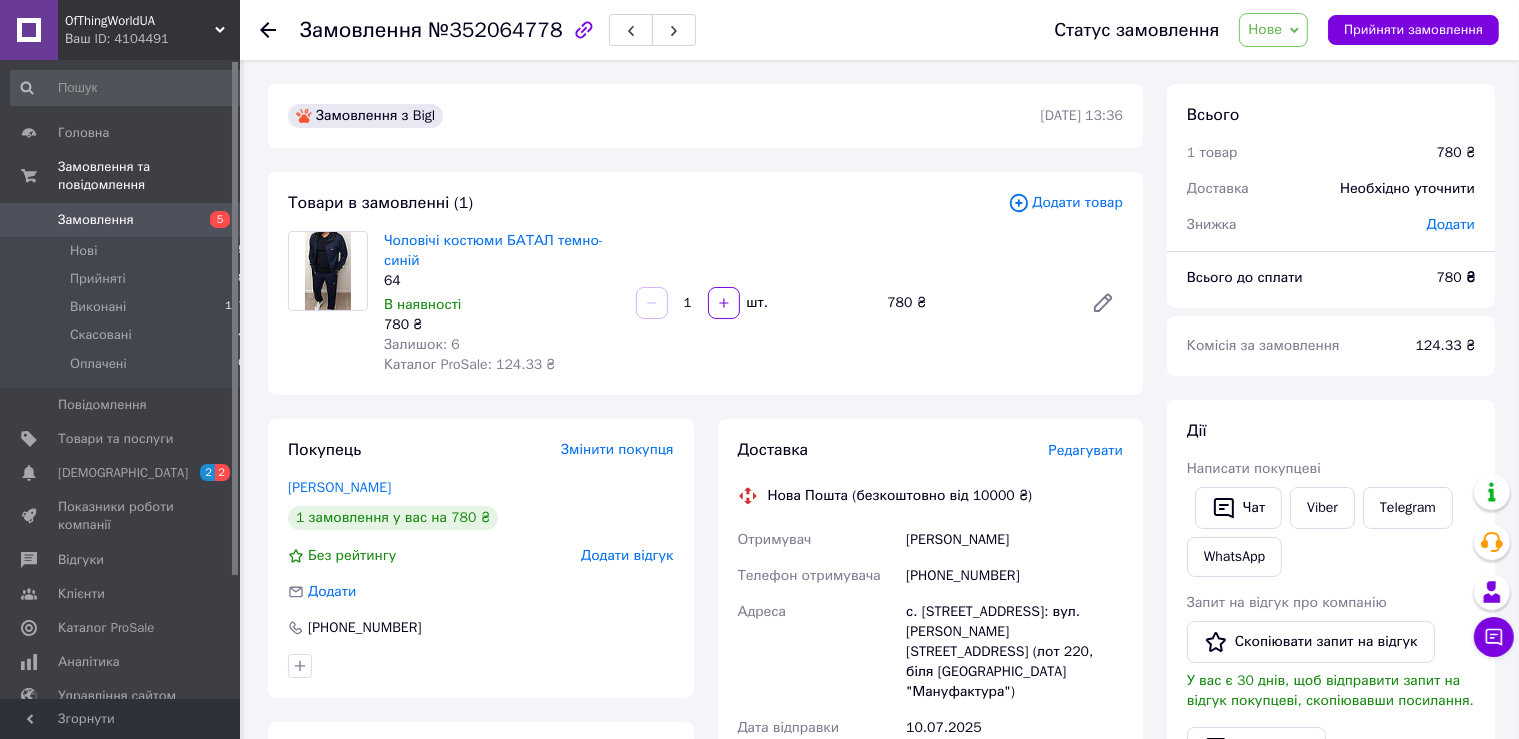 click on "Замовлення №352064778 Статус замовлення Нове Прийнято Виконано Скасовано Оплачено Прийняти замовлення Замовлення з Bigl 10.07.2025 | 13:36 Товари в замовленні (1) Додати товар Чоловічі костюми БАТАЛ темно-синій 64 В наявності 780 ₴ Залишок: 6 Каталог ProSale: 124.33 ₴  1   шт. 780 ₴ Покупець Змінити покупця Кравець Олександр 1 замовлення у вас на 780 ₴ Без рейтингу   Додати відгук Додати +380679710899 Оплата Післяплата Доставка Редагувати Нова Пошта (безкоштовно від 10000 ₴) Отримувач Кравець Олександр Телефон отримувача +380679710899 Адреса Дата відправки 10.07.2025 Платник Отримувач 780 ₴ 780 ₴ 780 <" at bounding box center [881, 757] 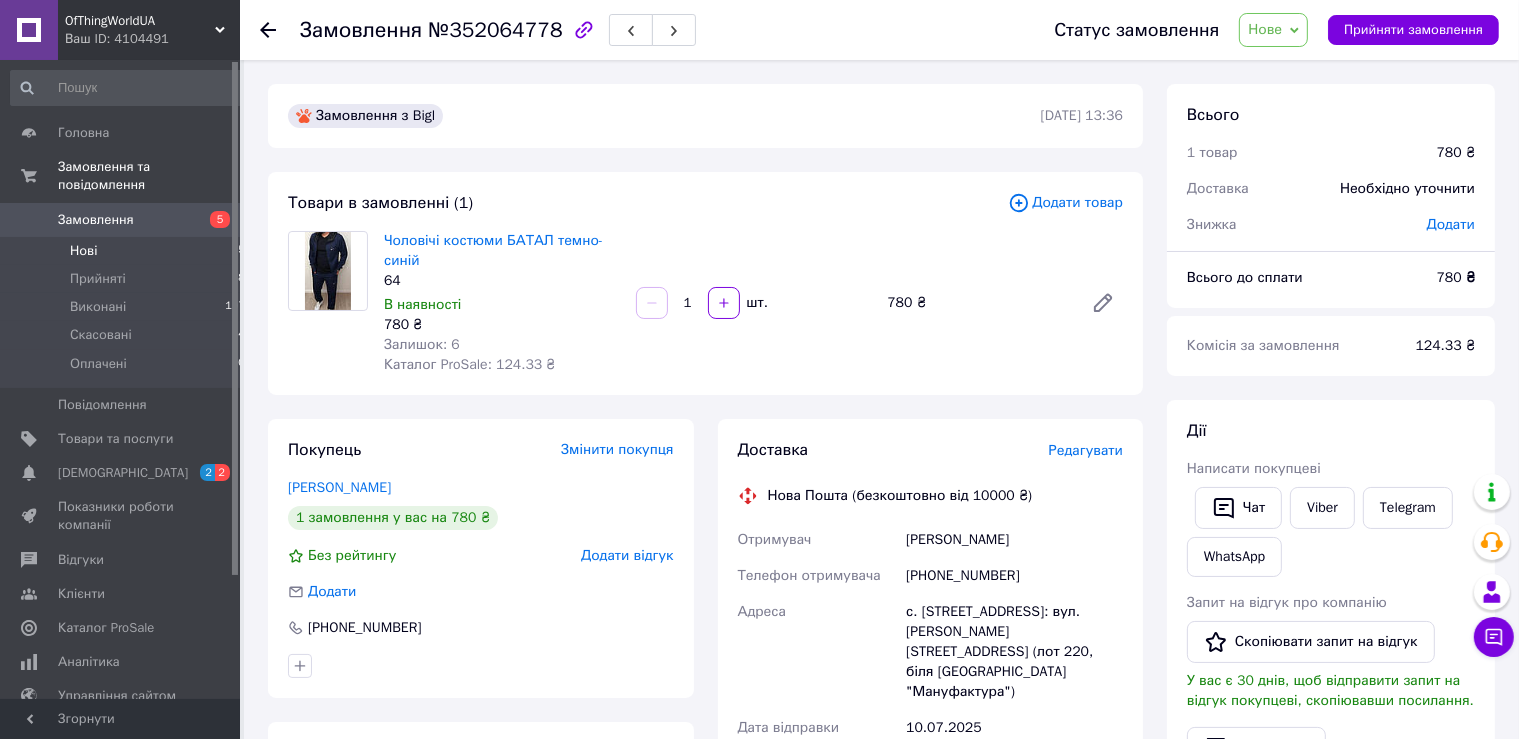 click on "Нові 5" at bounding box center [128, 251] 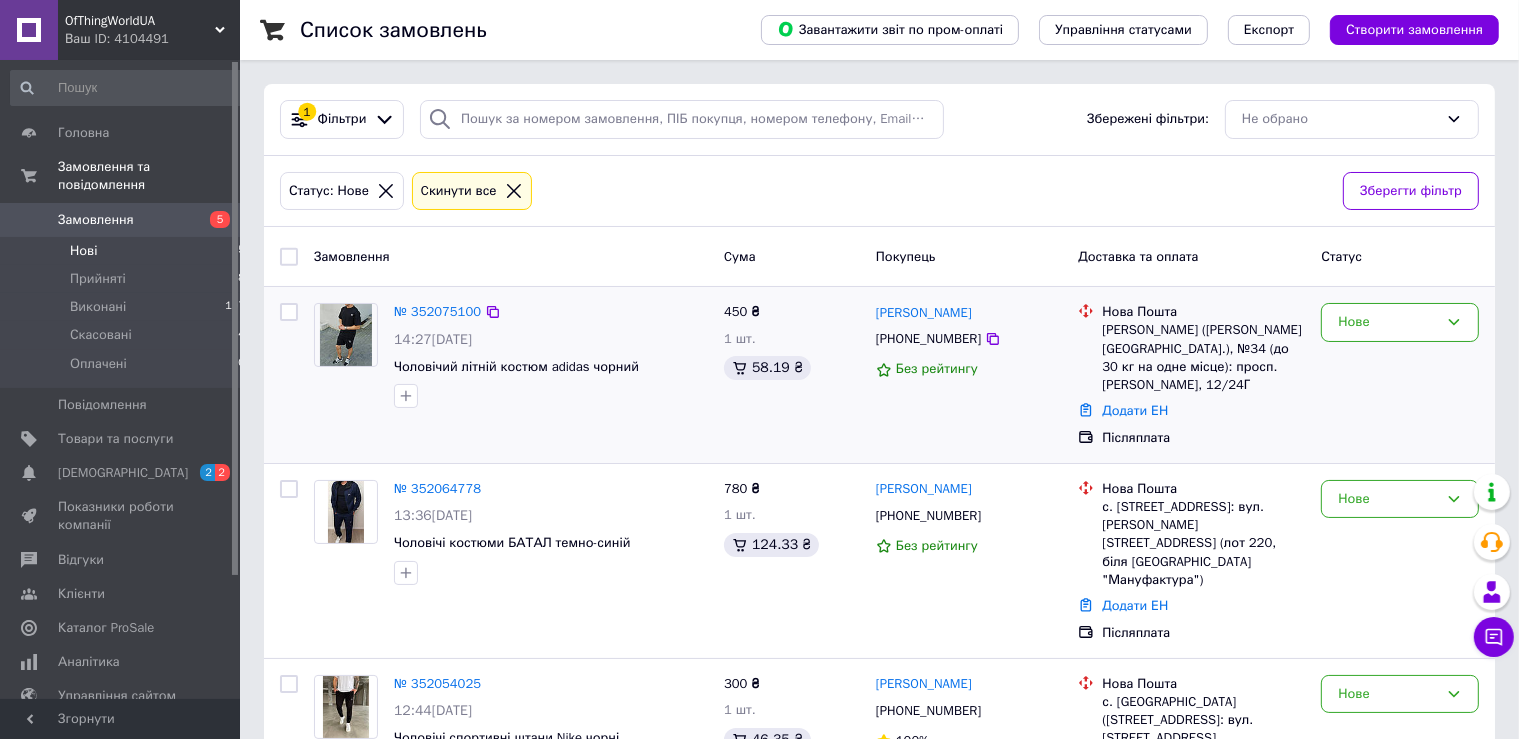 click at bounding box center [346, 335] 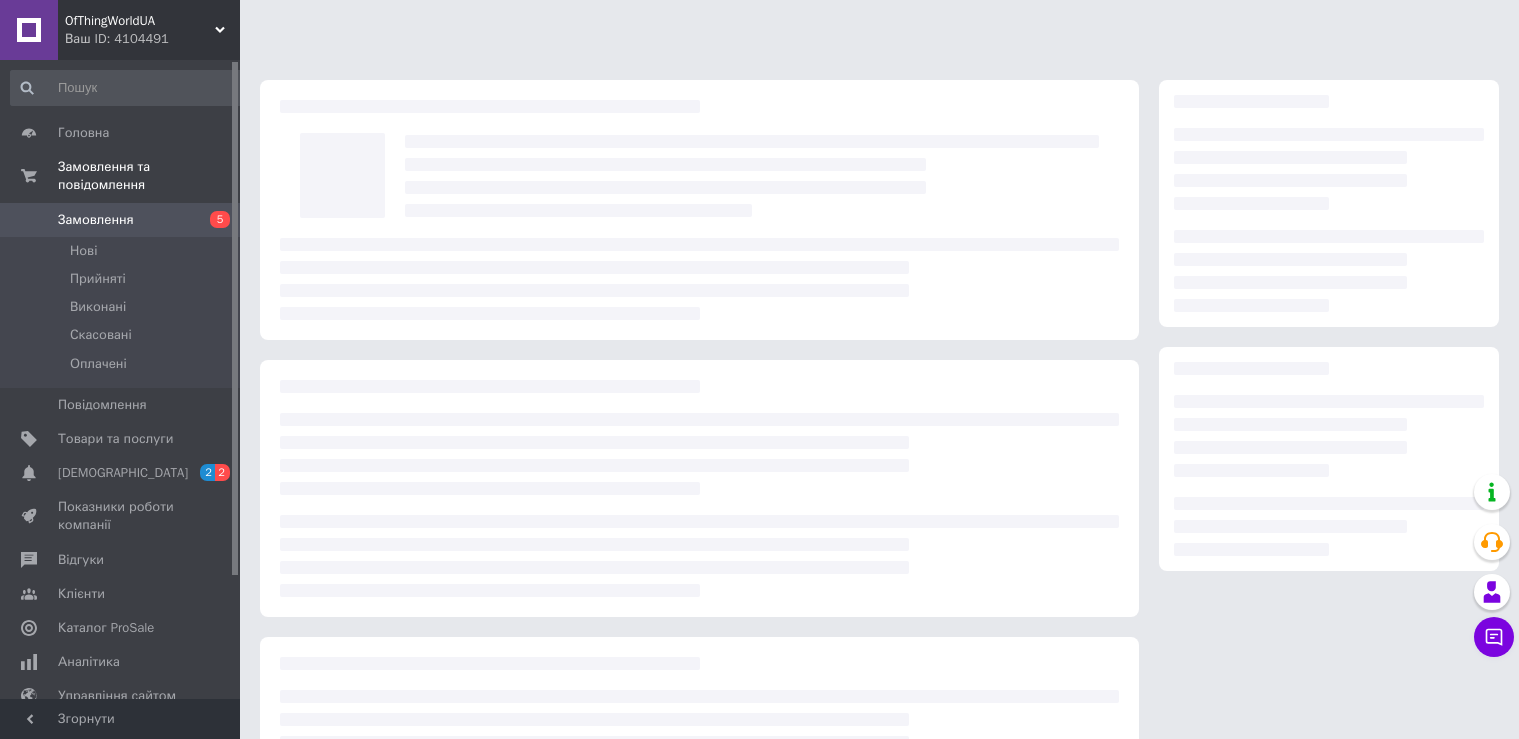 scroll, scrollTop: 0, scrollLeft: 0, axis: both 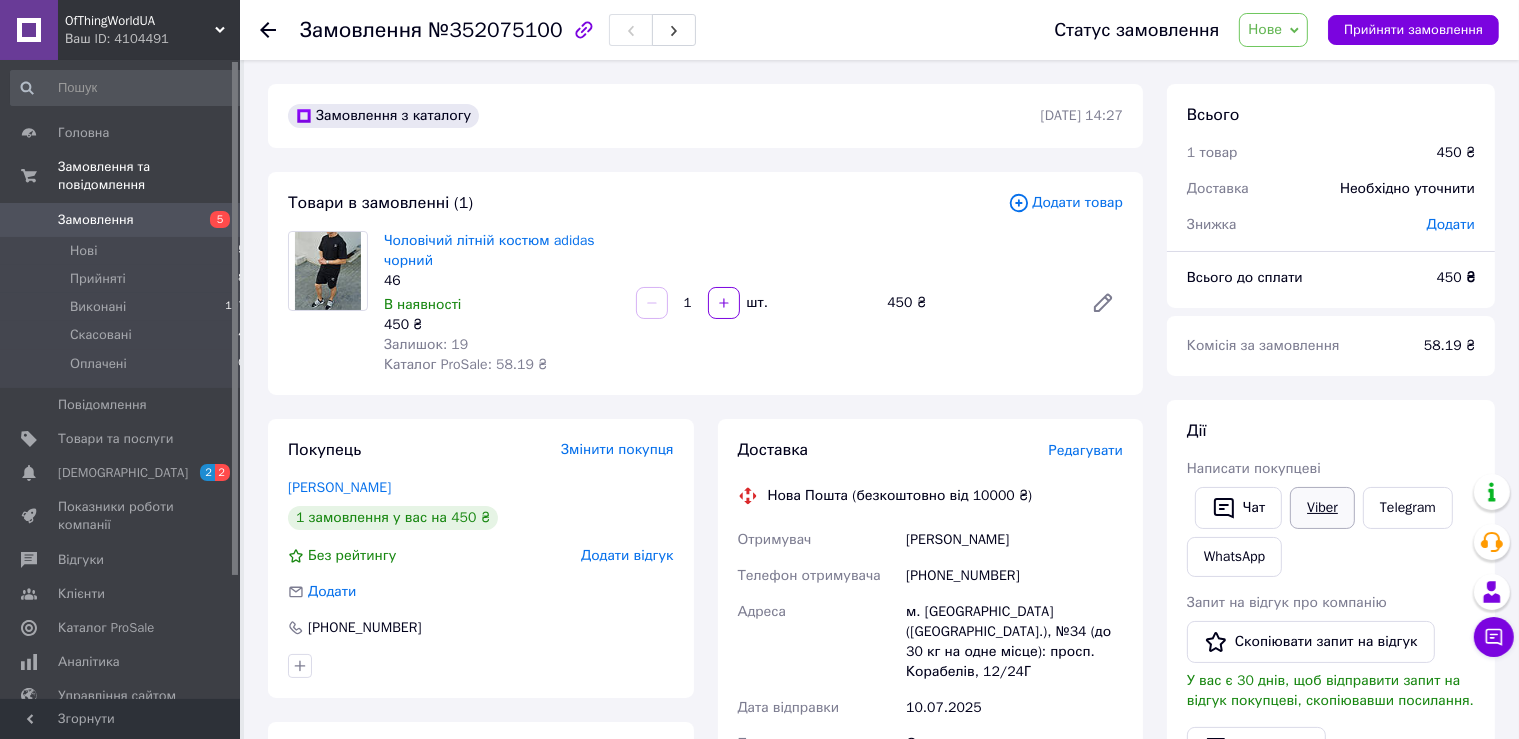 click on "Viber" at bounding box center (1322, 508) 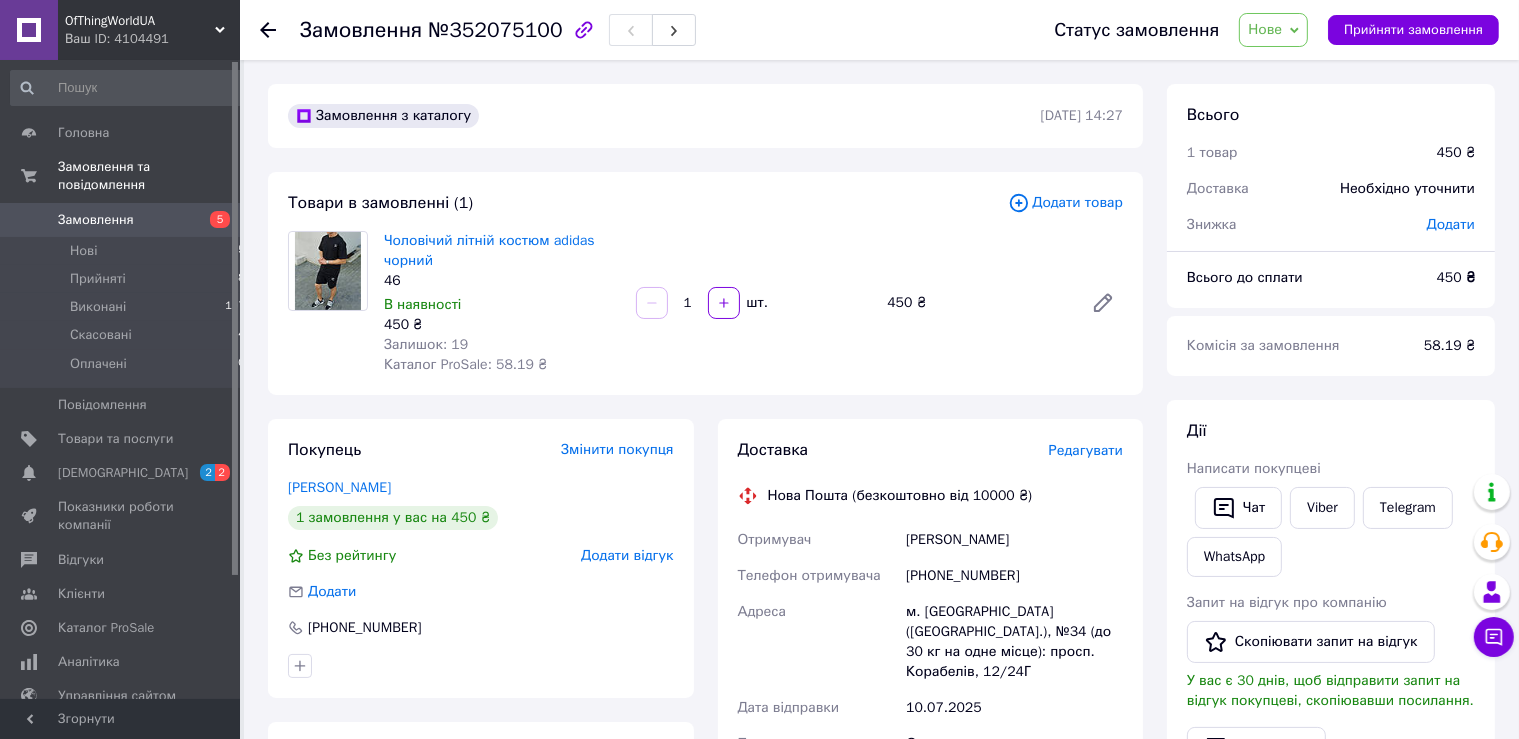 click on "Покупець Змінити покупця Глазко Регина 1 замовлення у вас на 450 ₴ Без рейтингу   Додати відгук Додати +380635750941 Оплата Післяплата" at bounding box center (481, 779) 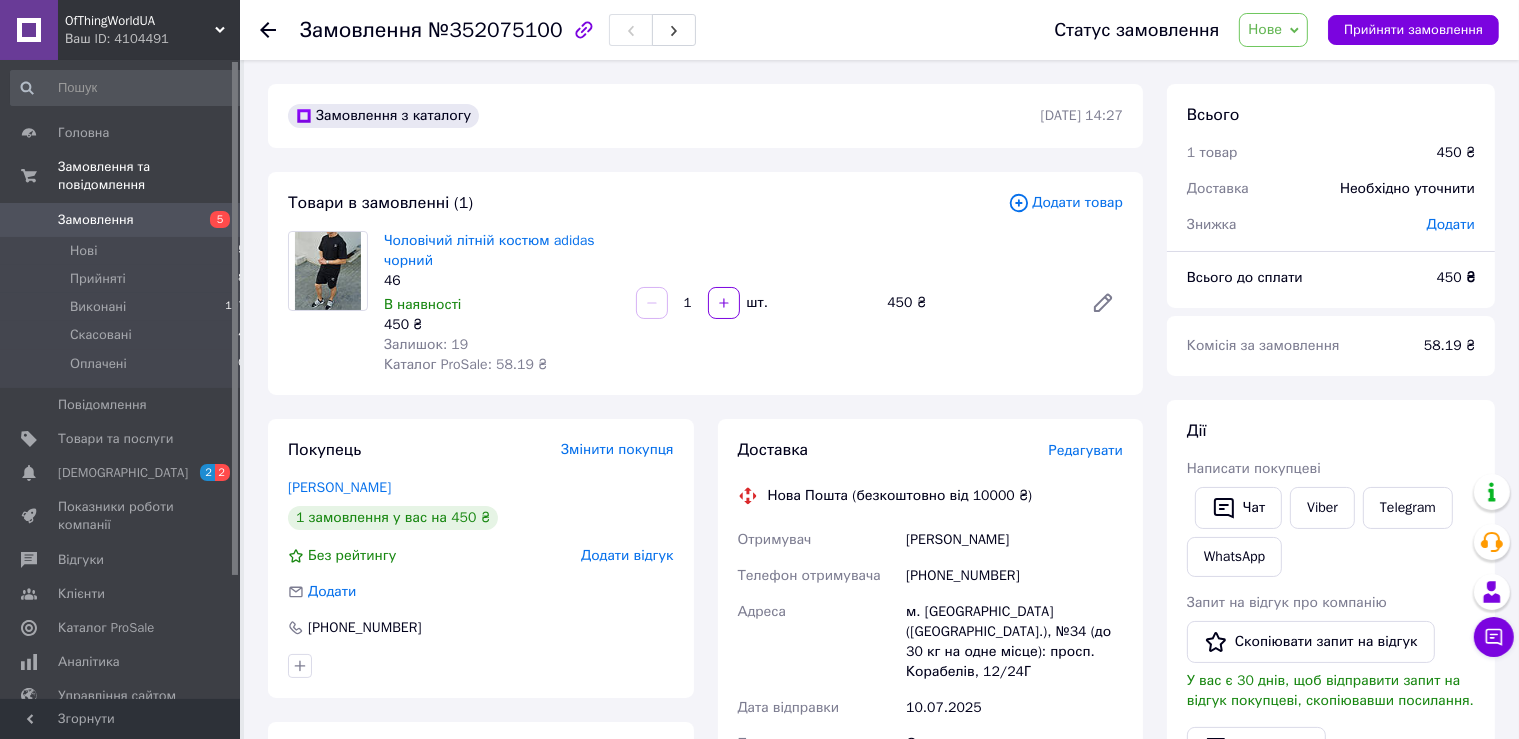 click on "Замовлення №352075100 Статус замовлення Нове Прийнято Виконано Скасовано Оплачено Прийняти замовлення Замовлення з каталогу 10.07.2025 | 14:27 Товари в замовленні (1) Додати товар Чоловічий літній костюм adidas чорний 46 В наявності 450 ₴ Залишок: 19 Каталог ProSale: 58.19 ₴  1   шт. 450 ₴ Покупець Змінити покупця Глазко Регина 1 замовлення у вас на 450 ₴ Без рейтингу   Додати відгук Додати +380635750941 Оплата Післяплата Доставка Редагувати Нова Пошта (безкоштовно від 10000 ₴) Отримувач Глазко Регина Телефон отримувача +380635750941 Адреса Дата відправки 10.07.2025 Платник Отримувач 450 ₴ 450 ₴ 29 ₴ <" at bounding box center [881, 757] 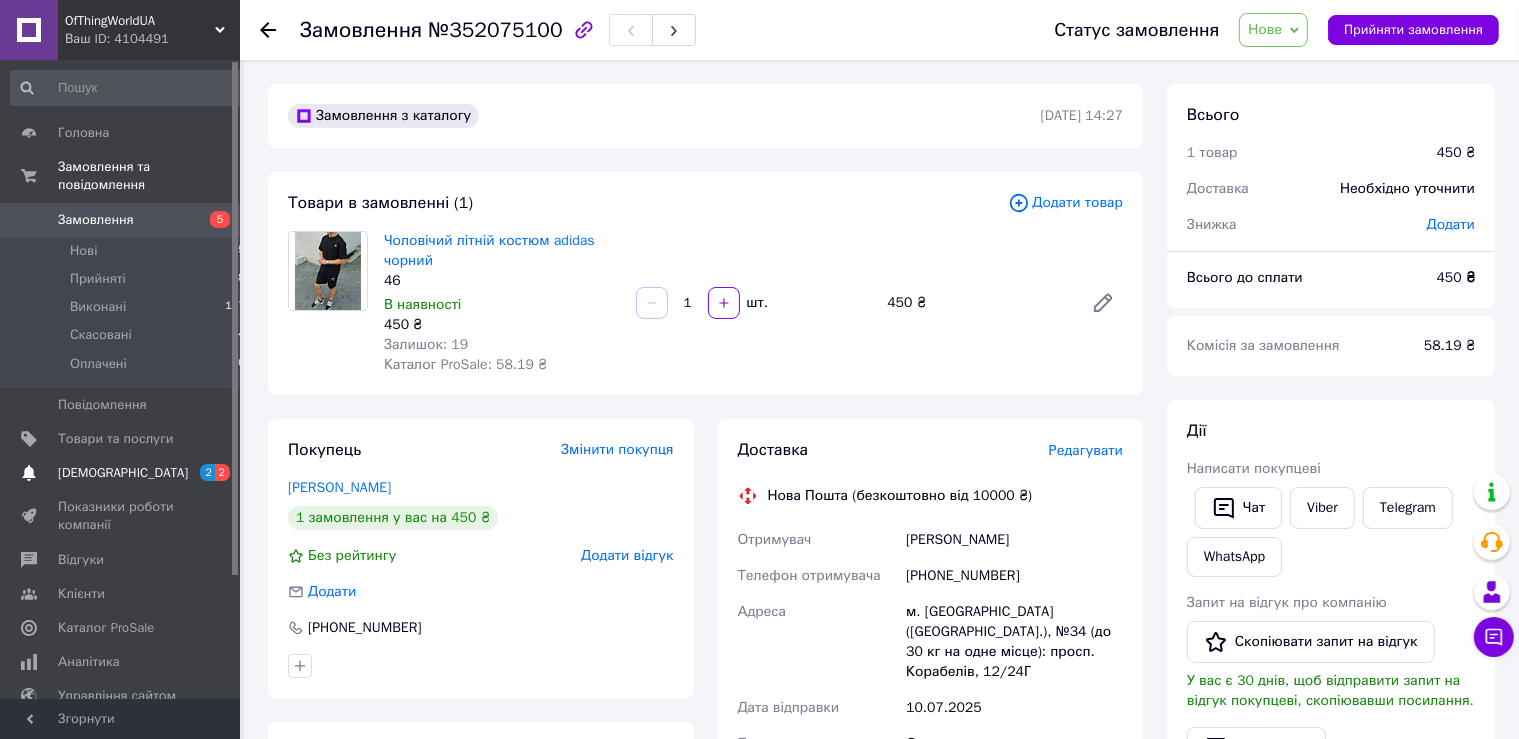click on "[DEMOGRAPHIC_DATA]" at bounding box center (123, 473) 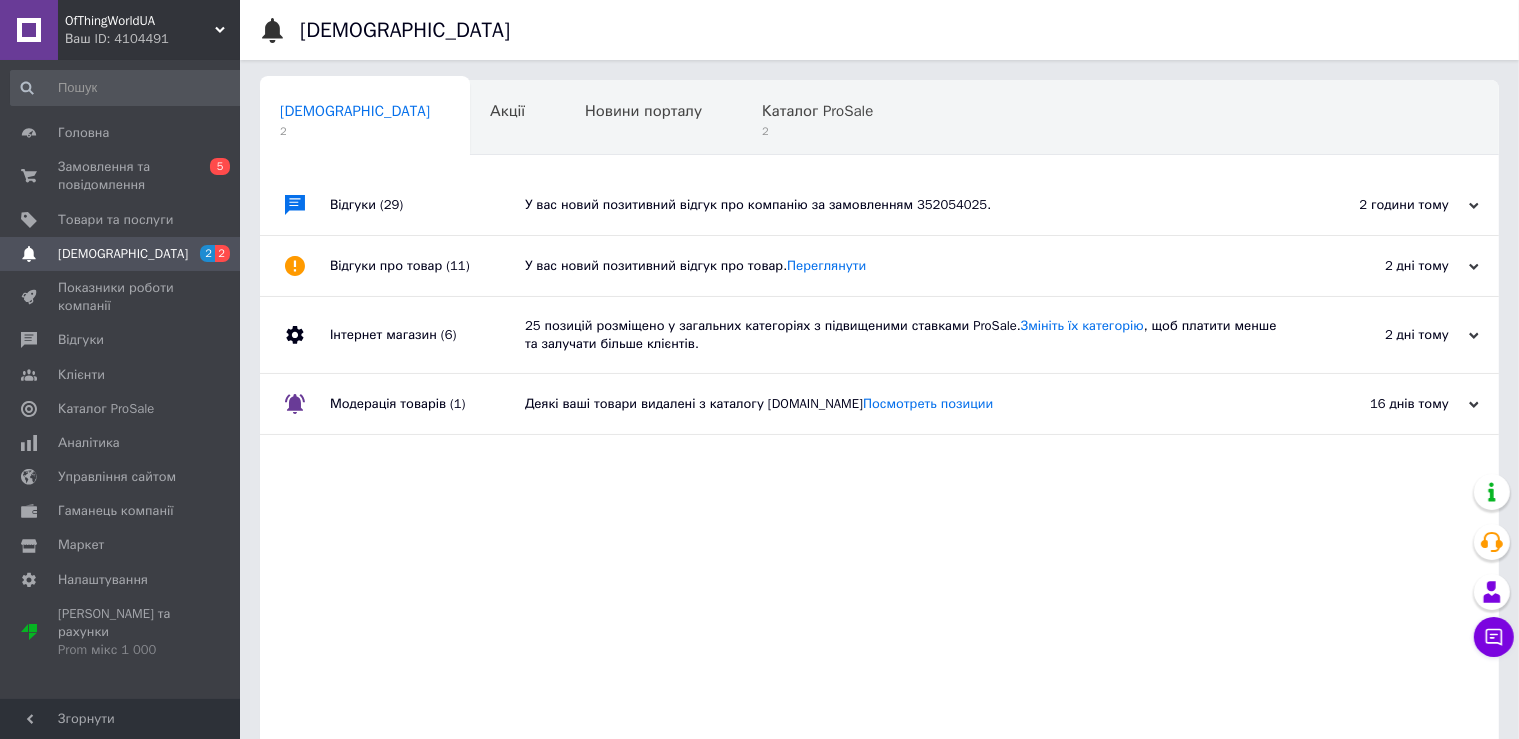 click on "У вас новий позитивний відгук про компанію за замовленням 352054025." at bounding box center [902, 205] 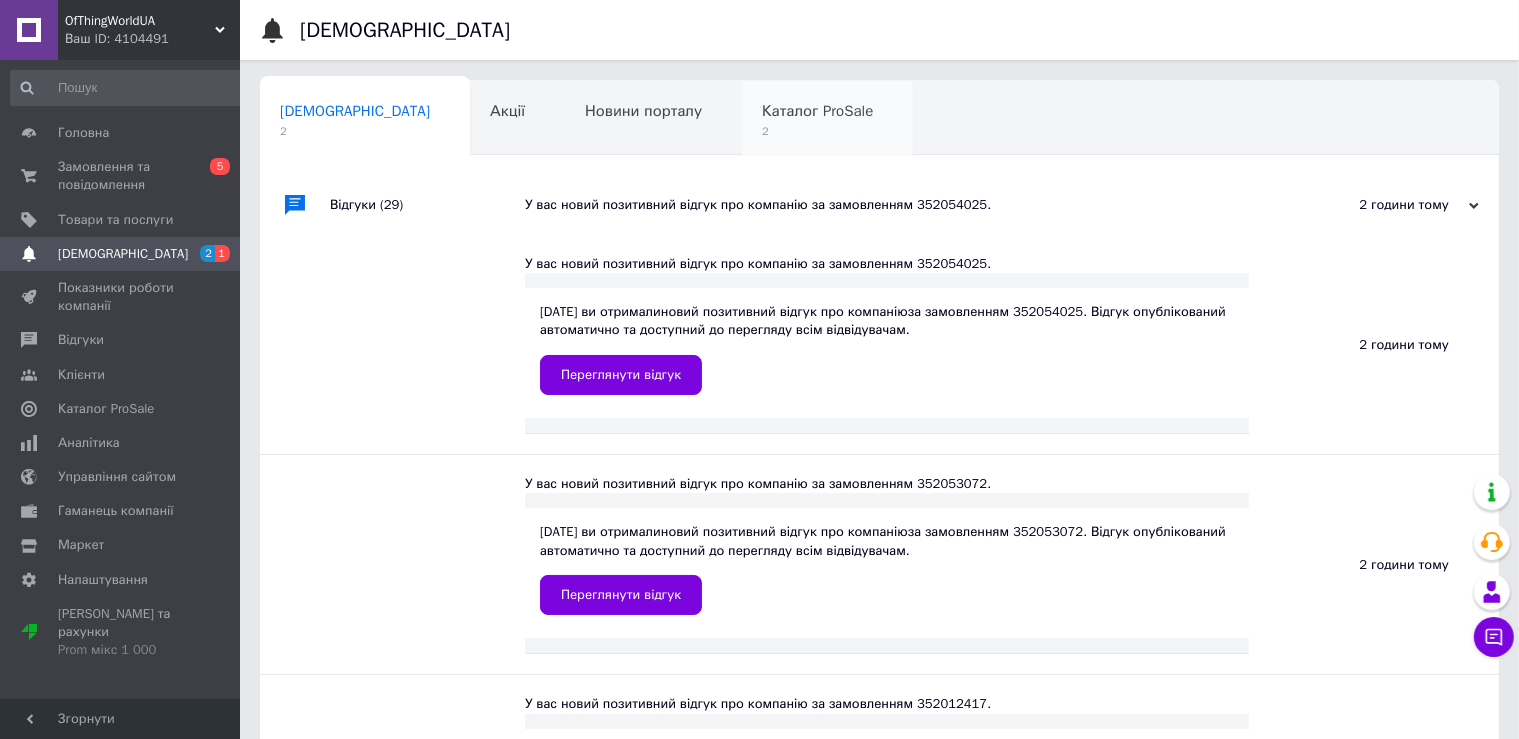 click on "Каталог ProSale" at bounding box center (817, 111) 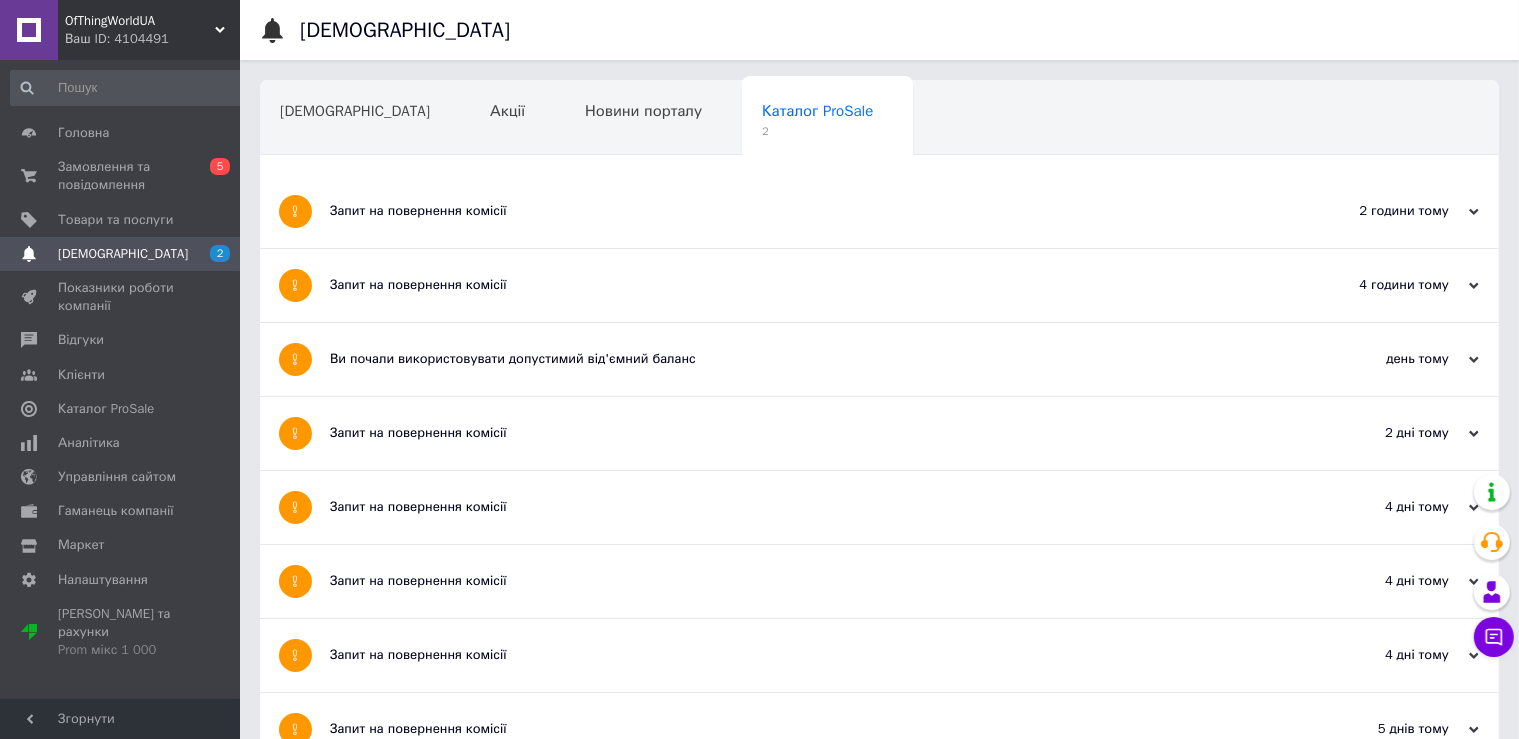 click on "Запит на повернення комісії" at bounding box center (804, 211) 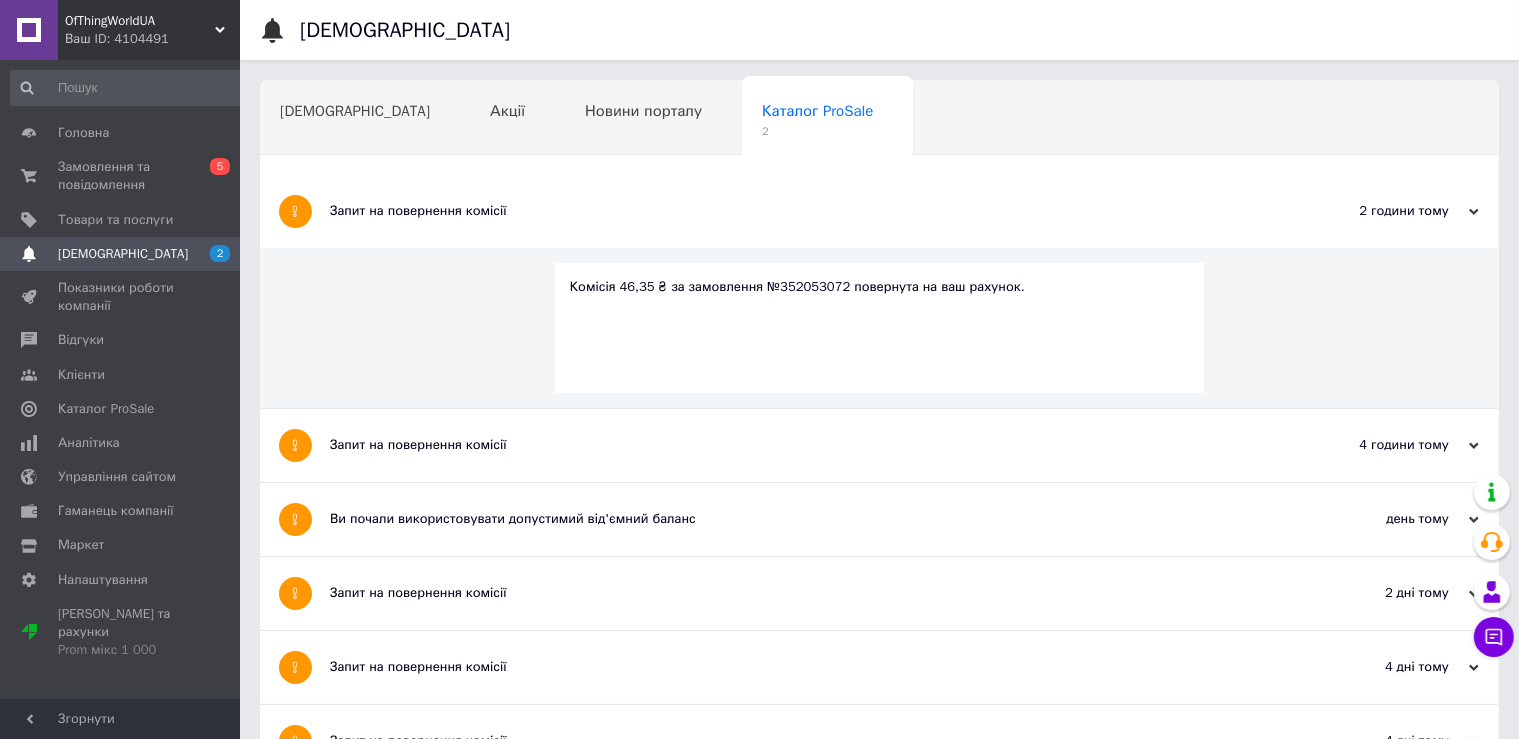 click on "Запит на повернення комісії" at bounding box center [804, 445] 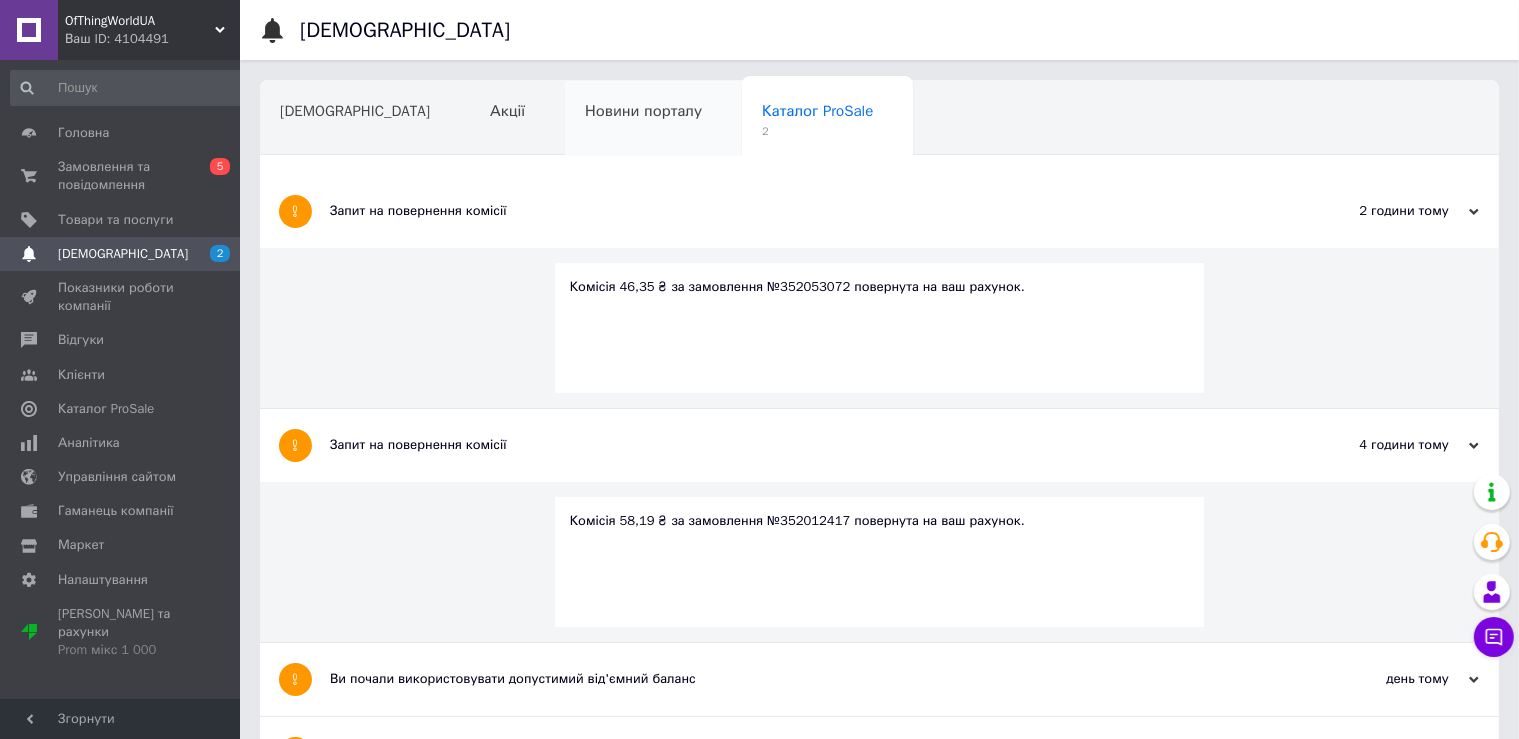 click on "Новини порталу" at bounding box center (643, 111) 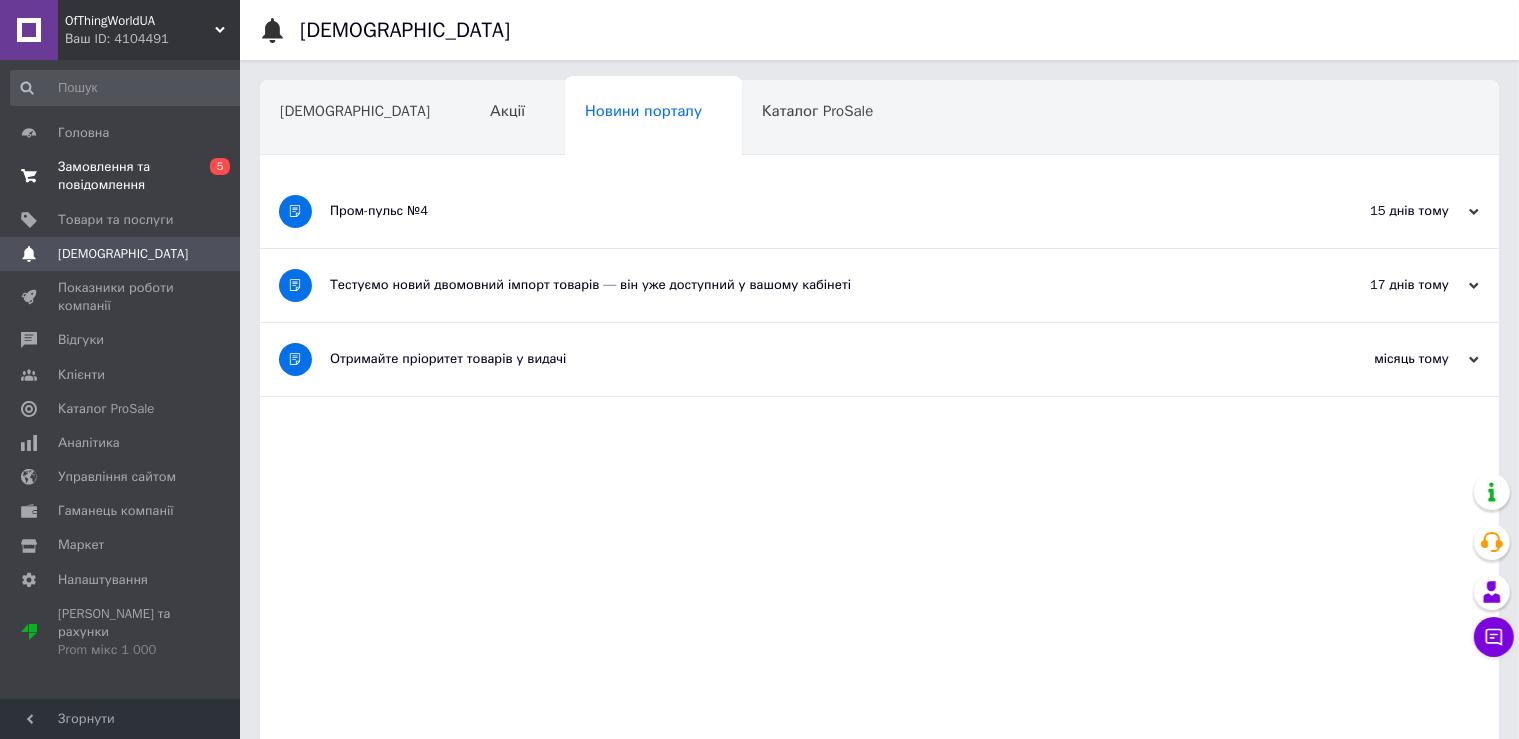 click on "Замовлення та повідомлення" at bounding box center (121, 176) 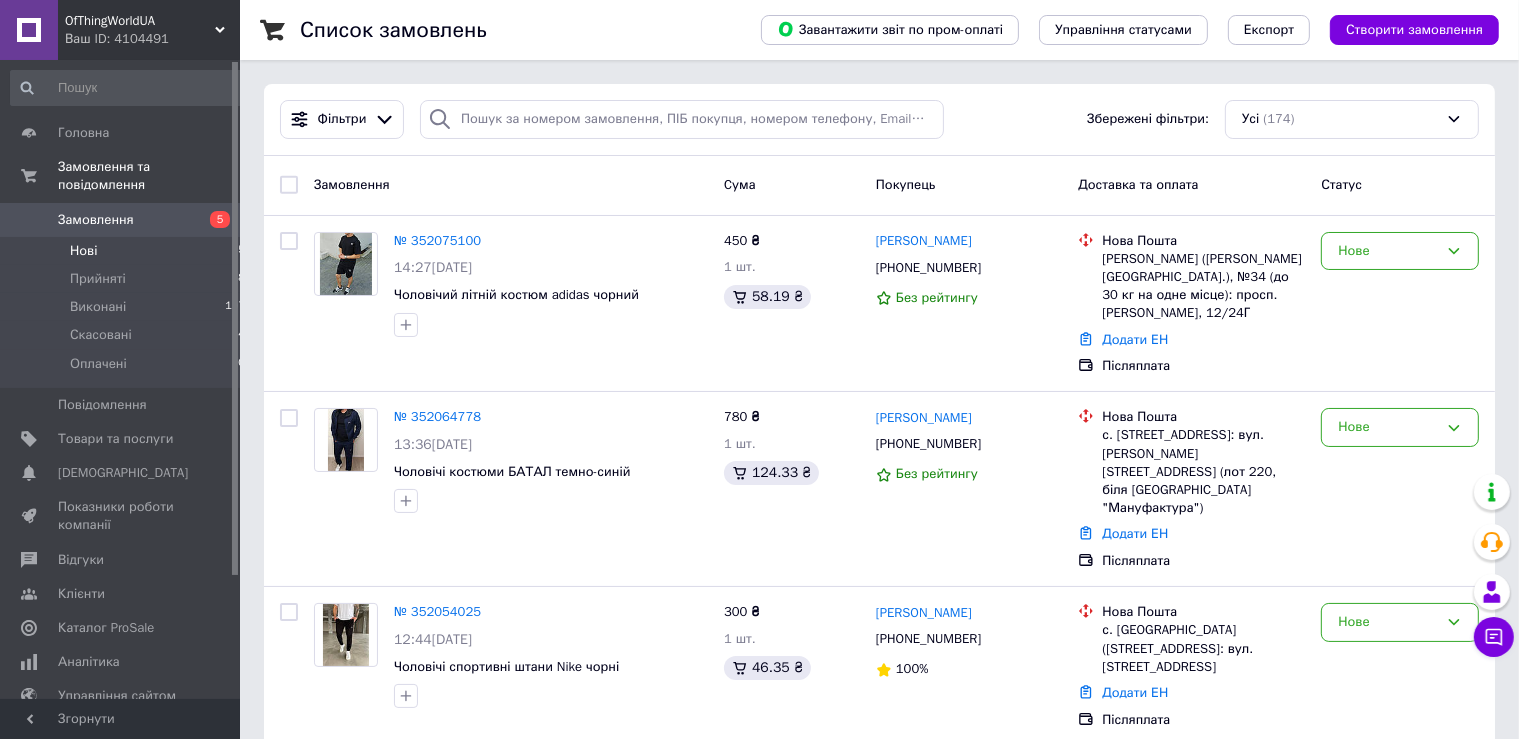 click on "Нові 5" at bounding box center (128, 251) 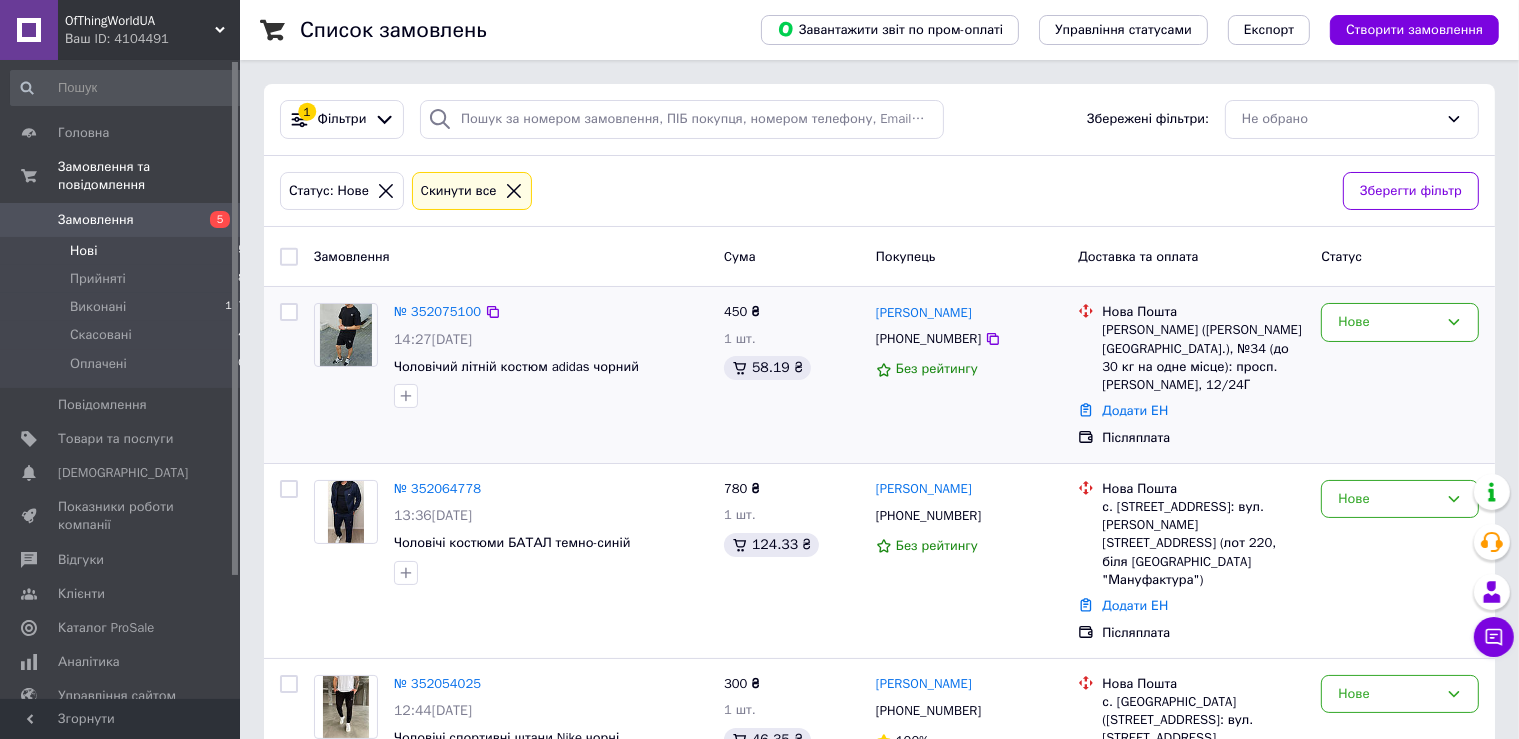 click at bounding box center [346, 335] 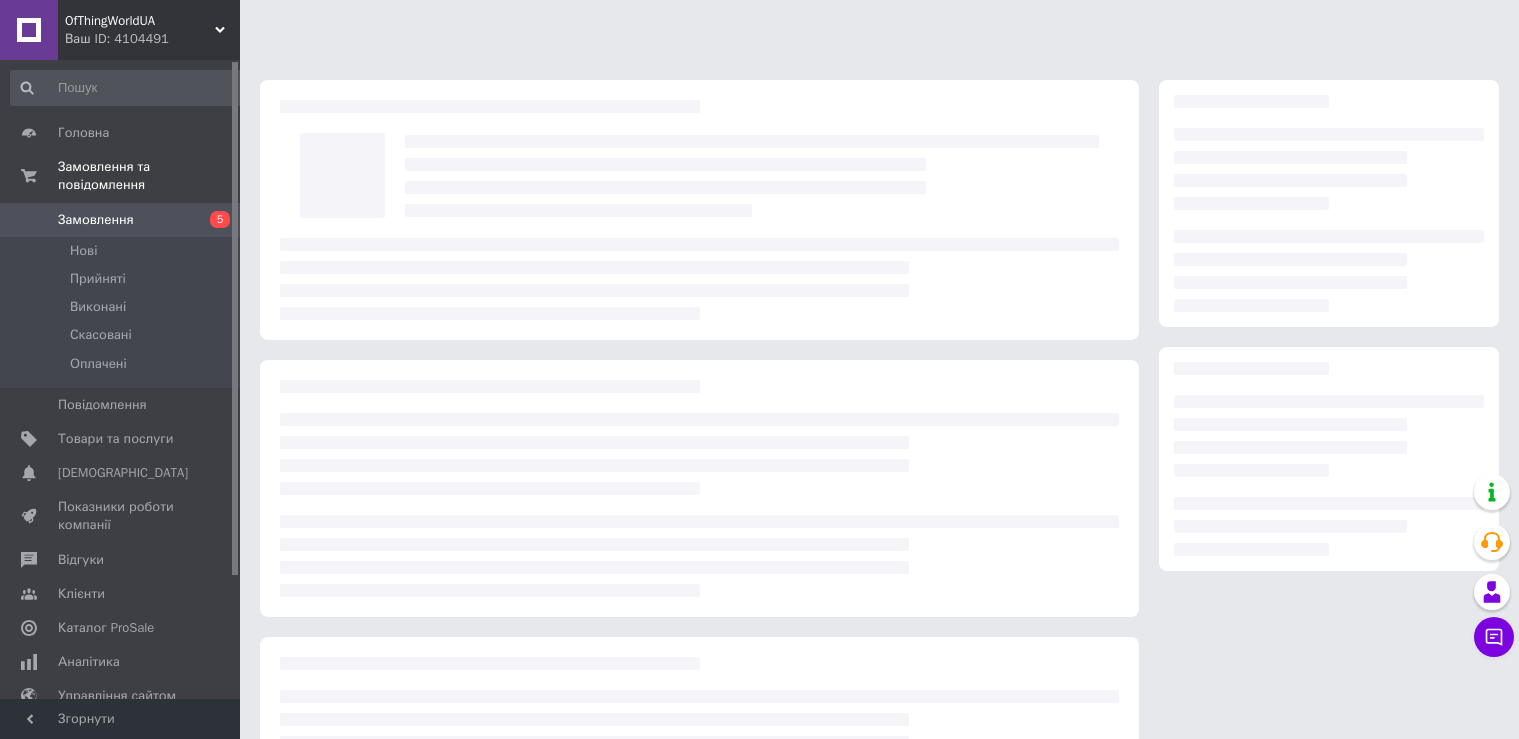 scroll, scrollTop: 0, scrollLeft: 0, axis: both 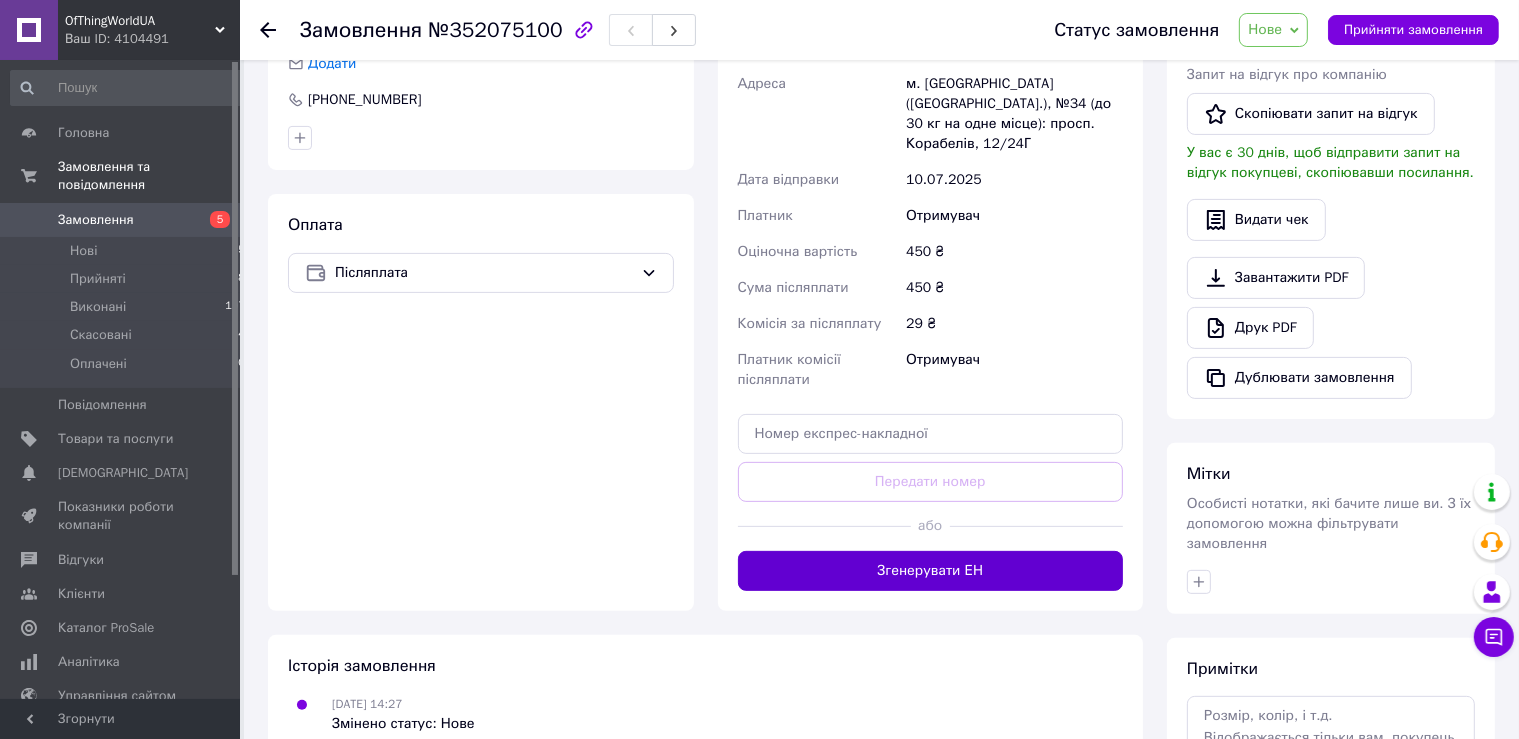 click on "Згенерувати ЕН" at bounding box center [931, 571] 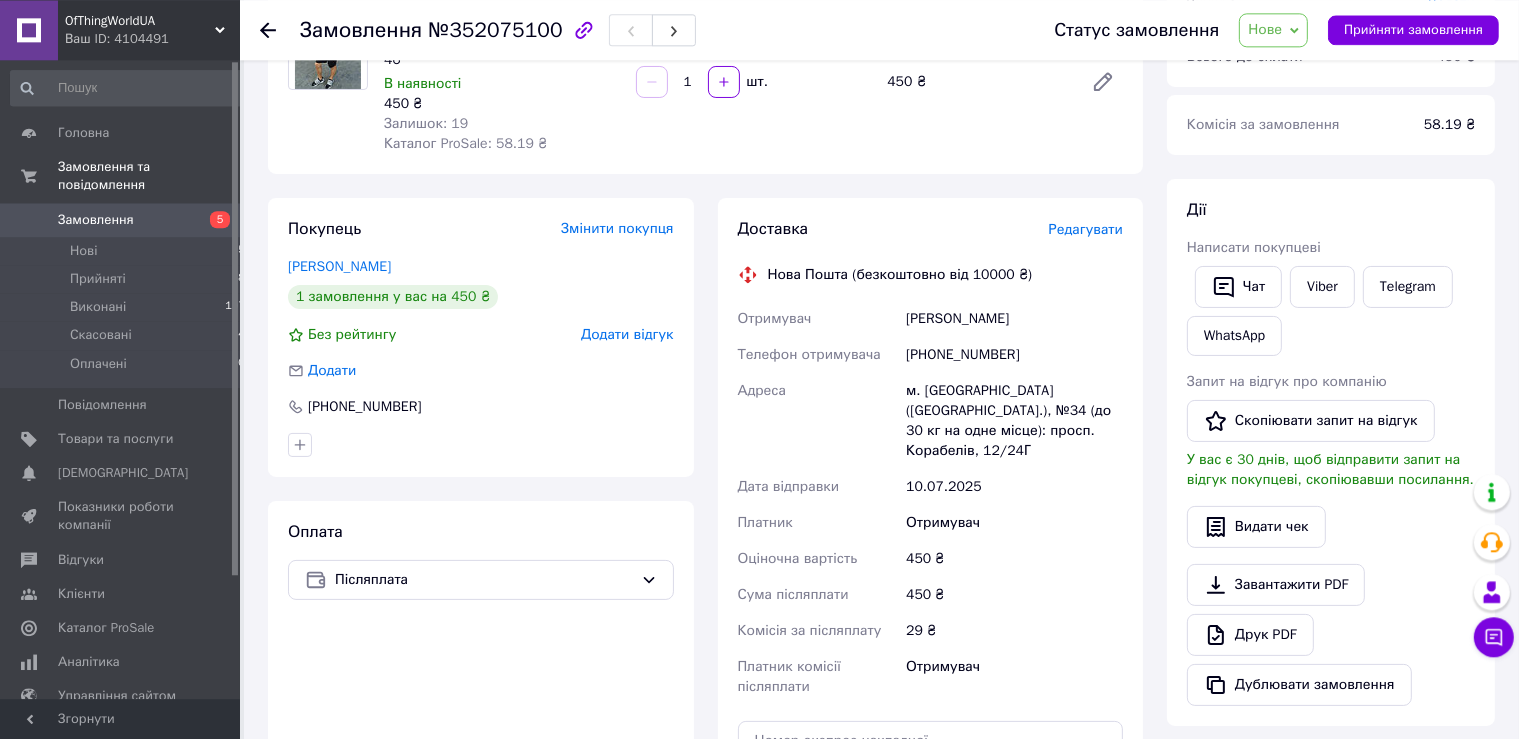 scroll, scrollTop: 105, scrollLeft: 0, axis: vertical 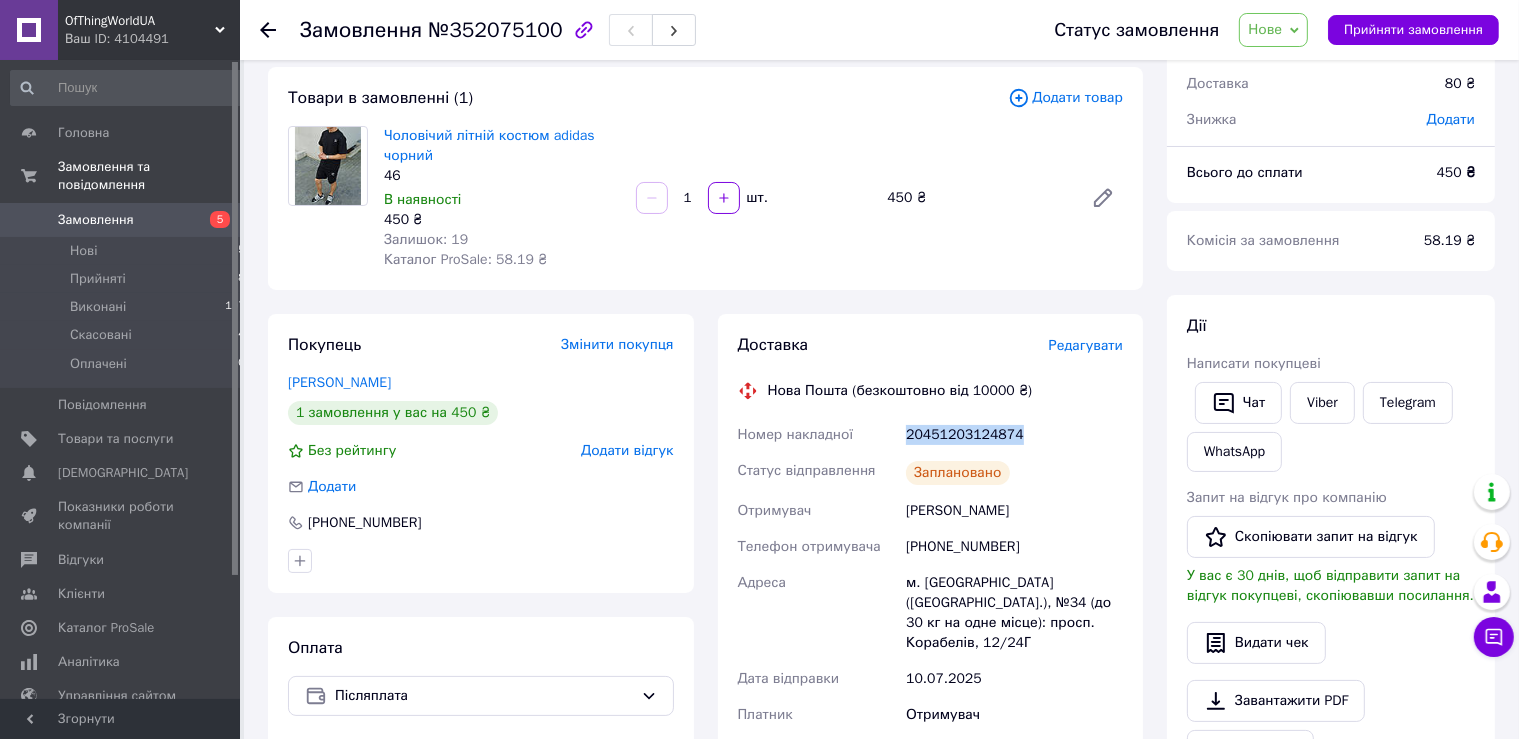 drag, startPoint x: 1025, startPoint y: 436, endPoint x: 862, endPoint y: 430, distance: 163.1104 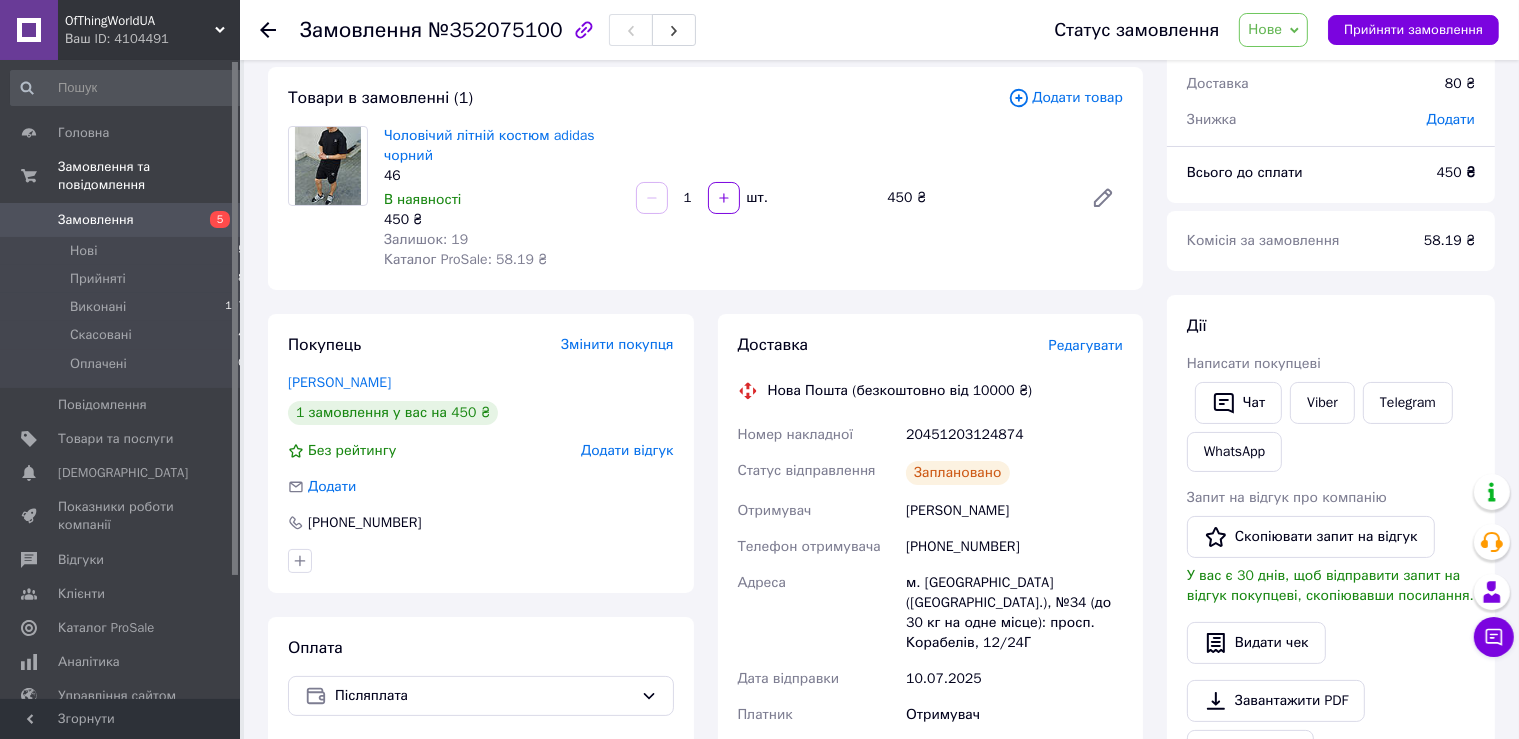 click on "Покупець Змінити покупця [PERSON_NAME] 1 замовлення у вас на 450 ₴ Без рейтингу   Додати відгук Додати [PHONE_NUMBER] Оплата Післяплата" at bounding box center [481, 661] 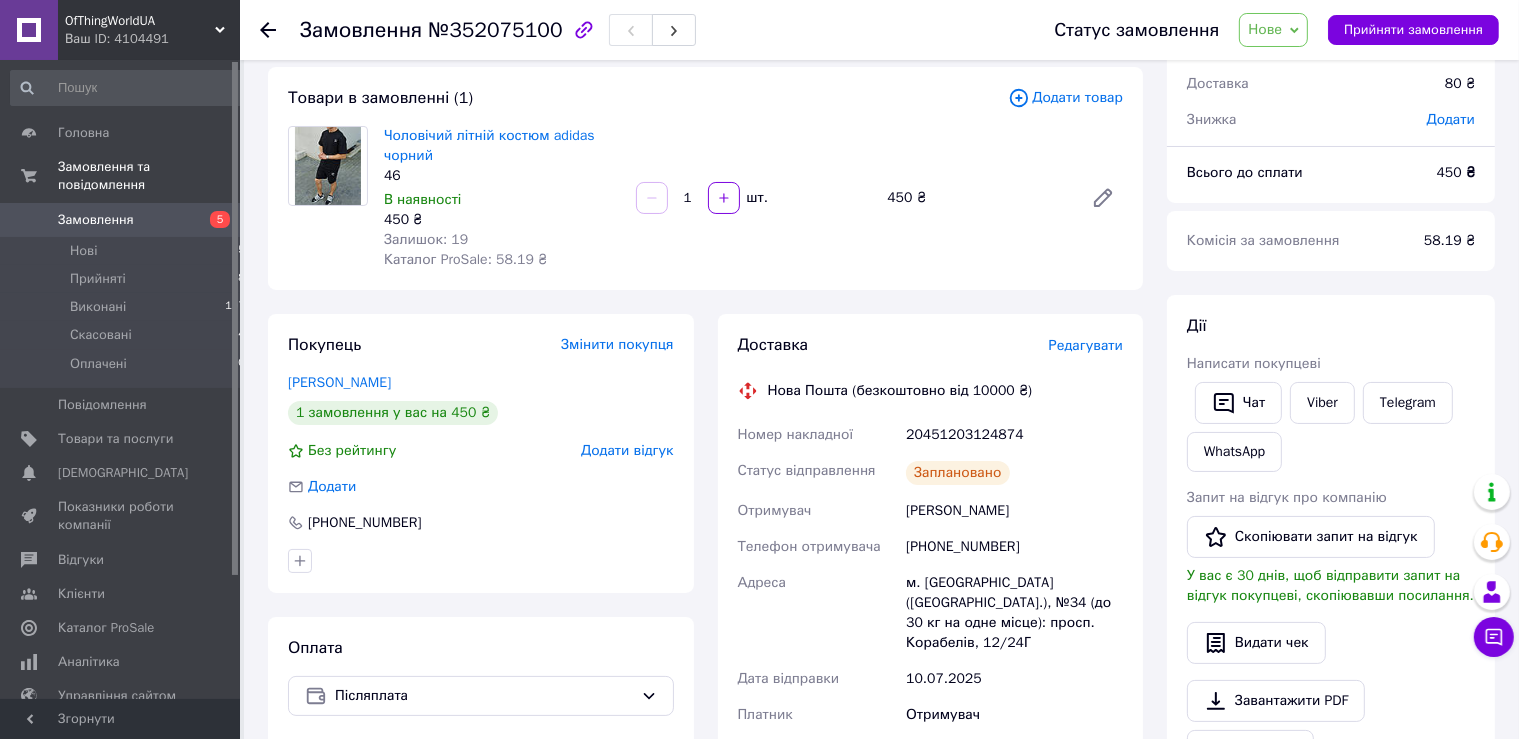 click on "Нове" at bounding box center [1273, 30] 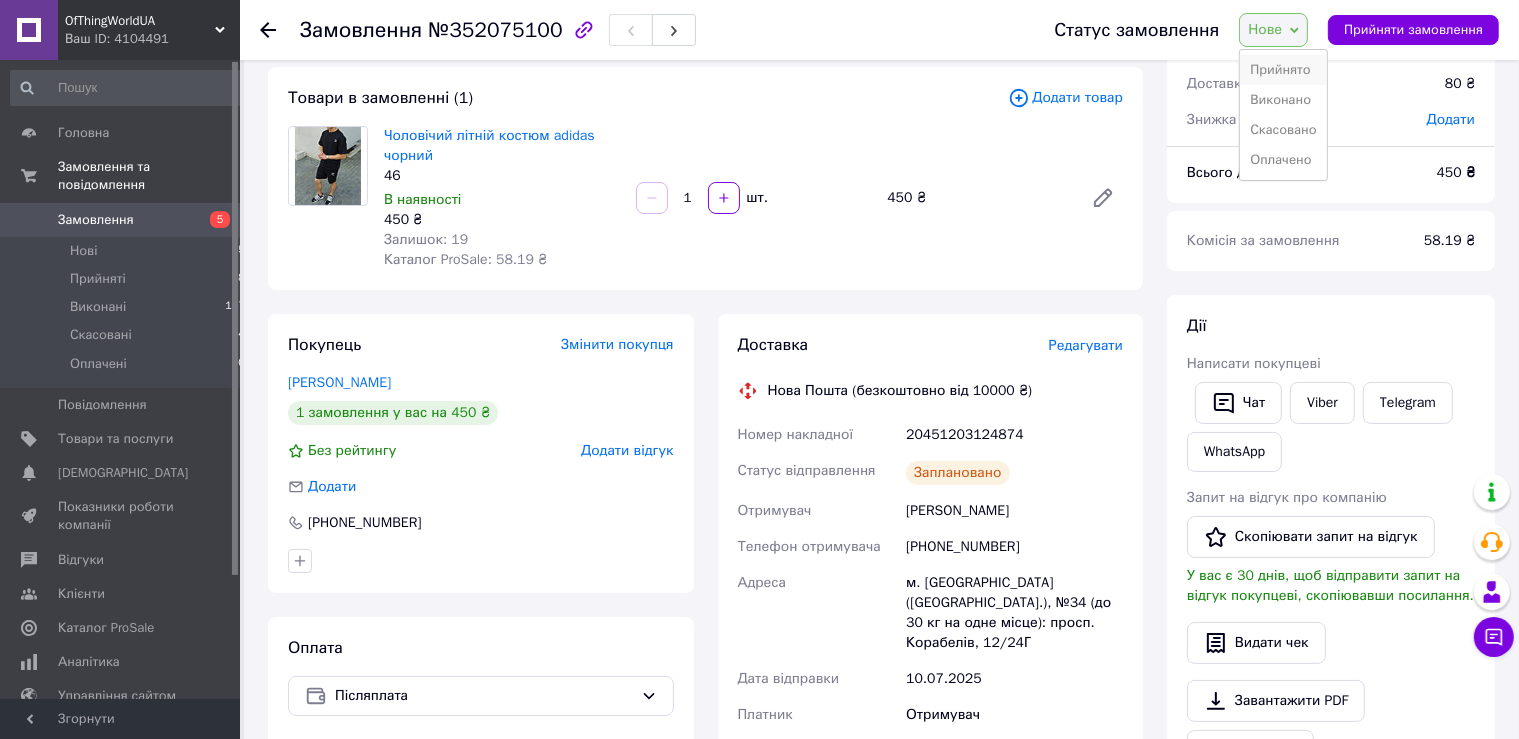 click on "Прийнято" at bounding box center [1283, 70] 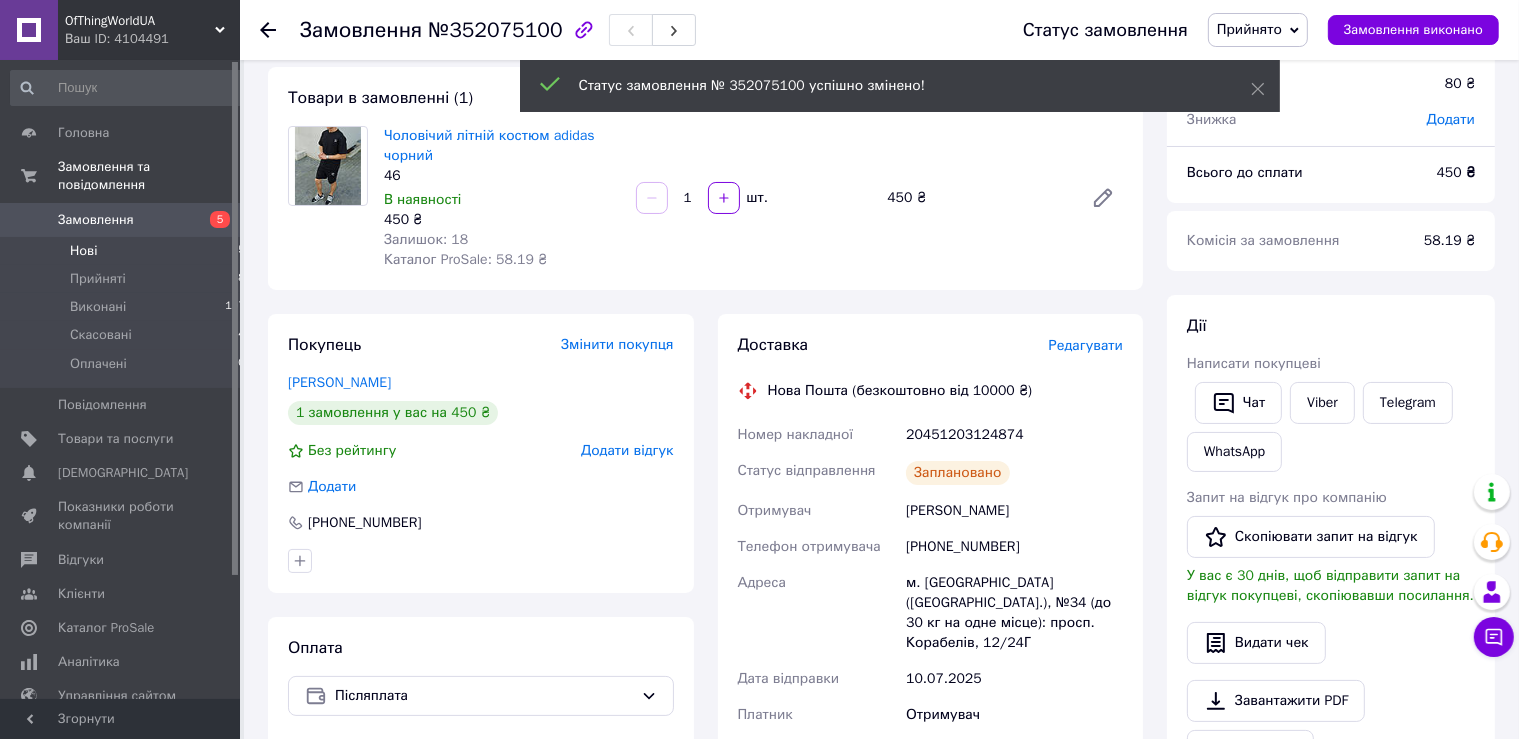 click on "Нові 5" at bounding box center [128, 251] 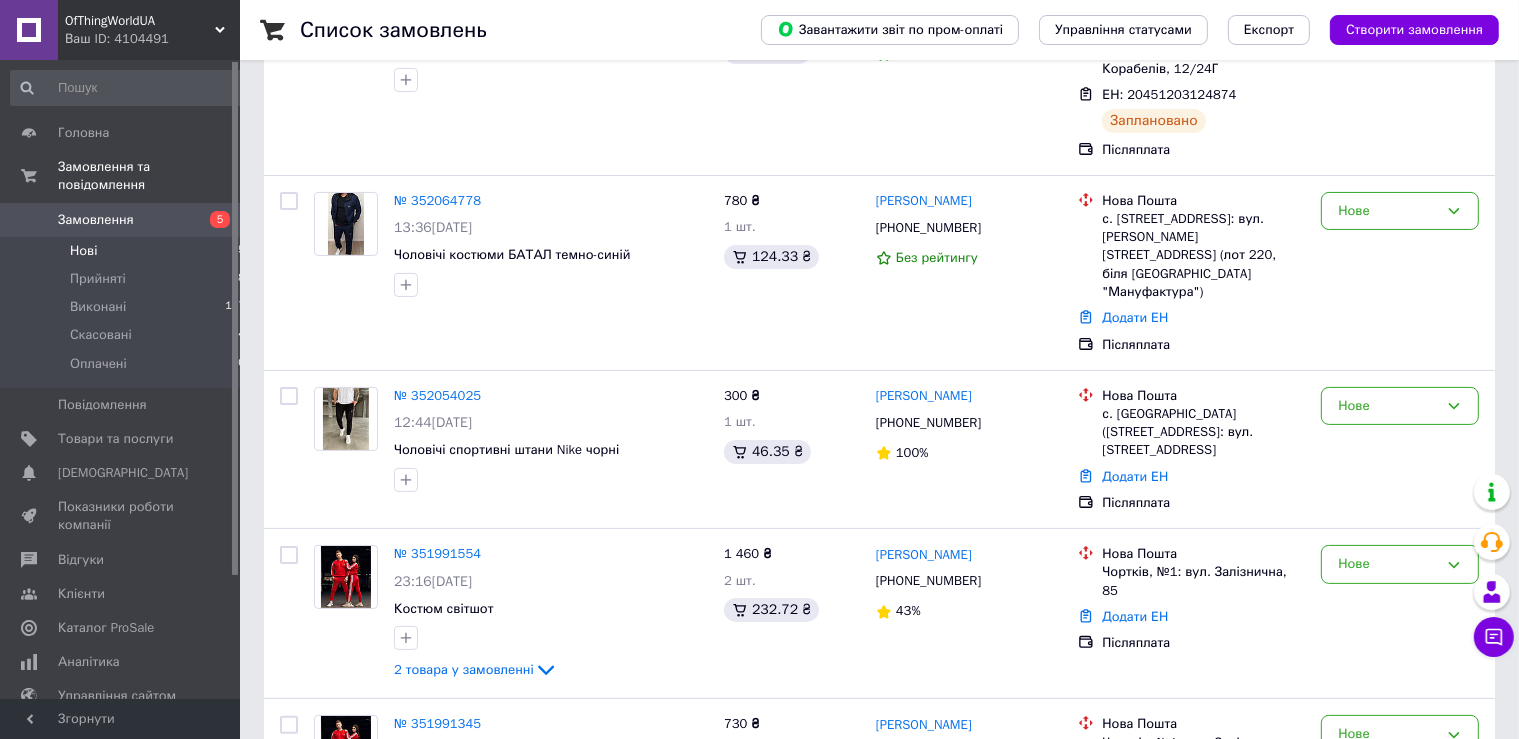 scroll, scrollTop: 363, scrollLeft: 0, axis: vertical 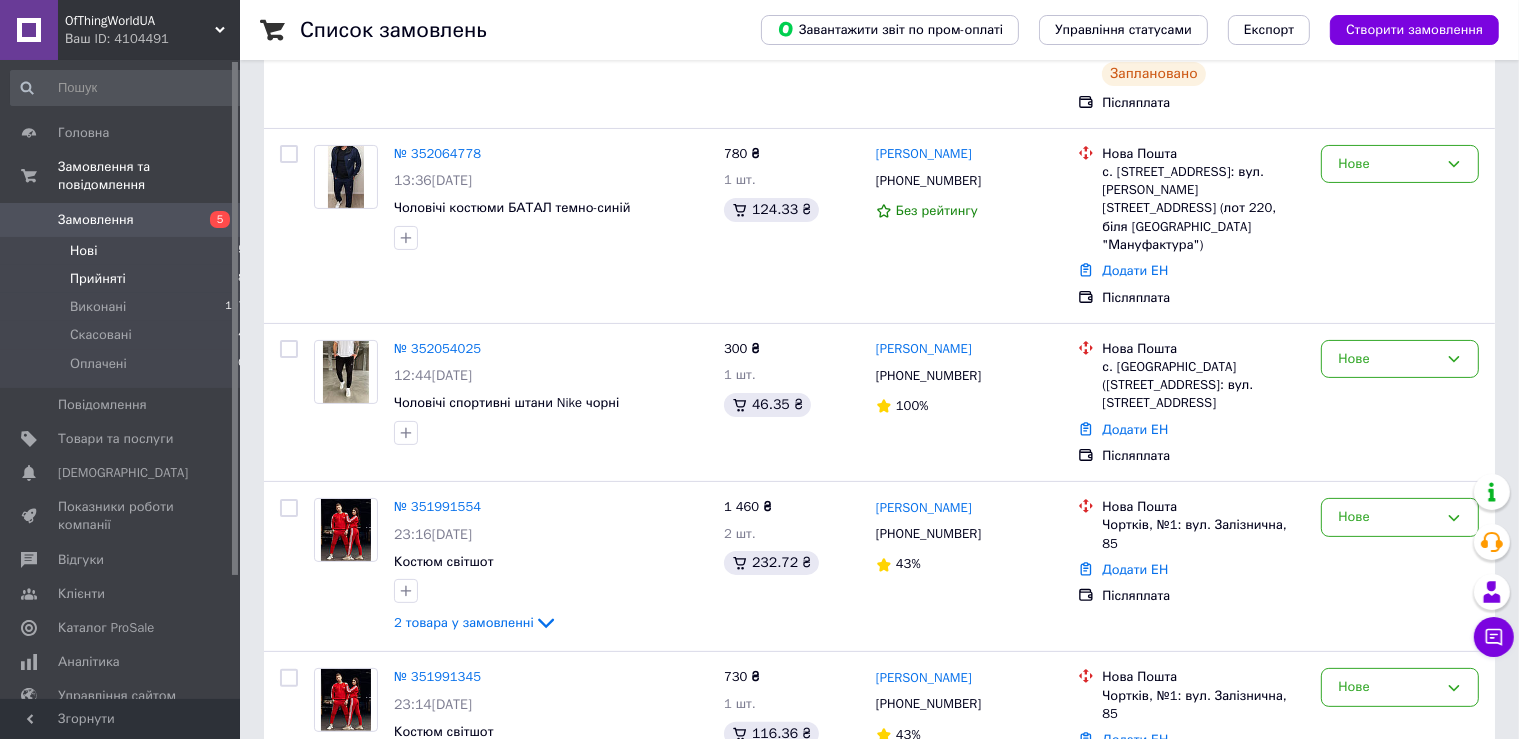 click on "Прийняті" at bounding box center (98, 279) 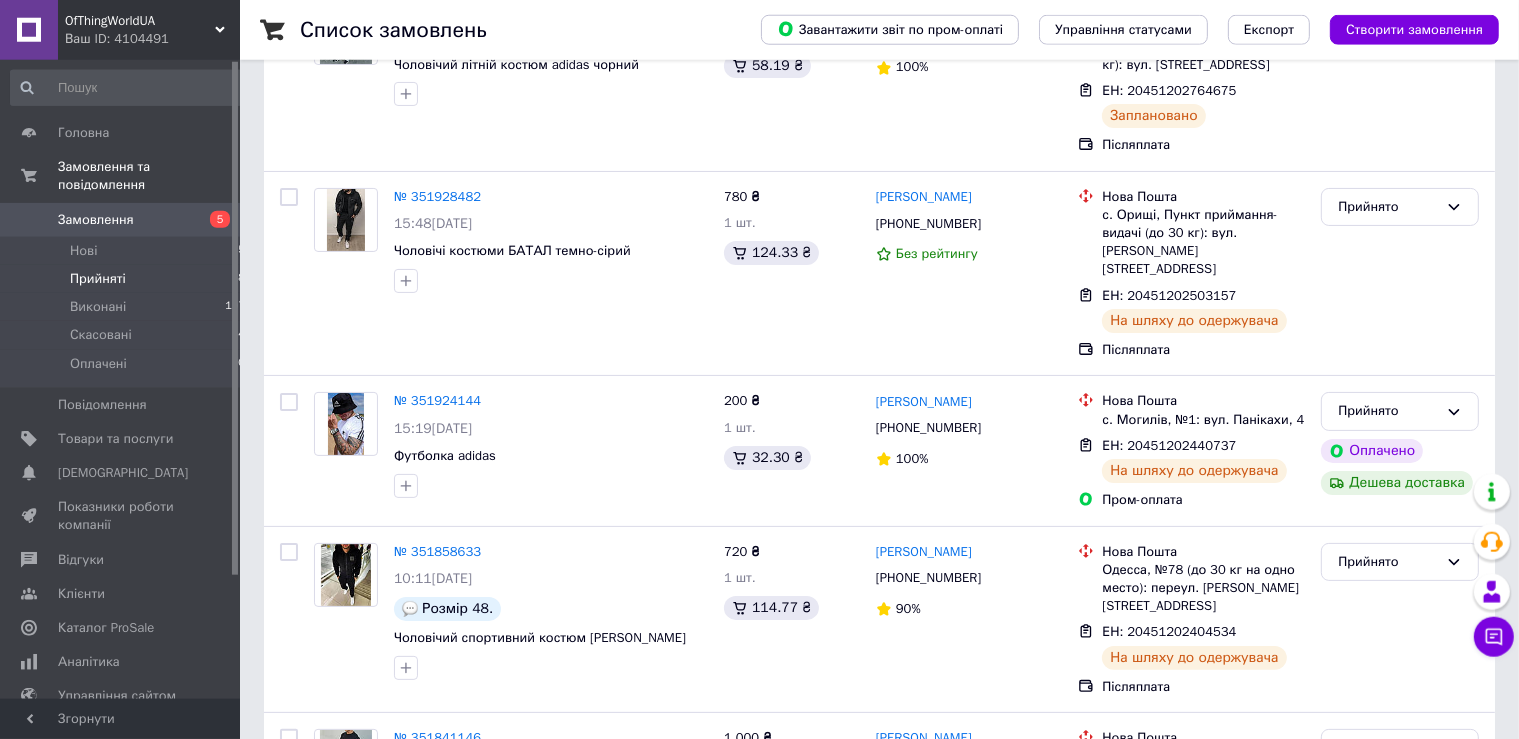 scroll, scrollTop: 316, scrollLeft: 0, axis: vertical 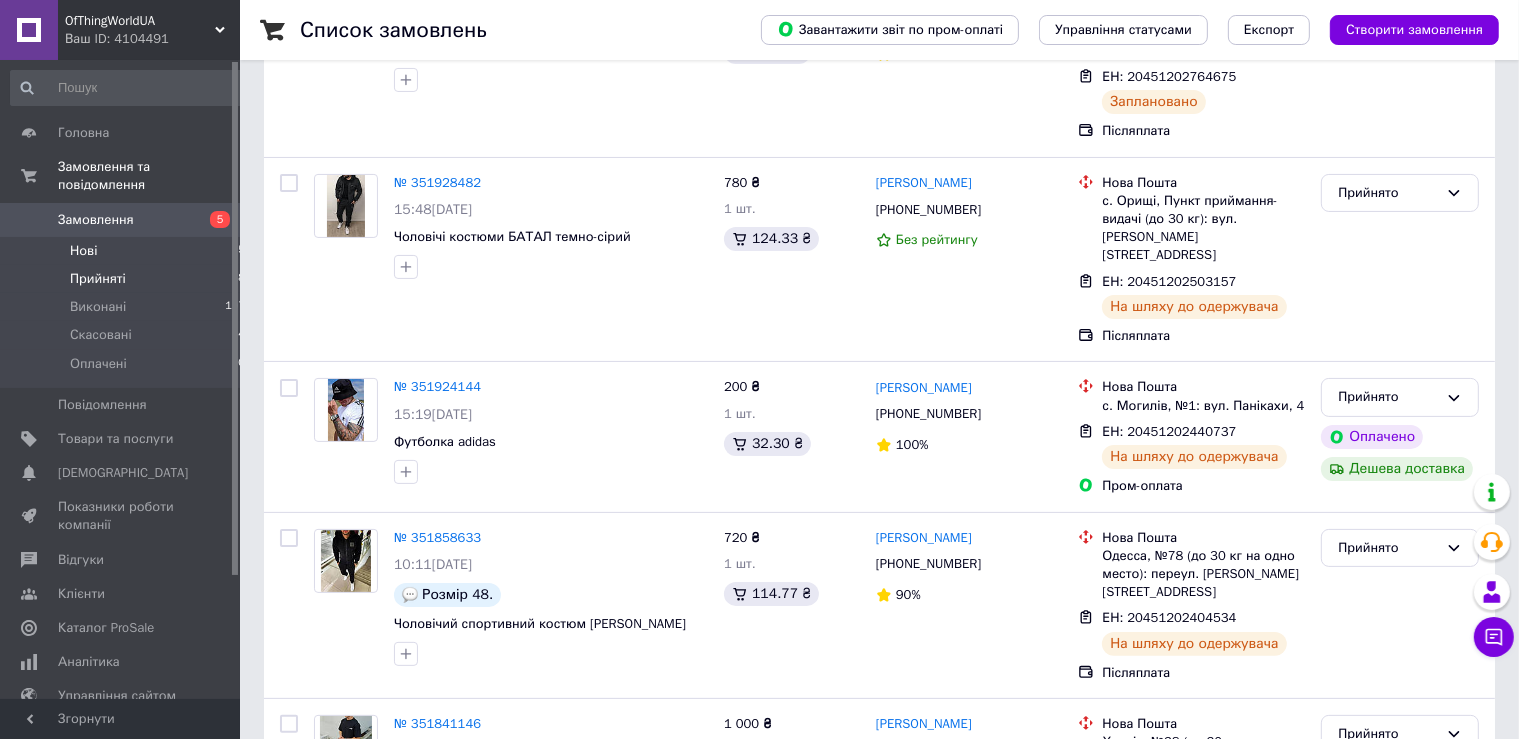 click on "Нові 5" at bounding box center [128, 251] 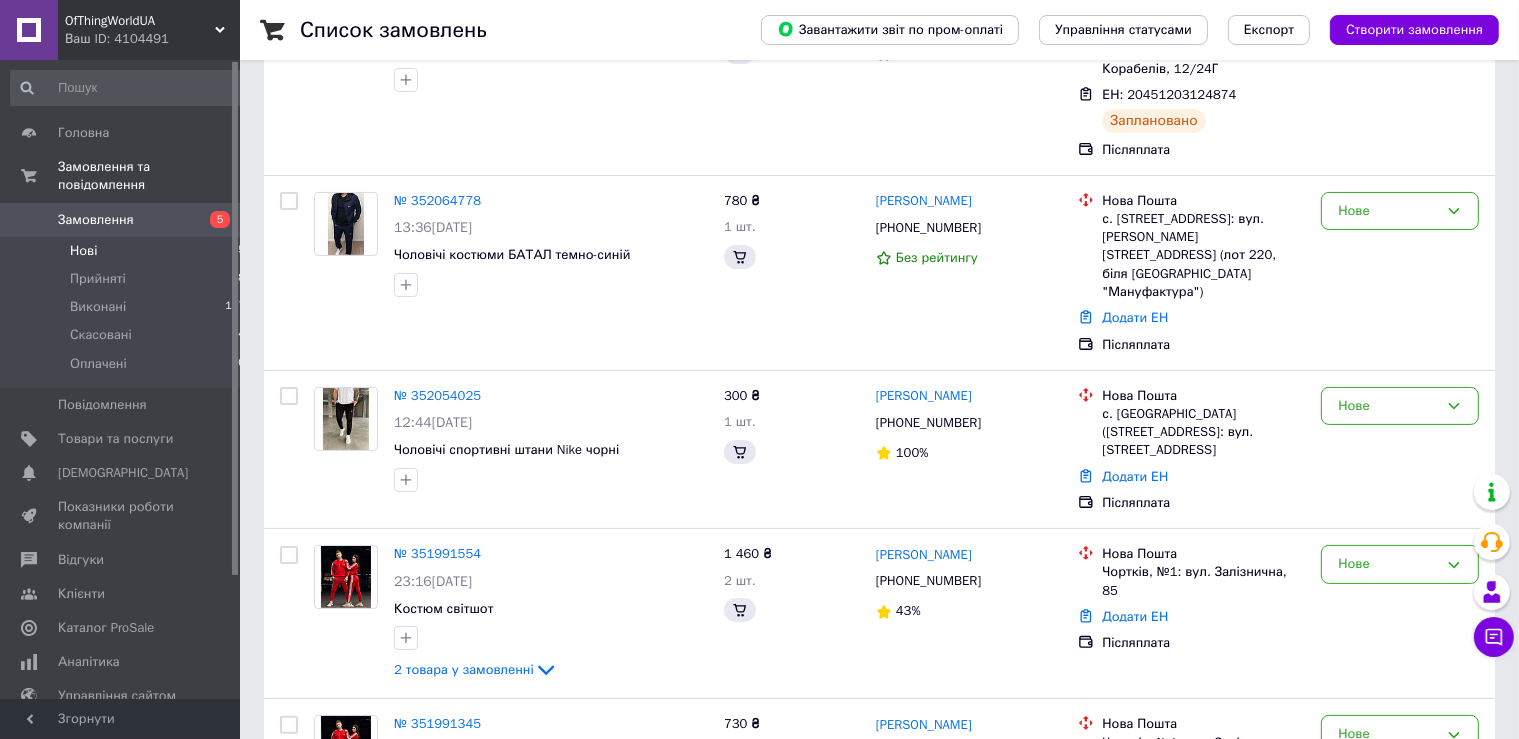 scroll, scrollTop: 0, scrollLeft: 0, axis: both 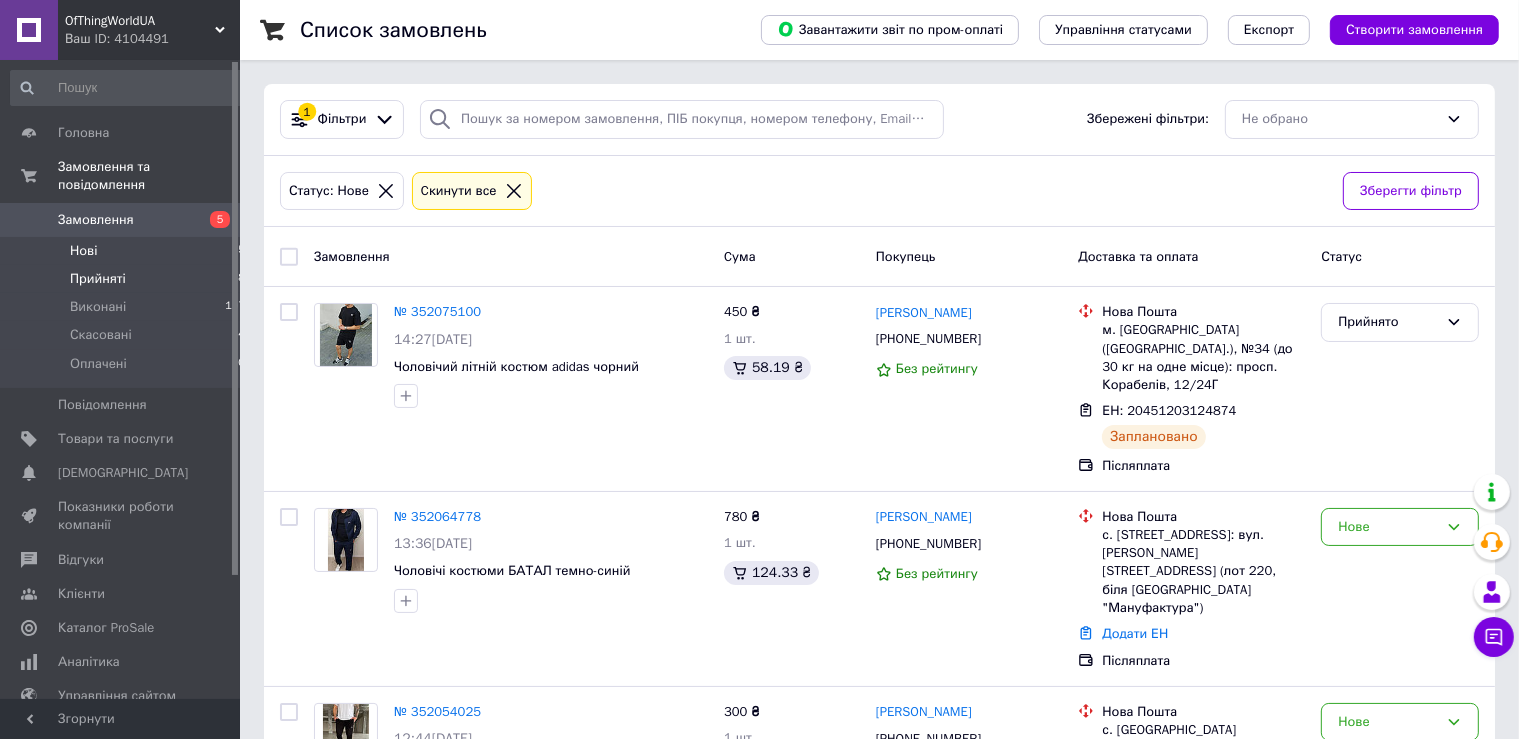 click on "Прийняті" at bounding box center [98, 279] 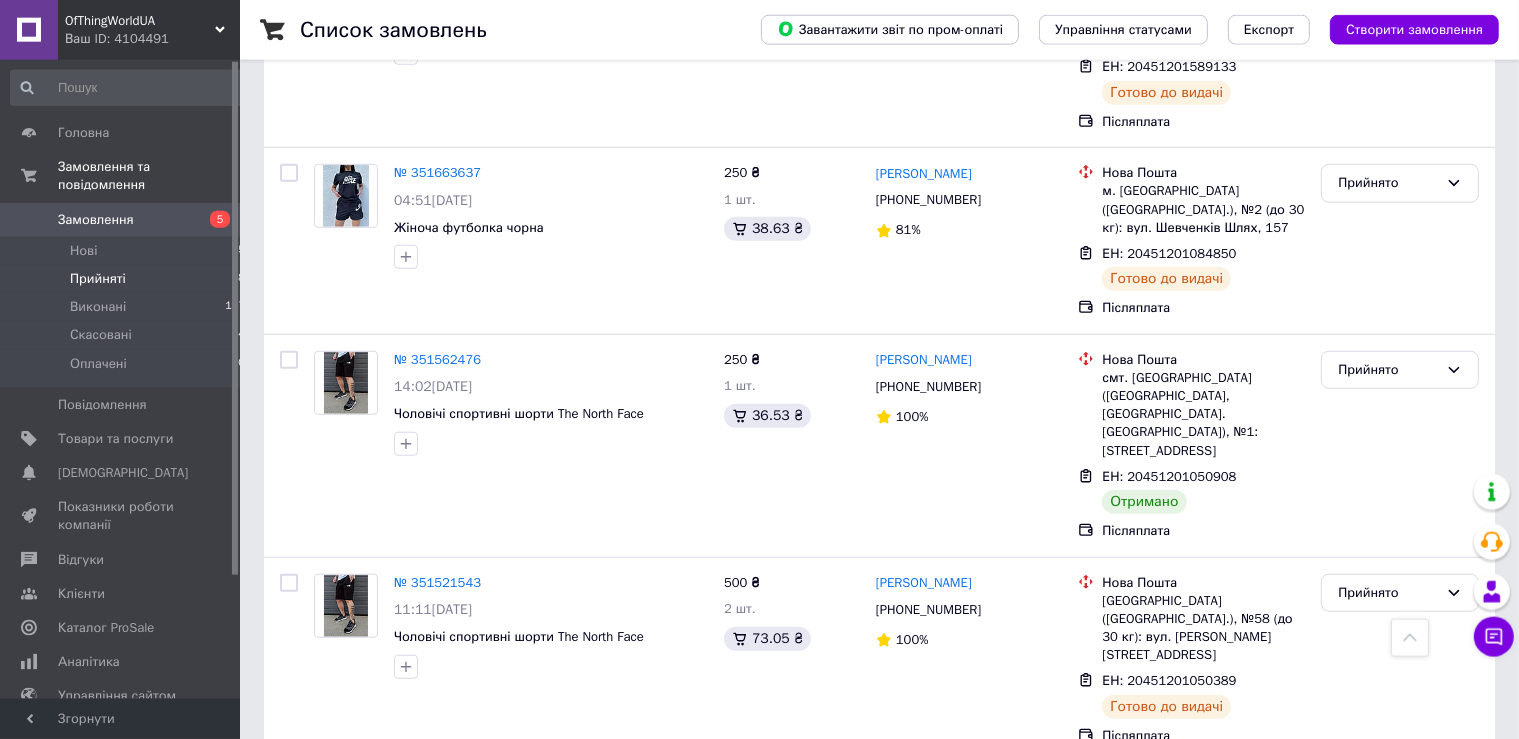 scroll, scrollTop: 1372, scrollLeft: 0, axis: vertical 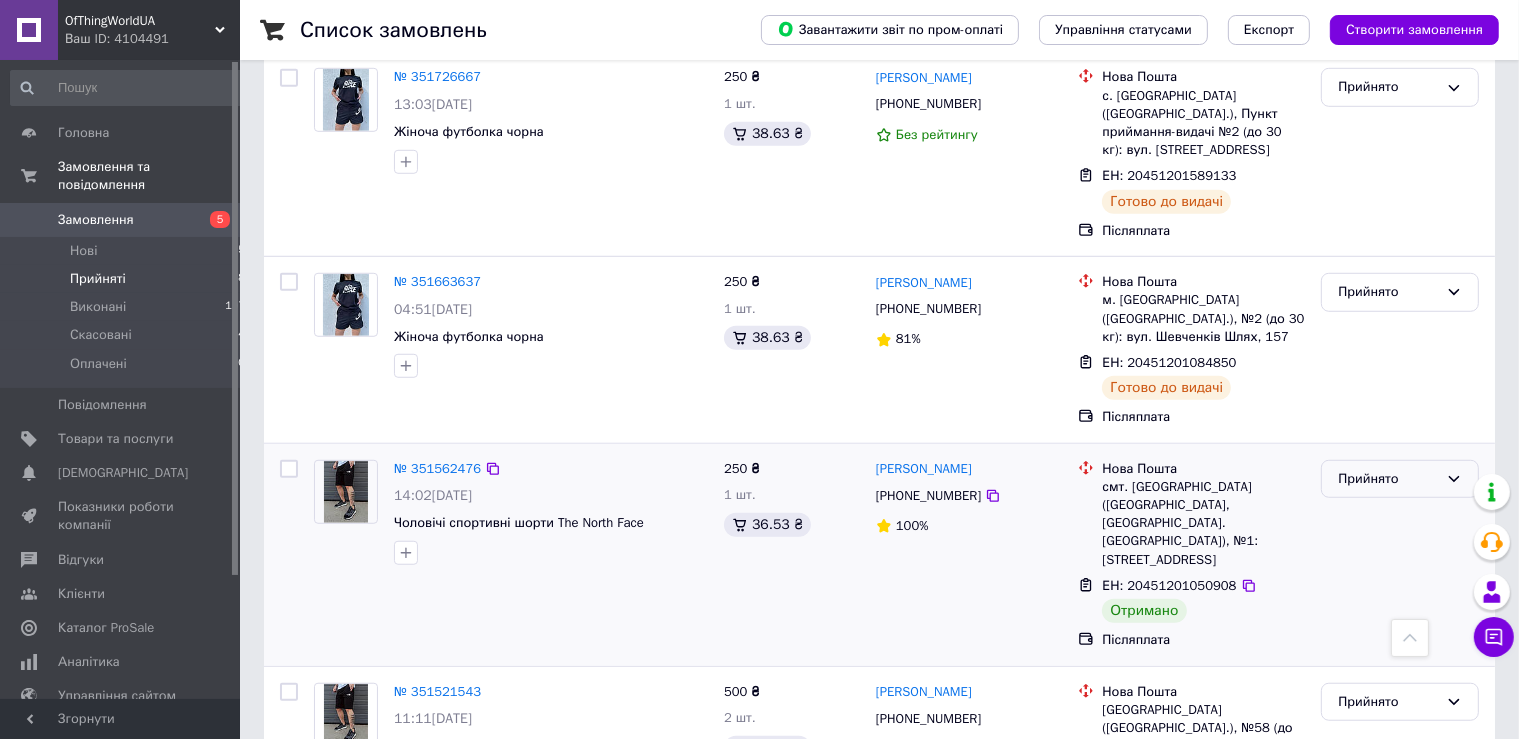 click on "Прийнято" at bounding box center (1388, 479) 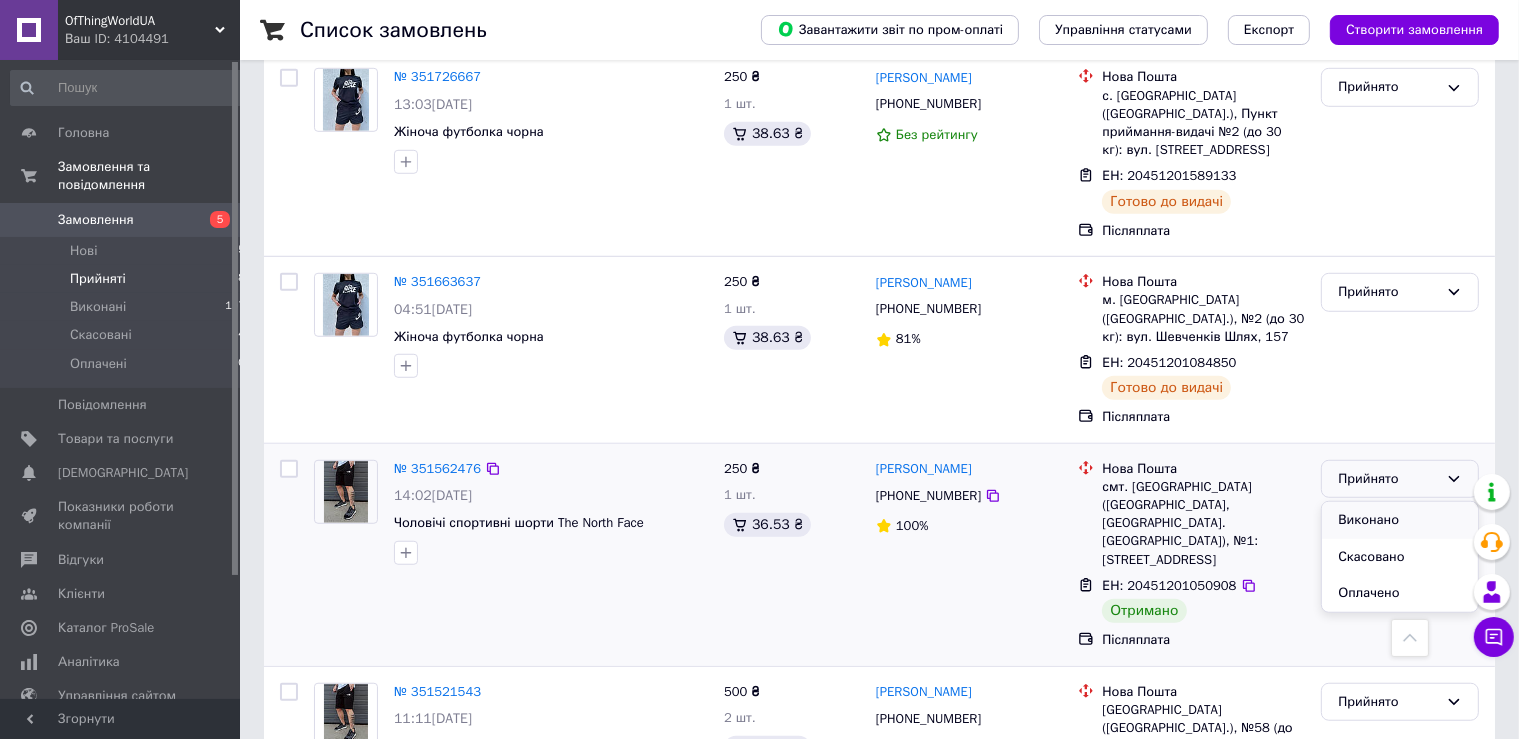 click on "Виконано" at bounding box center [1400, 520] 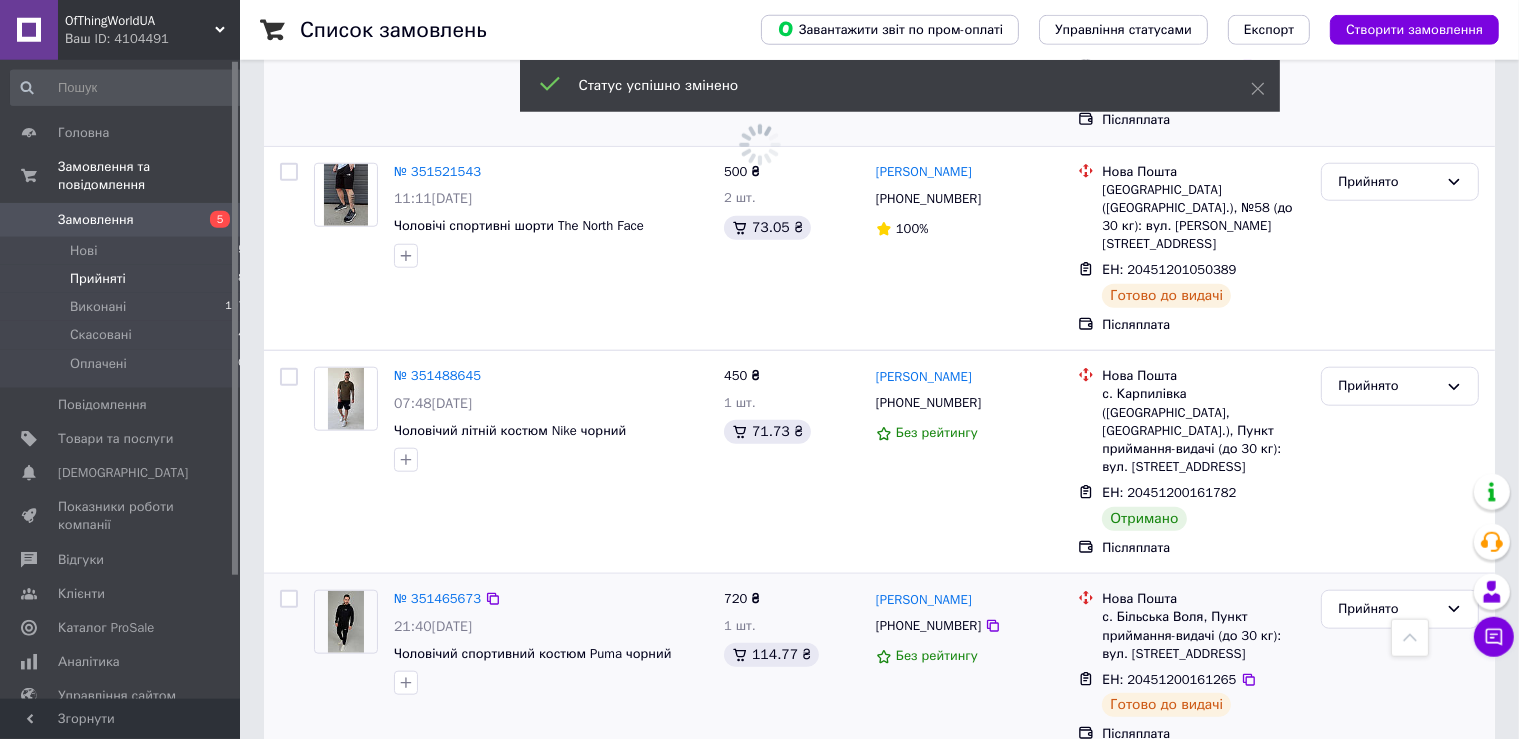 scroll, scrollTop: 1795, scrollLeft: 0, axis: vertical 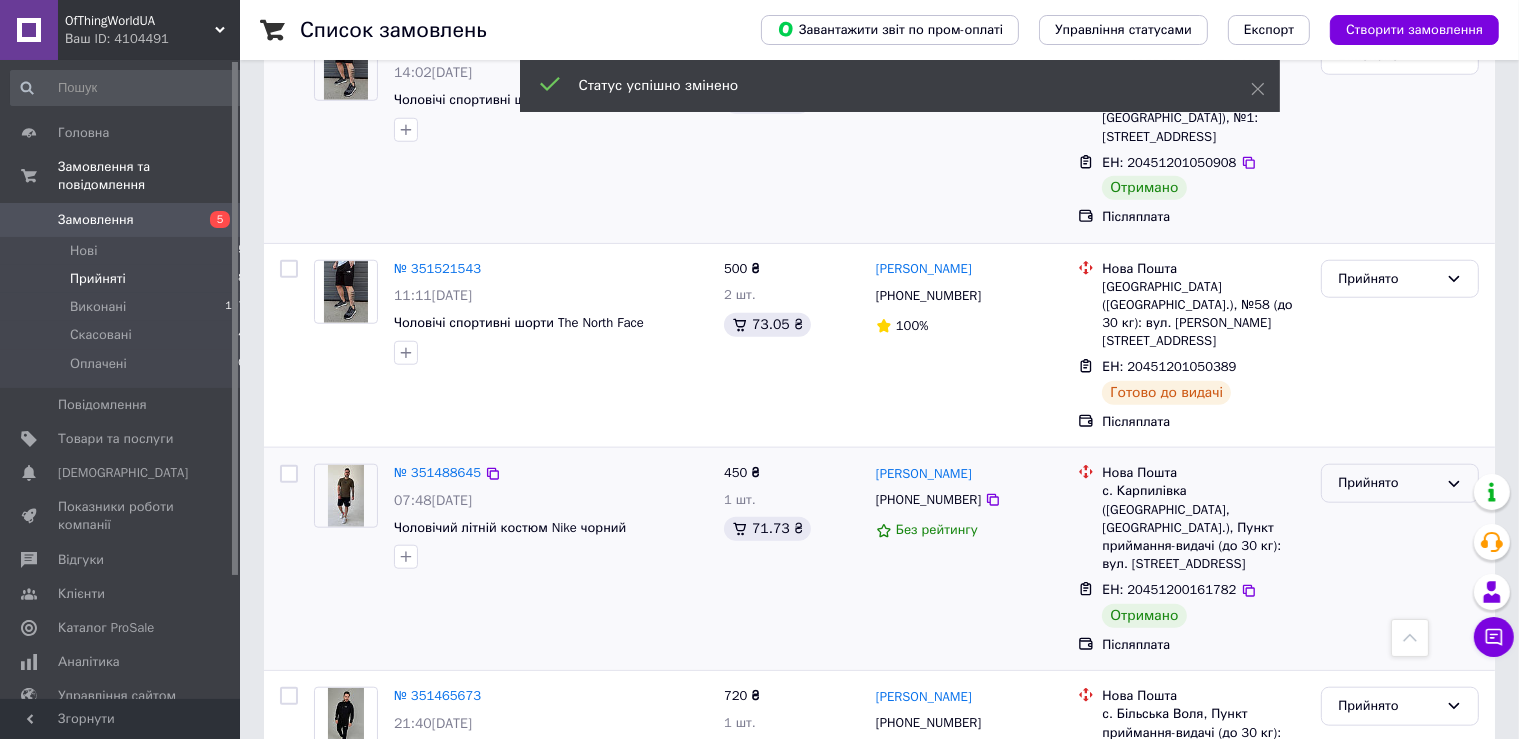 click 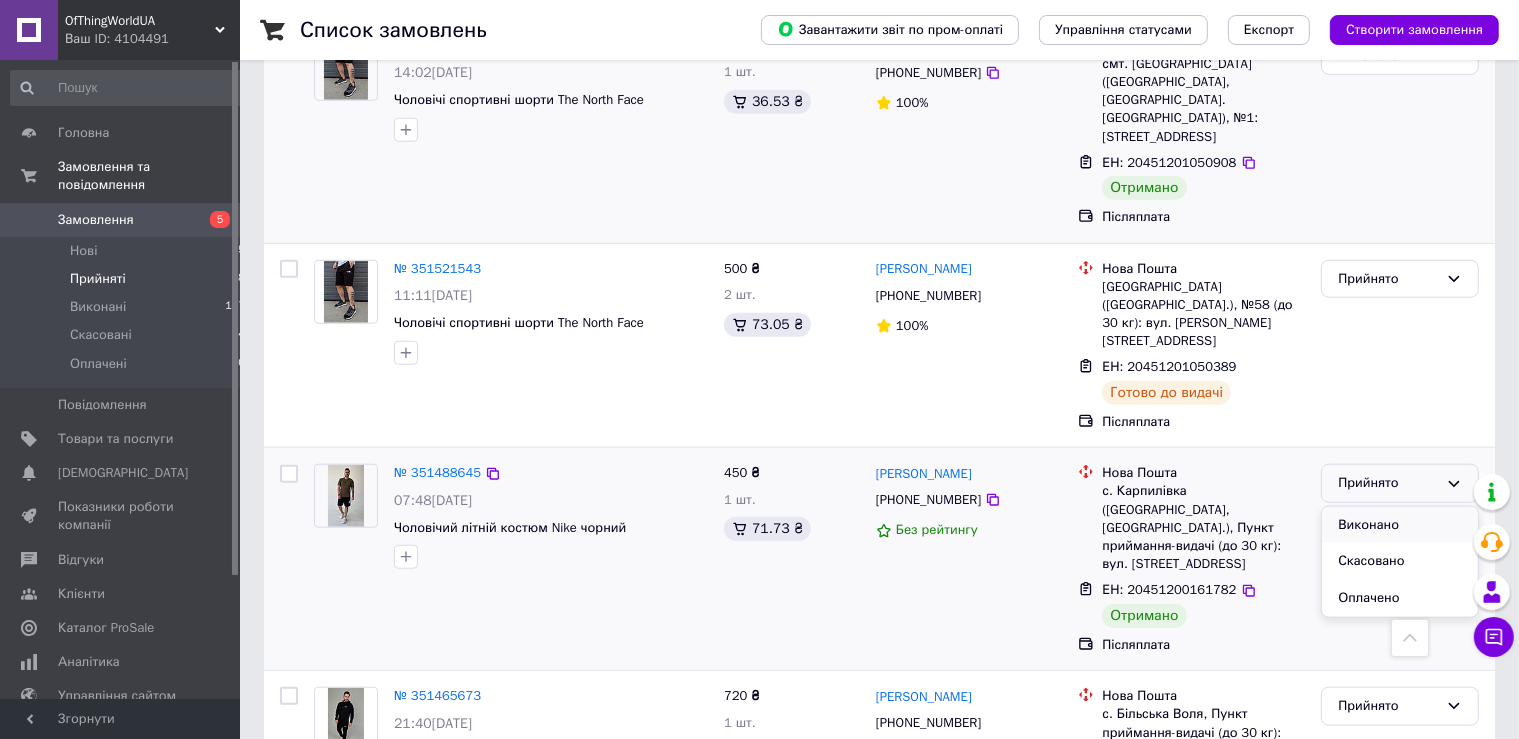 click on "Виконано" at bounding box center (1400, 525) 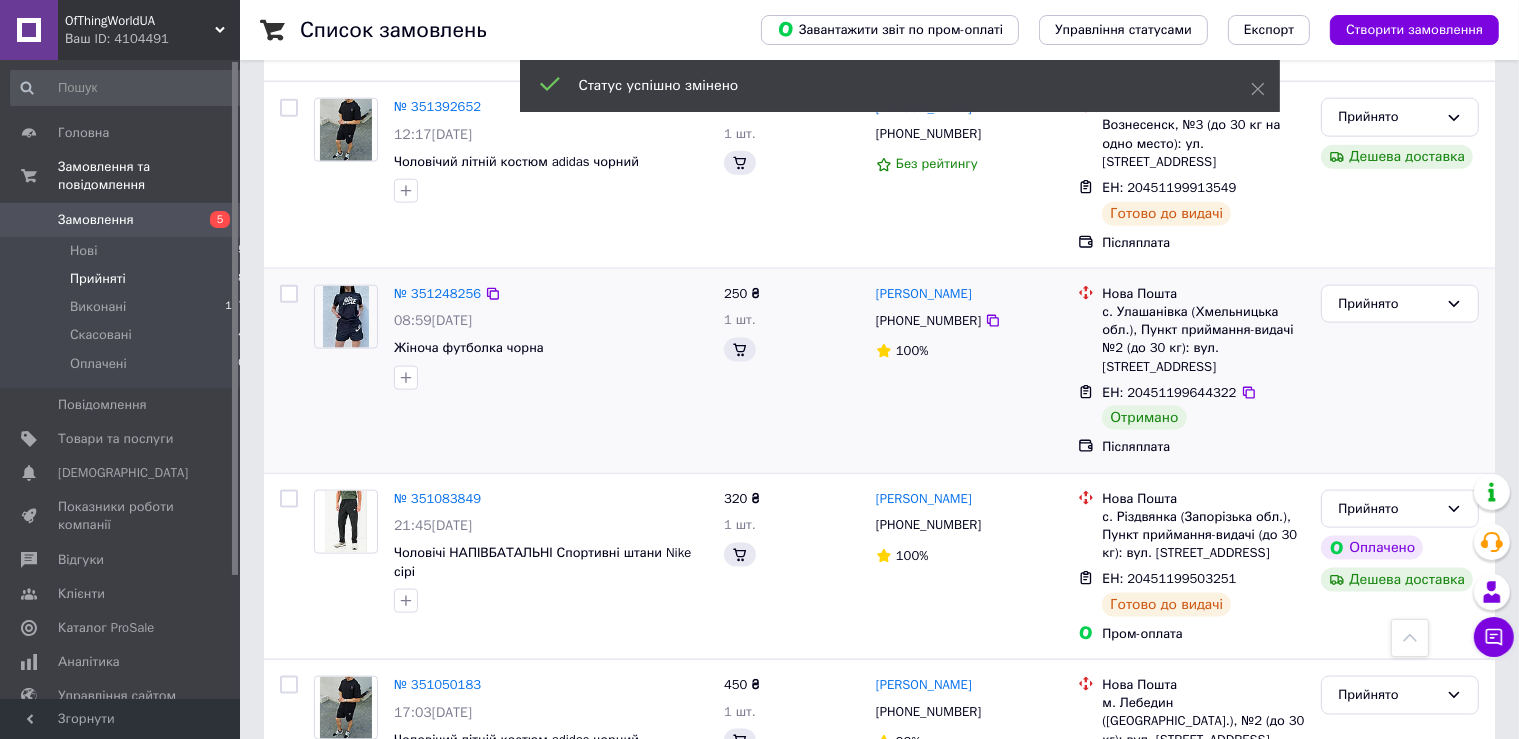 scroll, scrollTop: 2329, scrollLeft: 0, axis: vertical 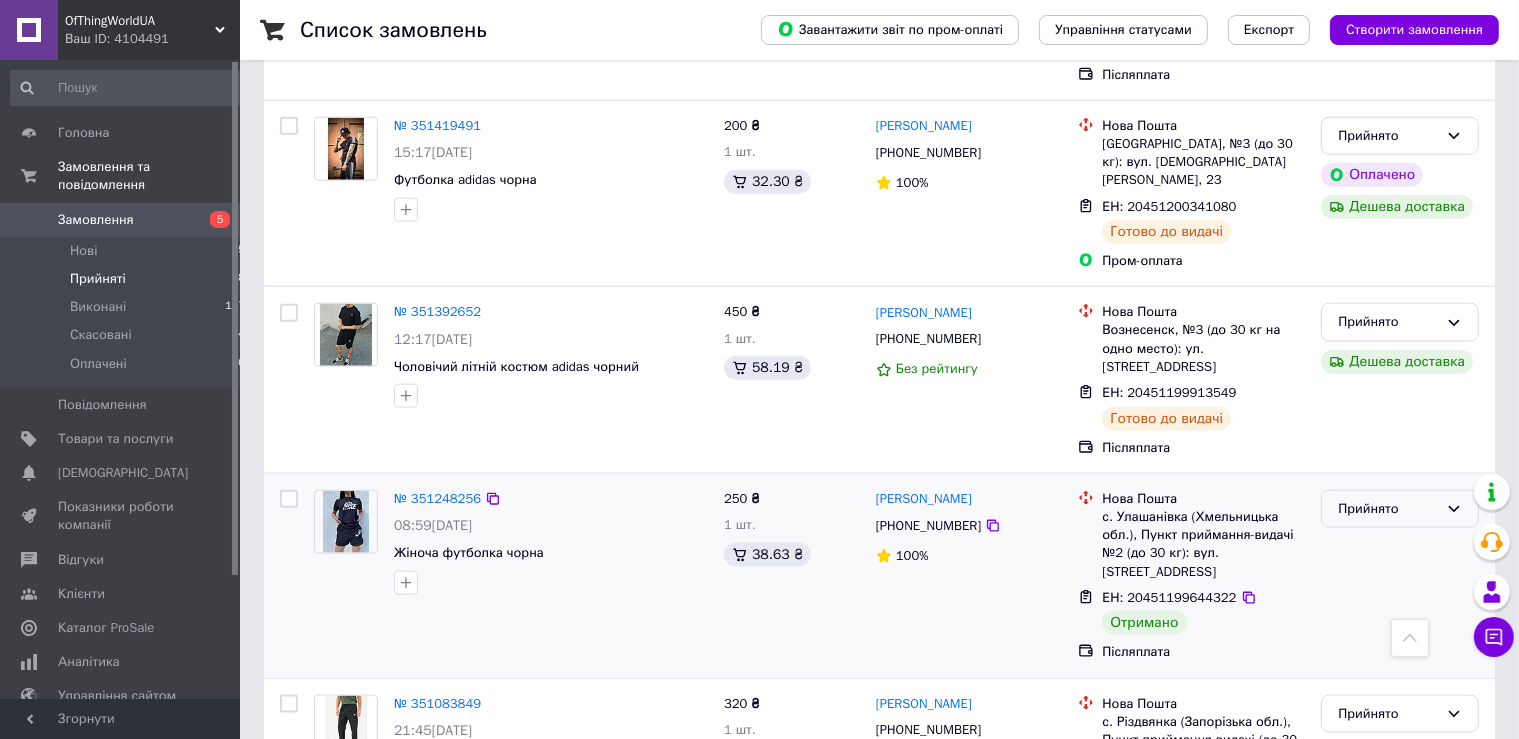 click on "Прийнято" at bounding box center [1388, 509] 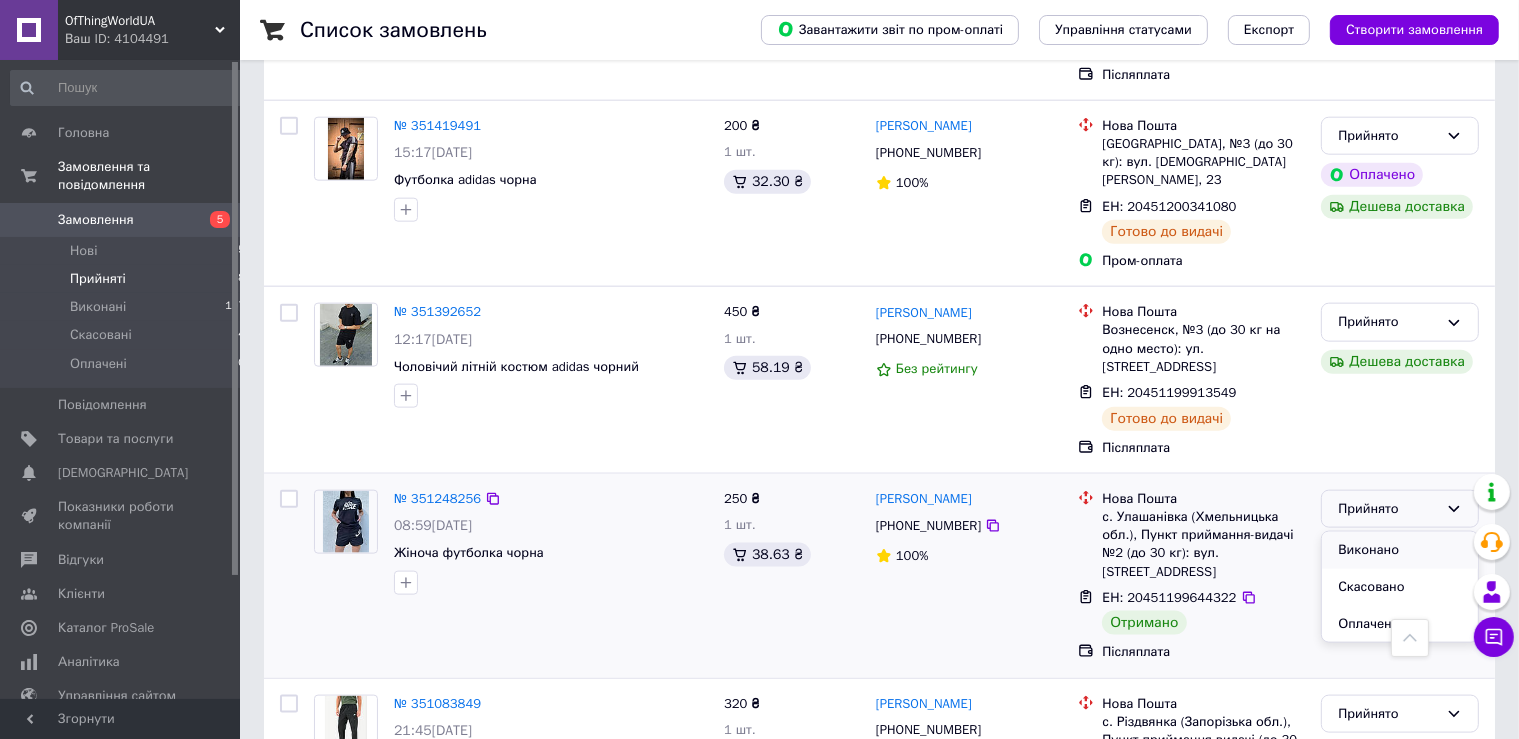 click on "Виконано" at bounding box center (1400, 550) 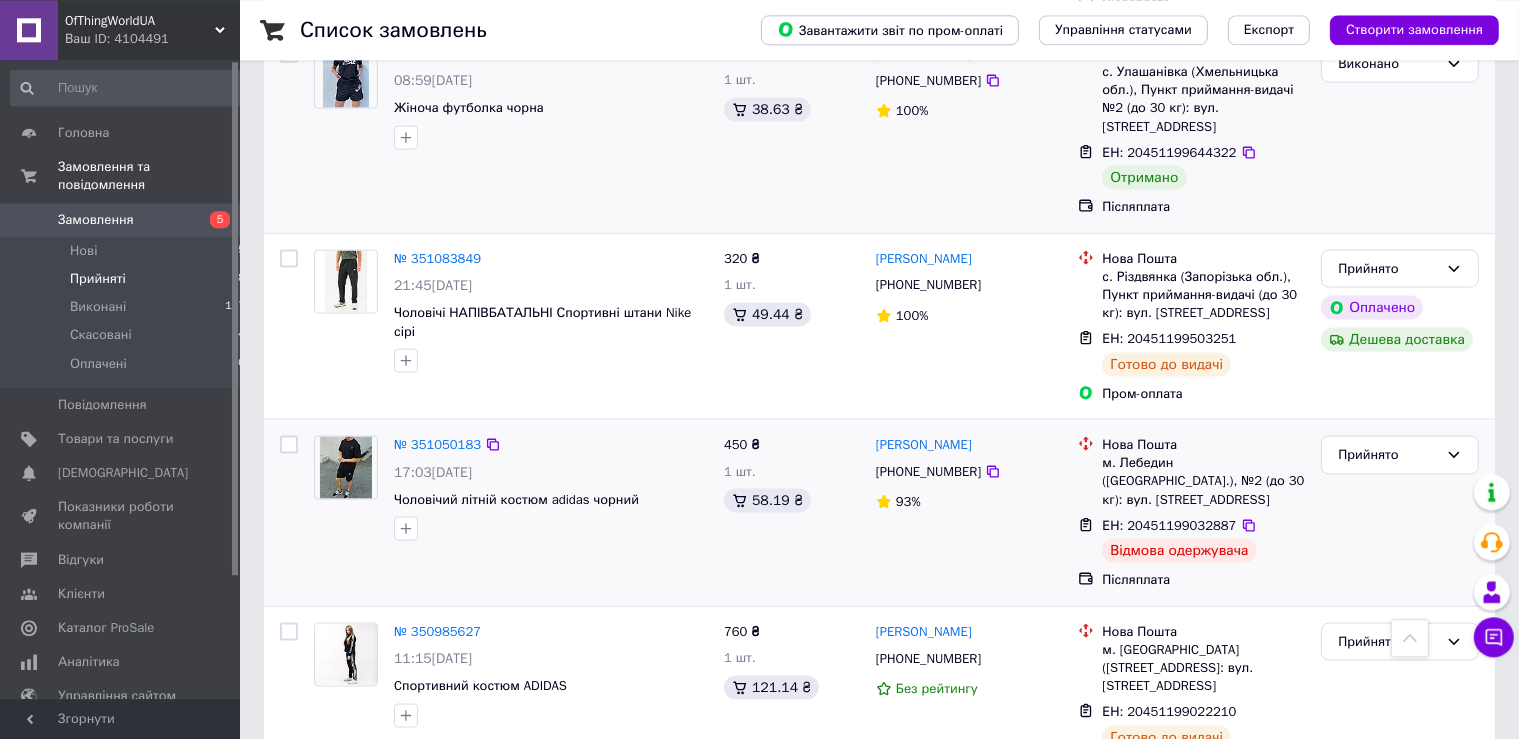 scroll, scrollTop: 2728, scrollLeft: 0, axis: vertical 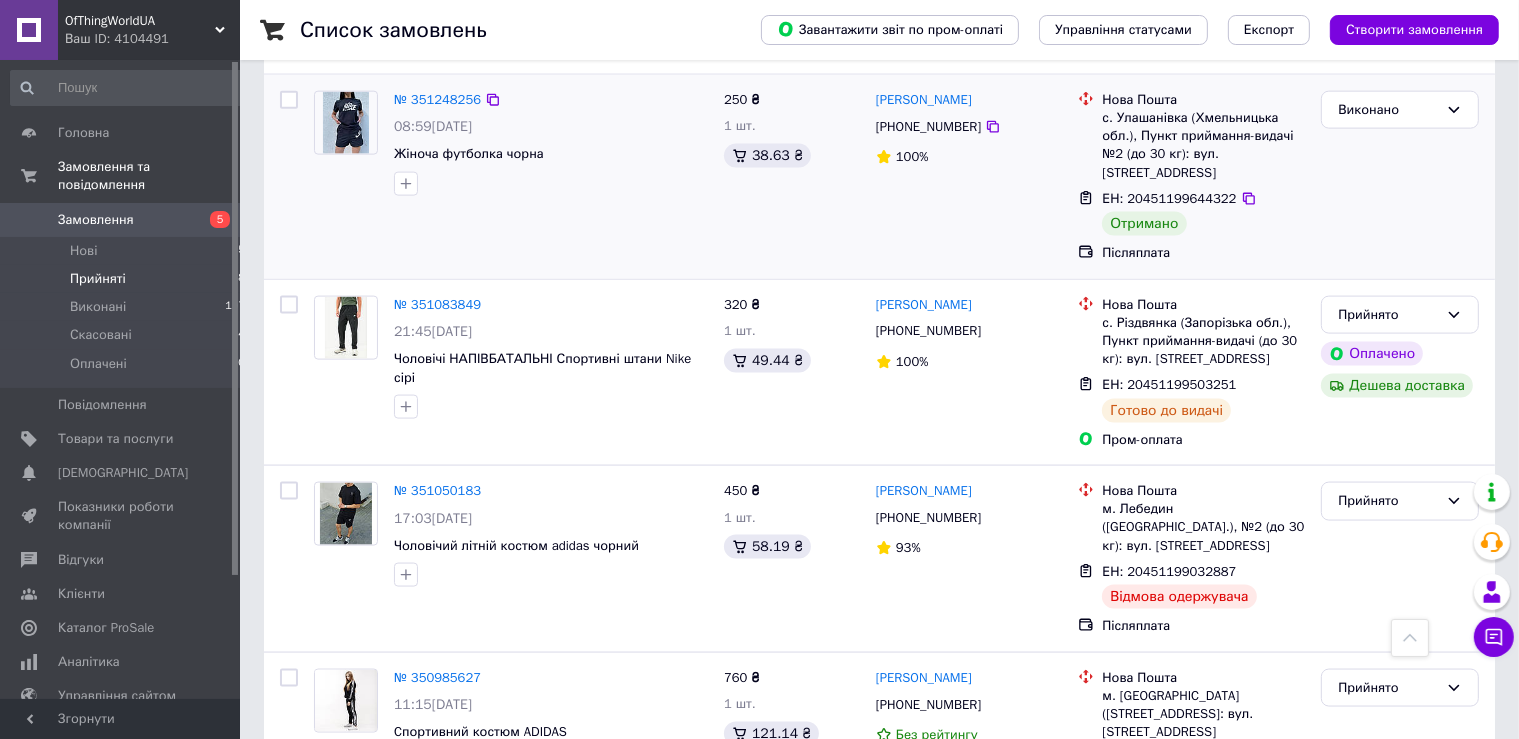 click on "Прийняті 18" at bounding box center [128, 279] 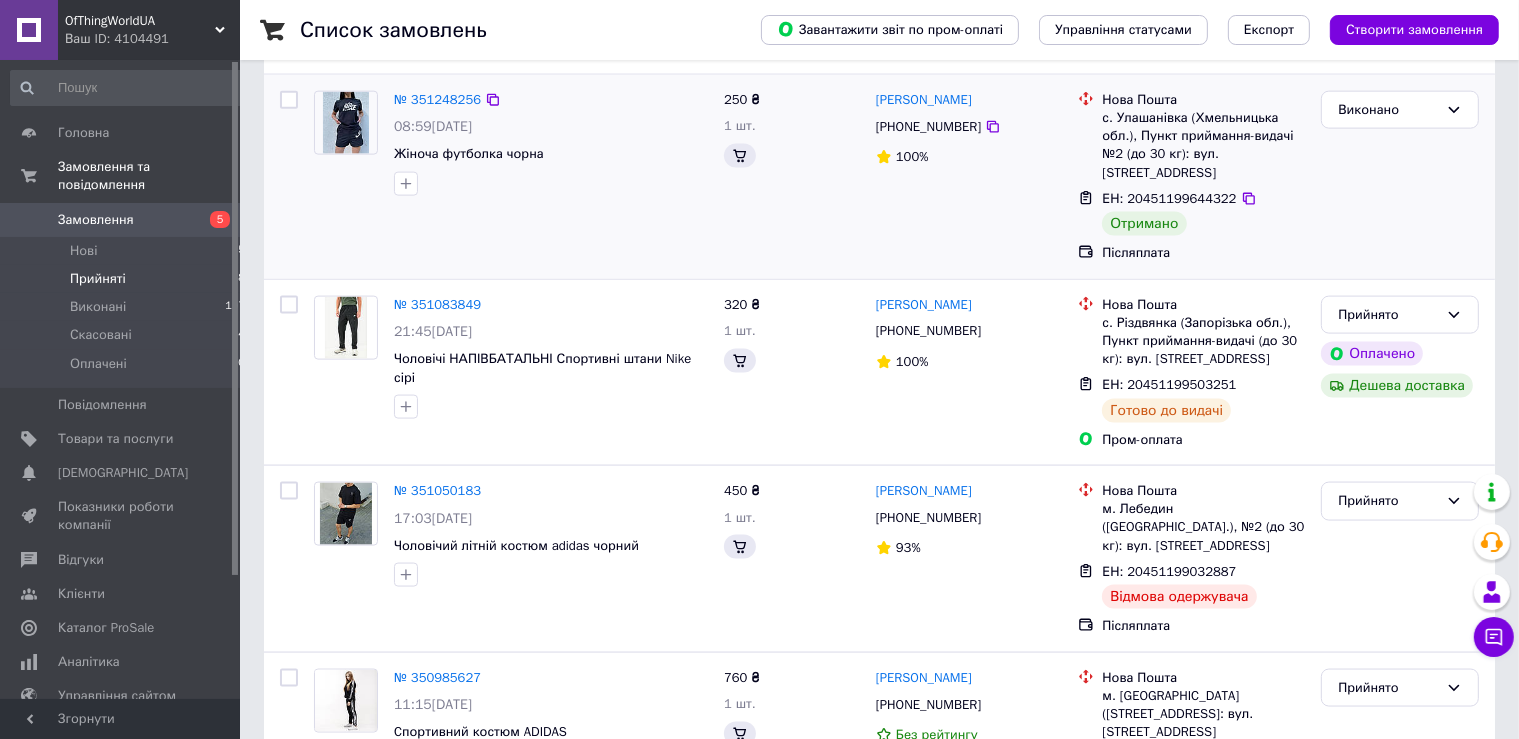 scroll, scrollTop: 0, scrollLeft: 0, axis: both 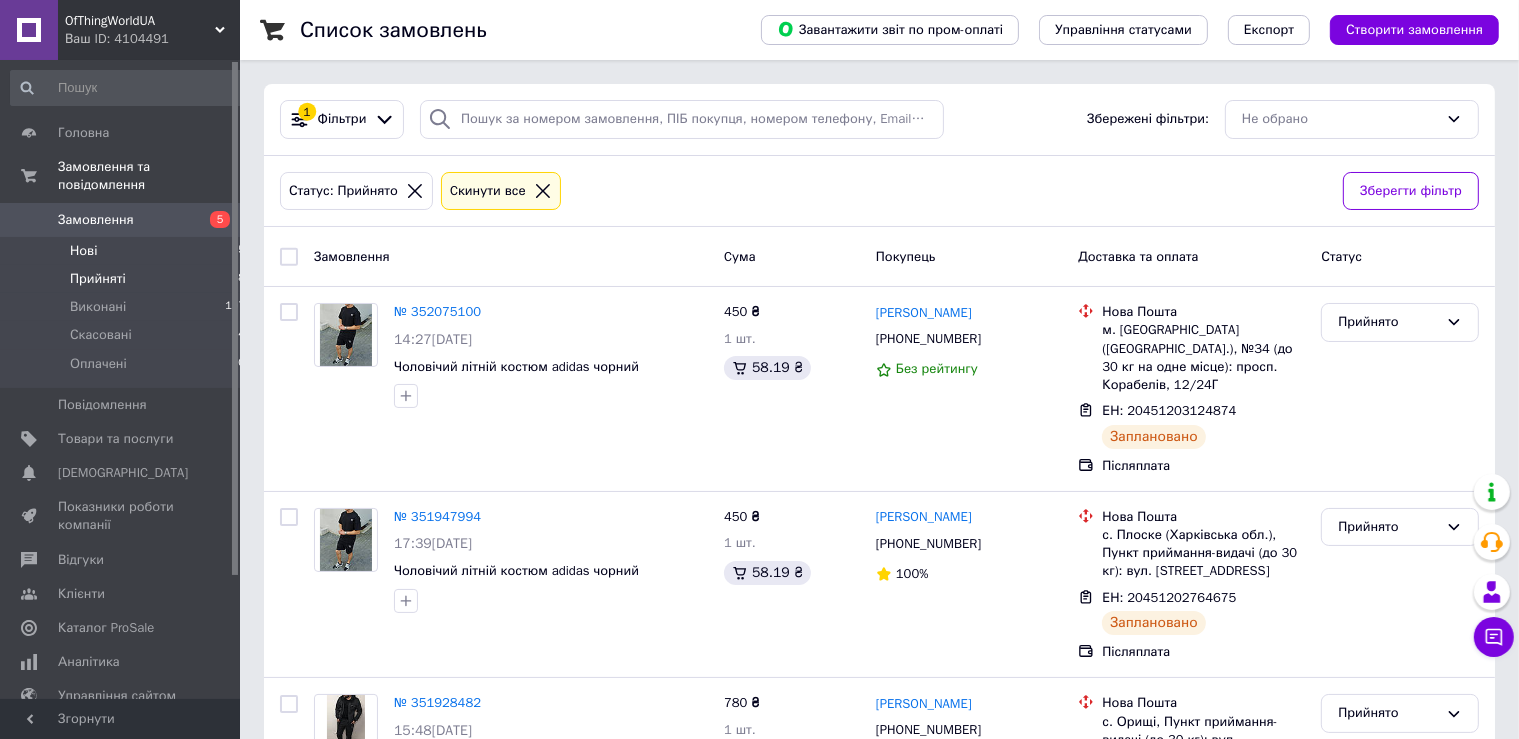 click on "Нові" at bounding box center [83, 251] 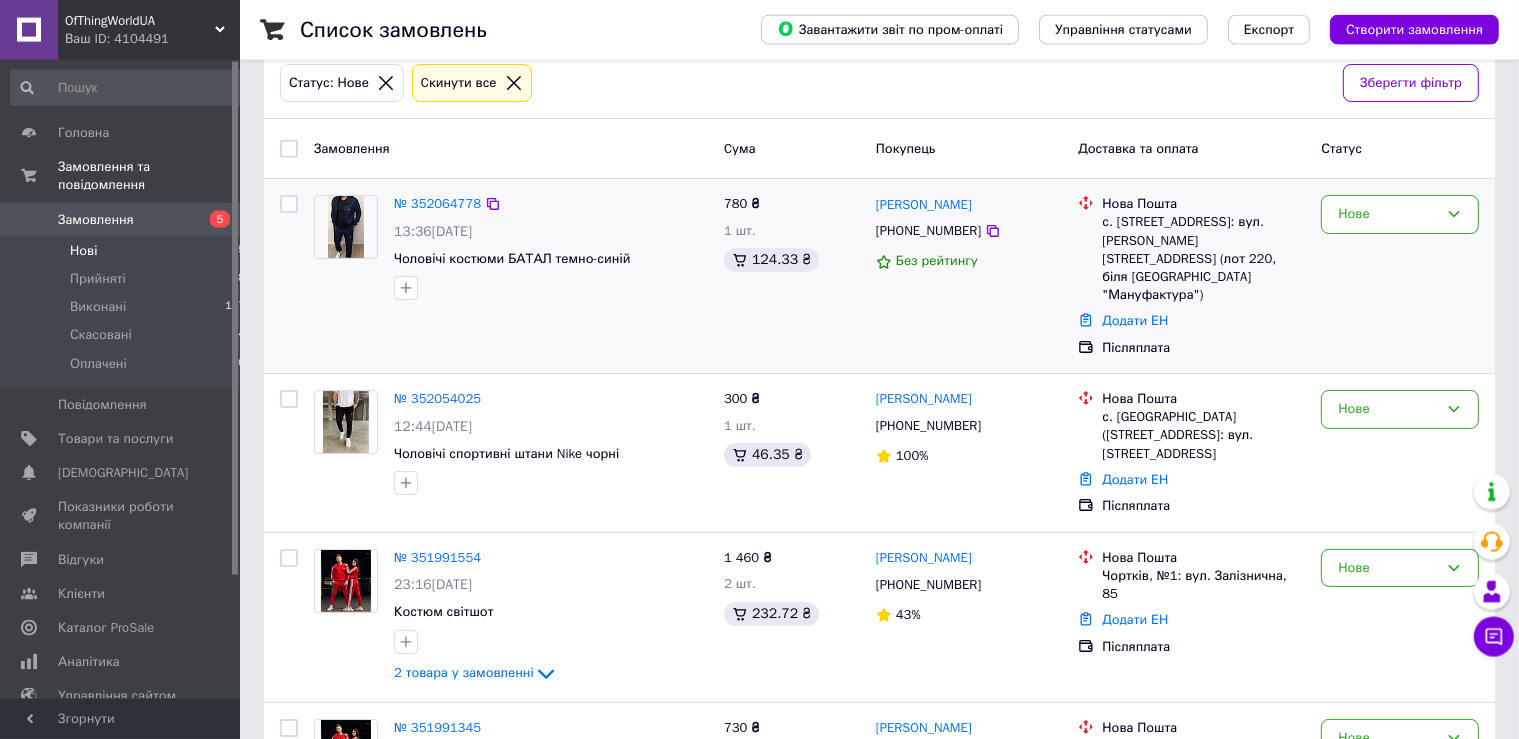 scroll, scrollTop: 0, scrollLeft: 0, axis: both 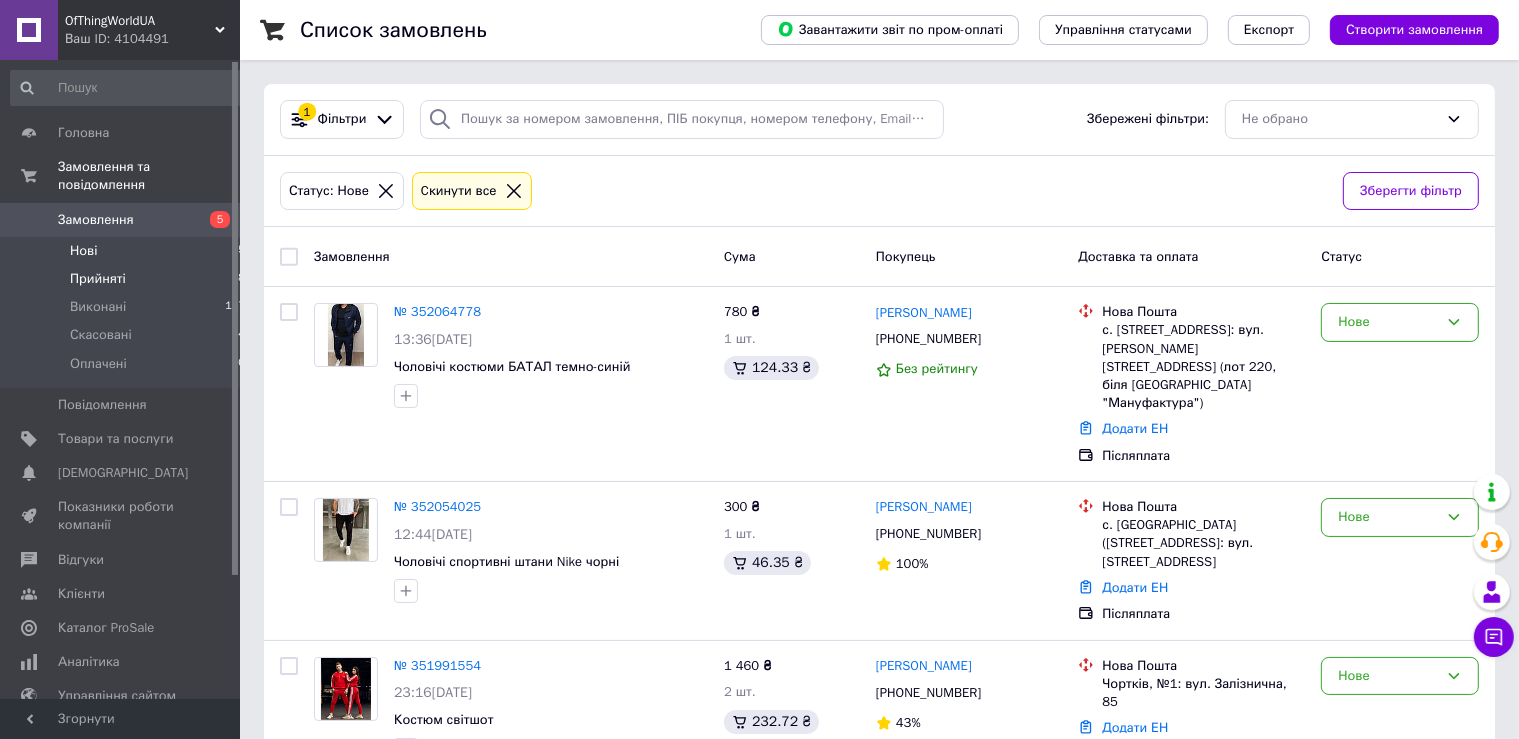 click on "Прийняті" at bounding box center [98, 279] 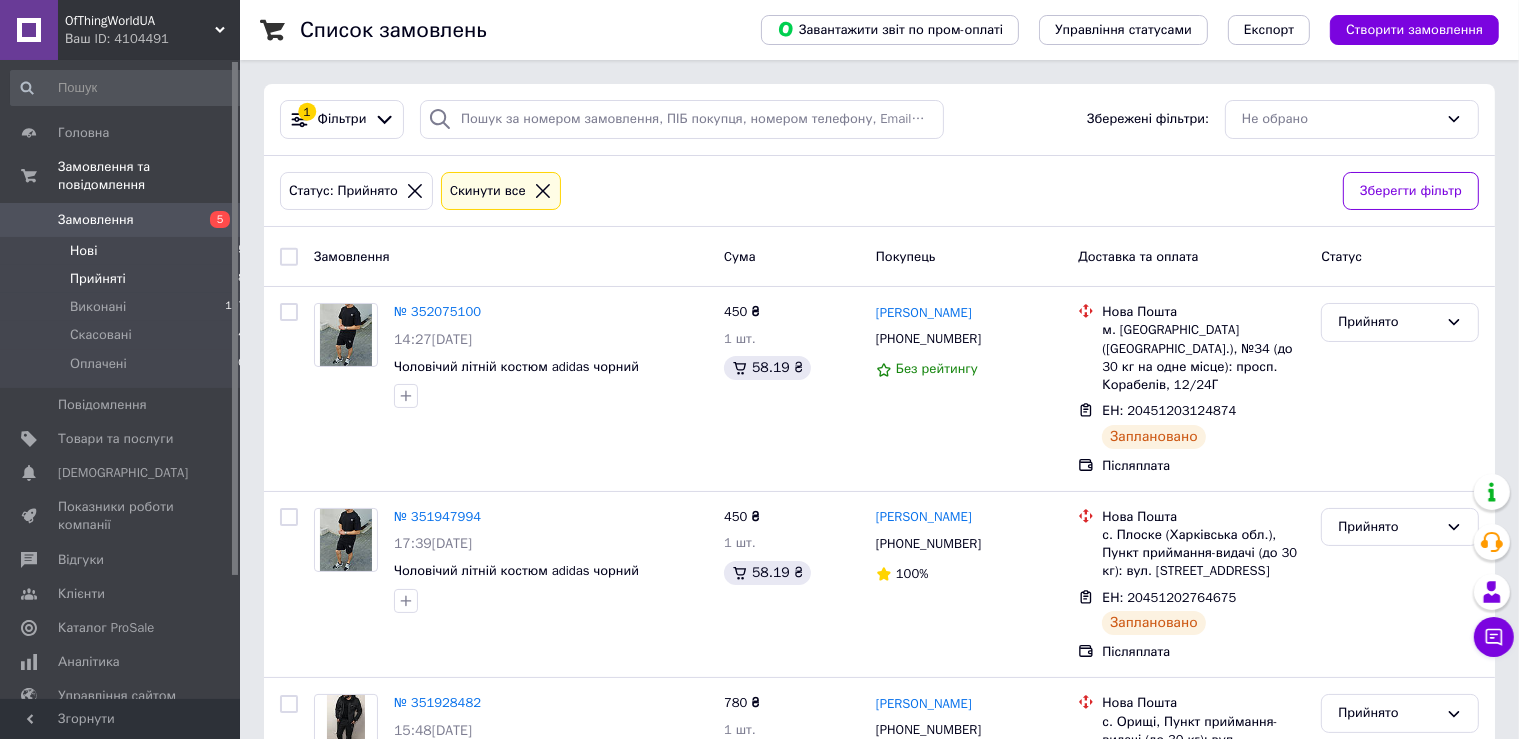 click on "Нові 5" at bounding box center [128, 251] 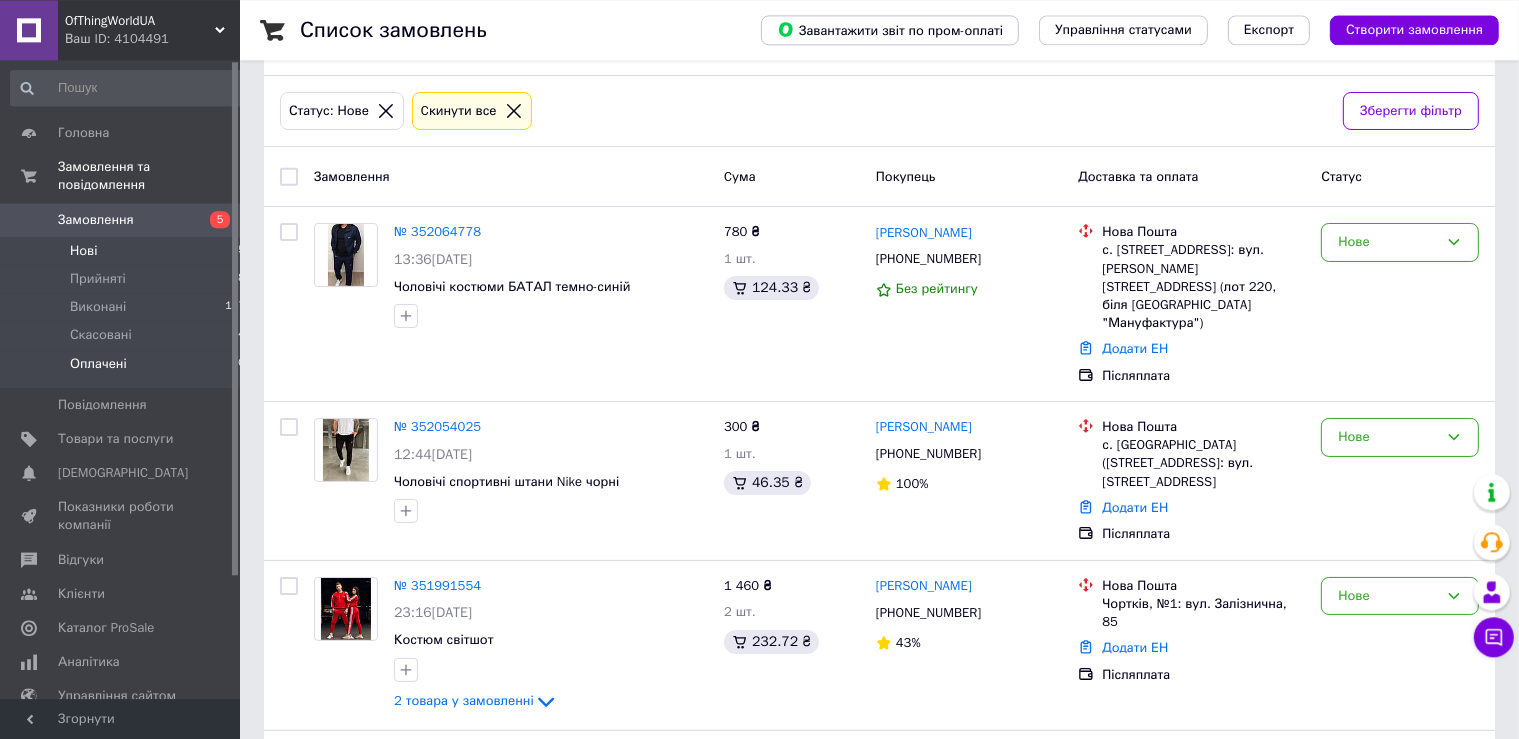scroll, scrollTop: 0, scrollLeft: 0, axis: both 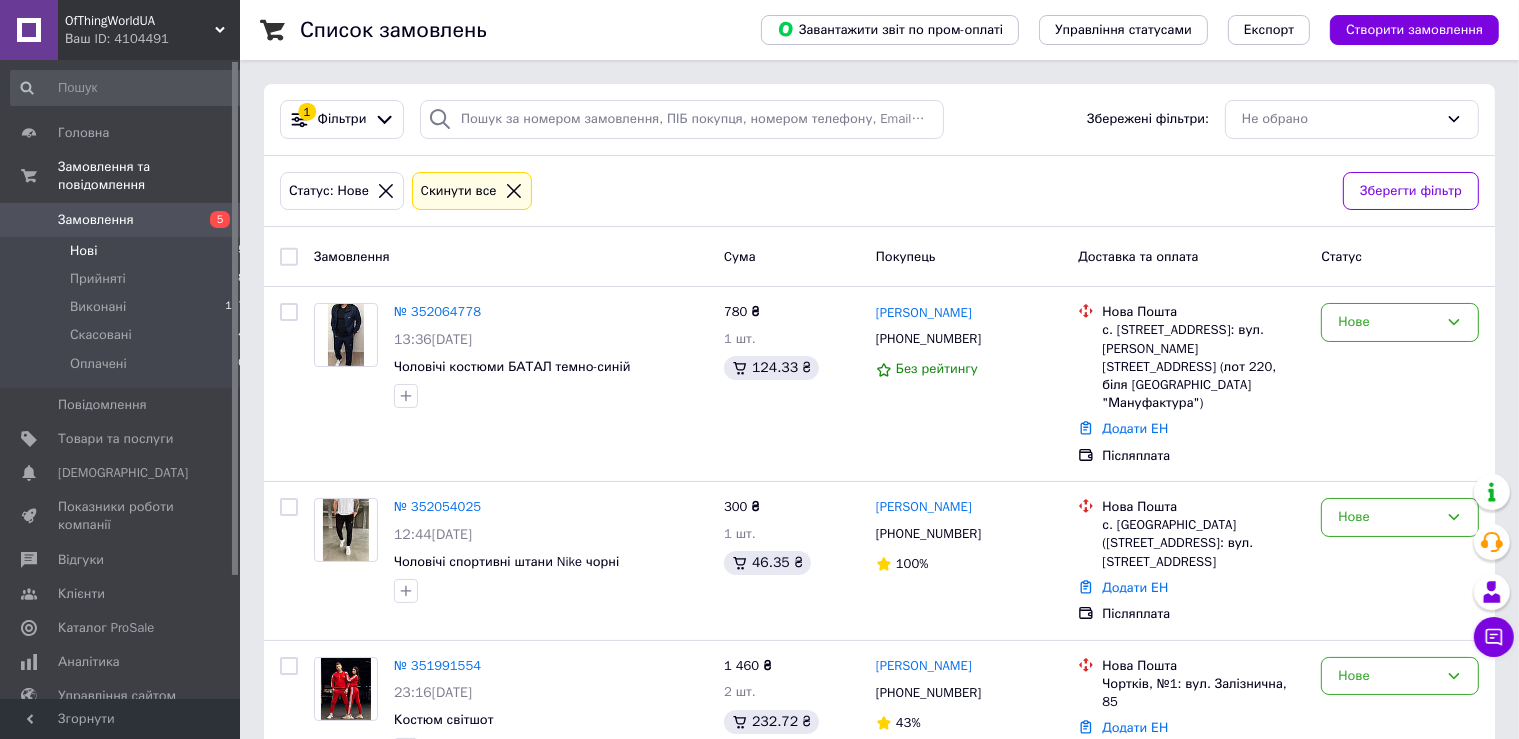 click on "Нові 5" at bounding box center [128, 251] 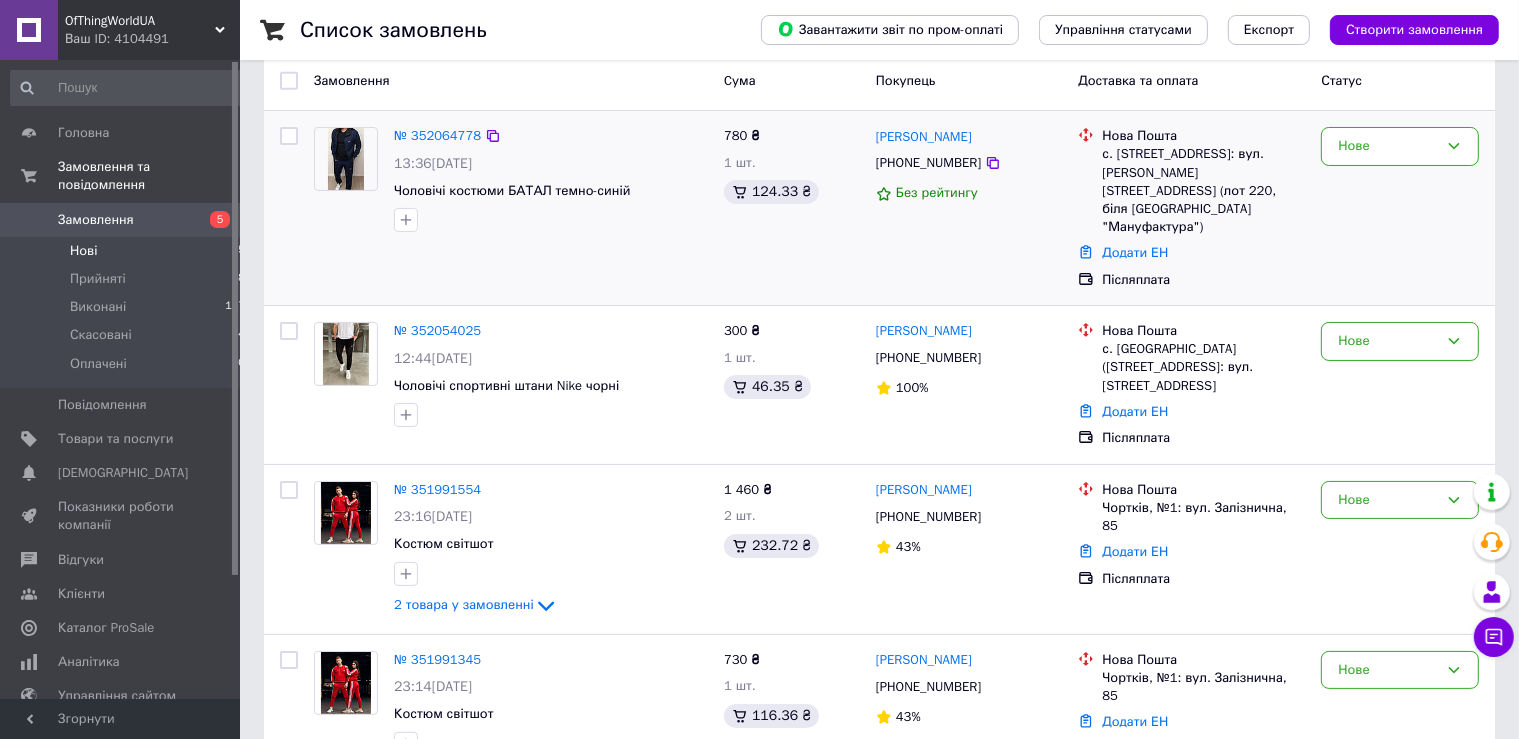 scroll, scrollTop: 0, scrollLeft: 0, axis: both 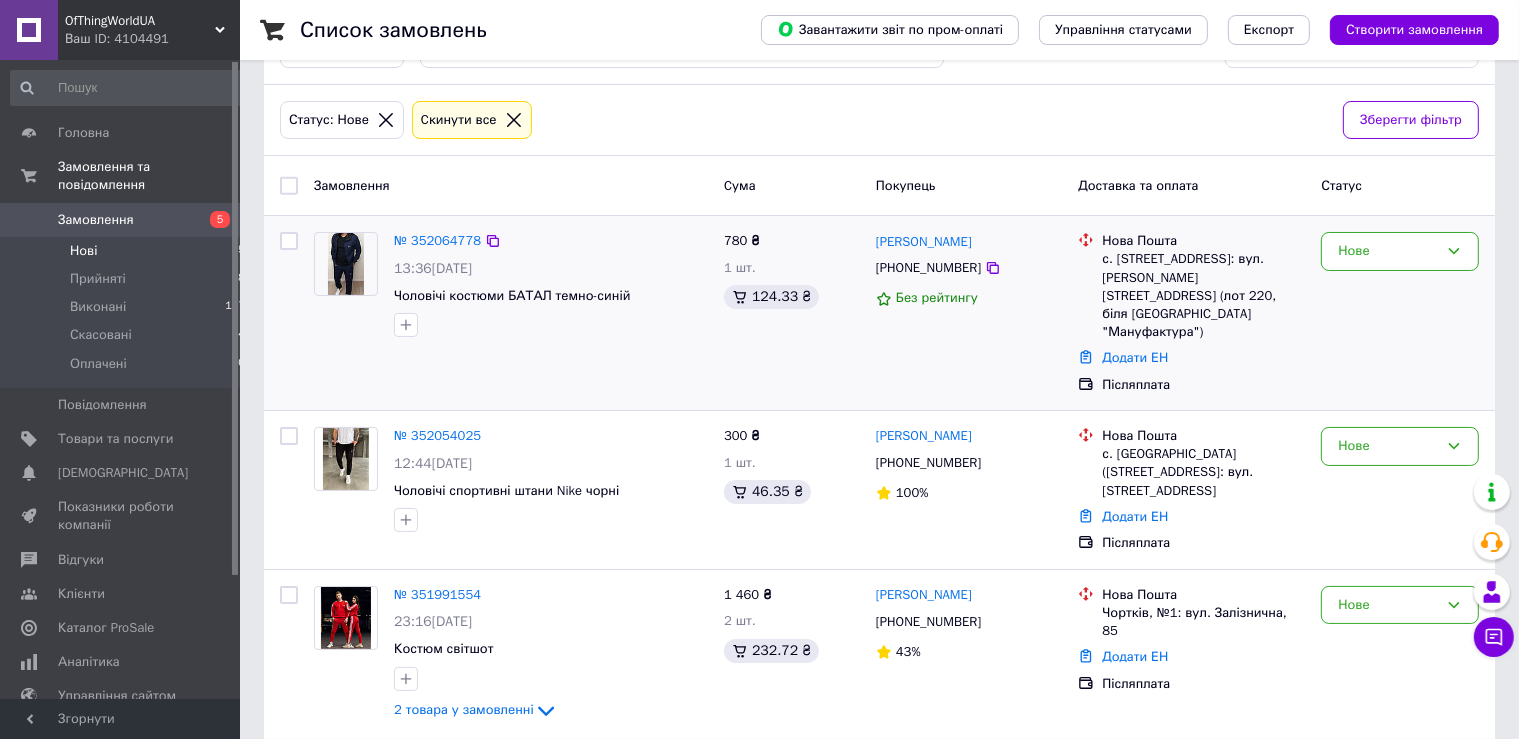click at bounding box center (346, 264) 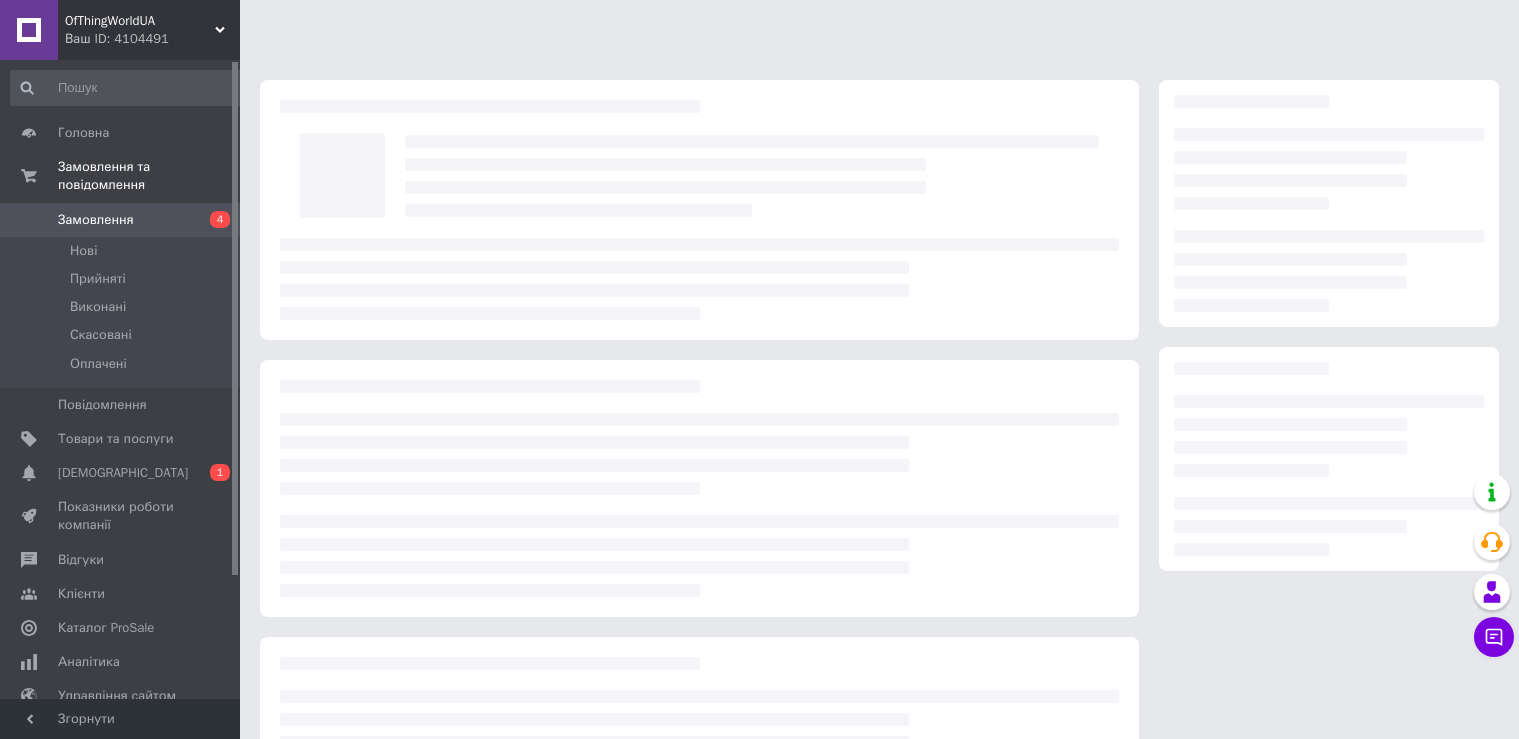 scroll, scrollTop: 0, scrollLeft: 0, axis: both 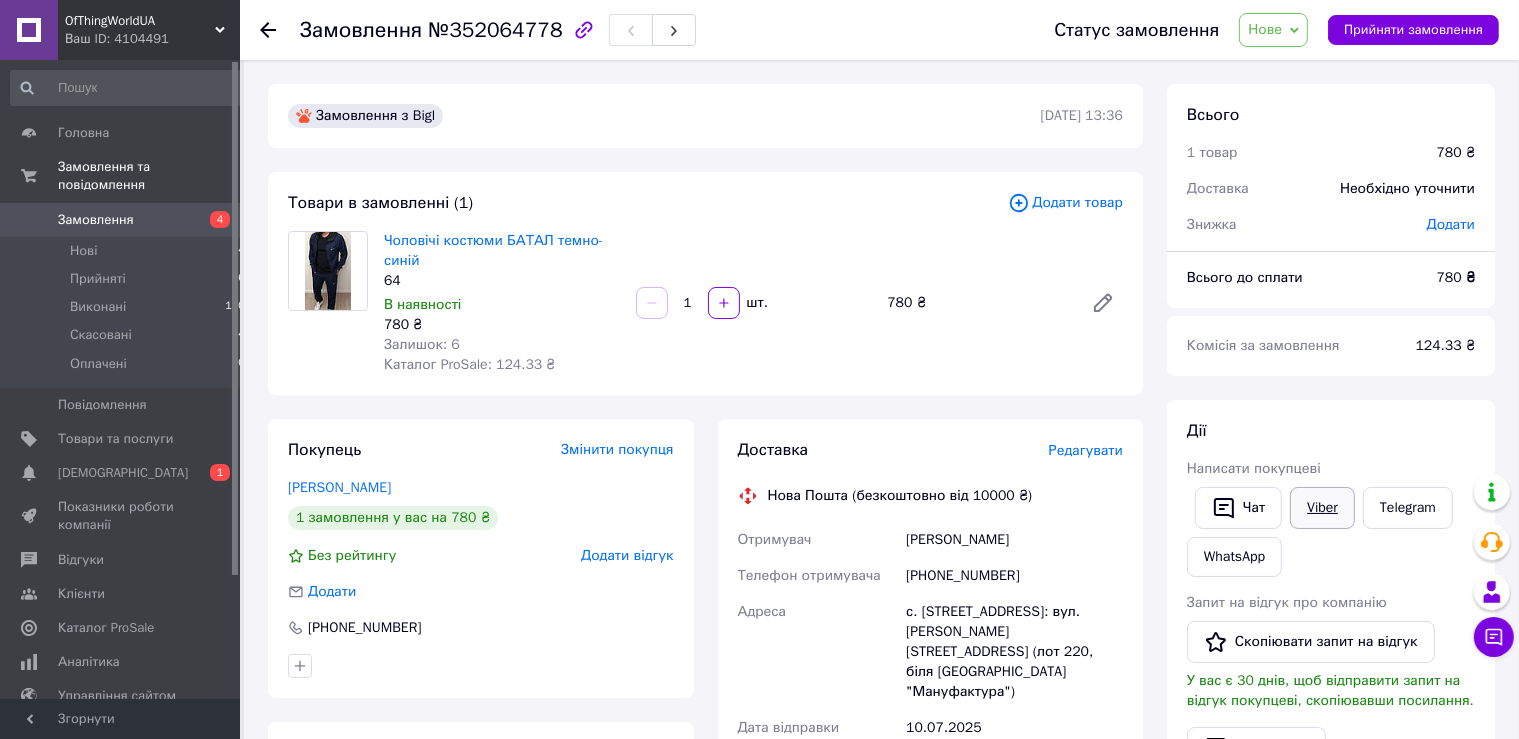 click on "Viber" at bounding box center (1322, 508) 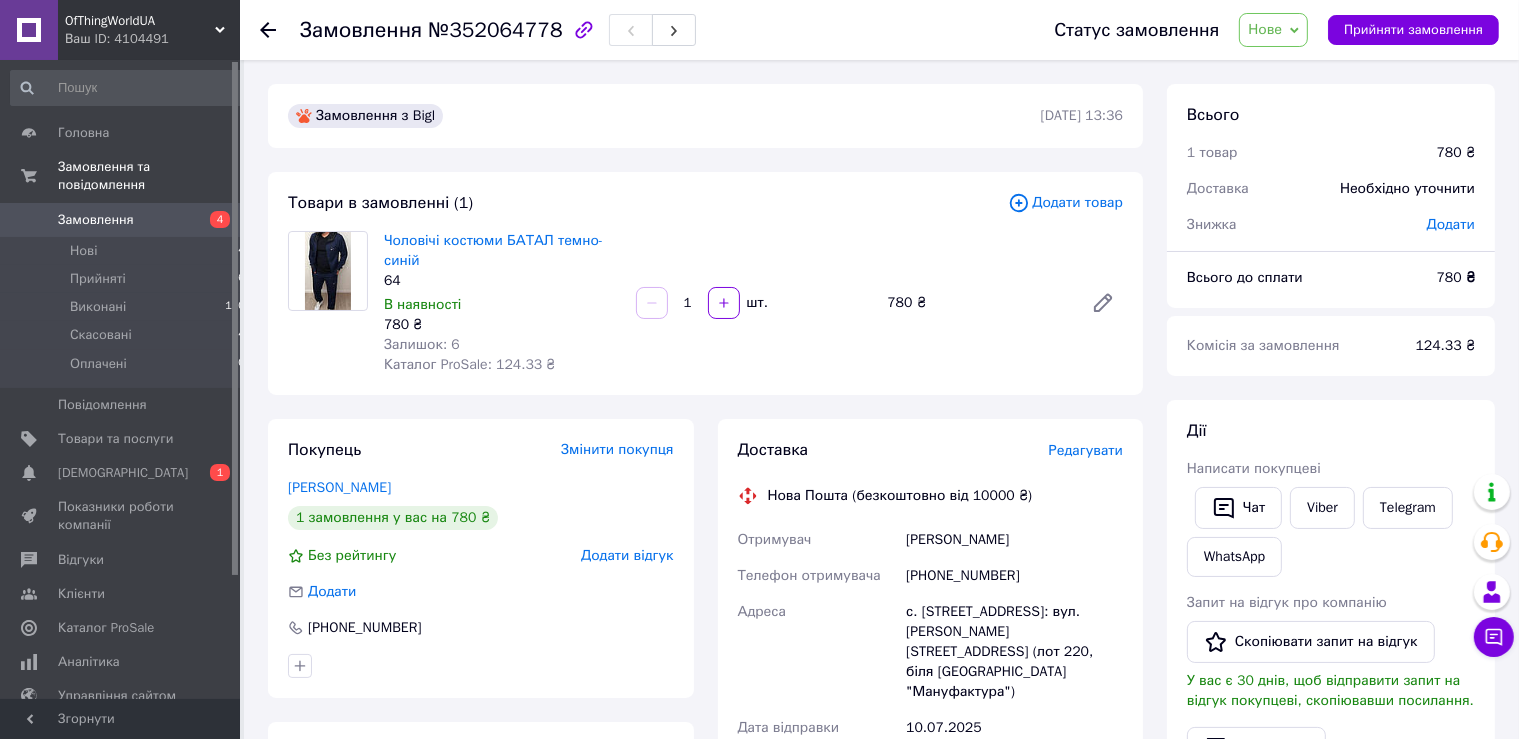 click on "Замовлення №352064778 Статус замовлення Нове Прийнято Виконано Скасовано Оплачено Прийняти замовлення Замовлення з Bigl 10.07.2025 | 13:36 Товари в замовленні (1) Додати товар Чоловічі костюми БАТАЛ темно-синій 64 В наявності 780 ₴ Залишок: 6 Каталог ProSale: 124.33 ₴  1   шт. 780 ₴ Покупець Змінити покупця Кравець Олександр 1 замовлення у вас на 780 ₴ Без рейтингу   Додати відгук Додати +380679710899 Оплата Післяплата Доставка Редагувати Нова Пошта (безкоштовно від 10000 ₴) Отримувач Кравець Олександр Телефон отримувача +380679710899 Адреса Дата відправки 10.07.2025 Платник Отримувач 780 ₴ 780 ₴ 780 <" at bounding box center [881, 757] 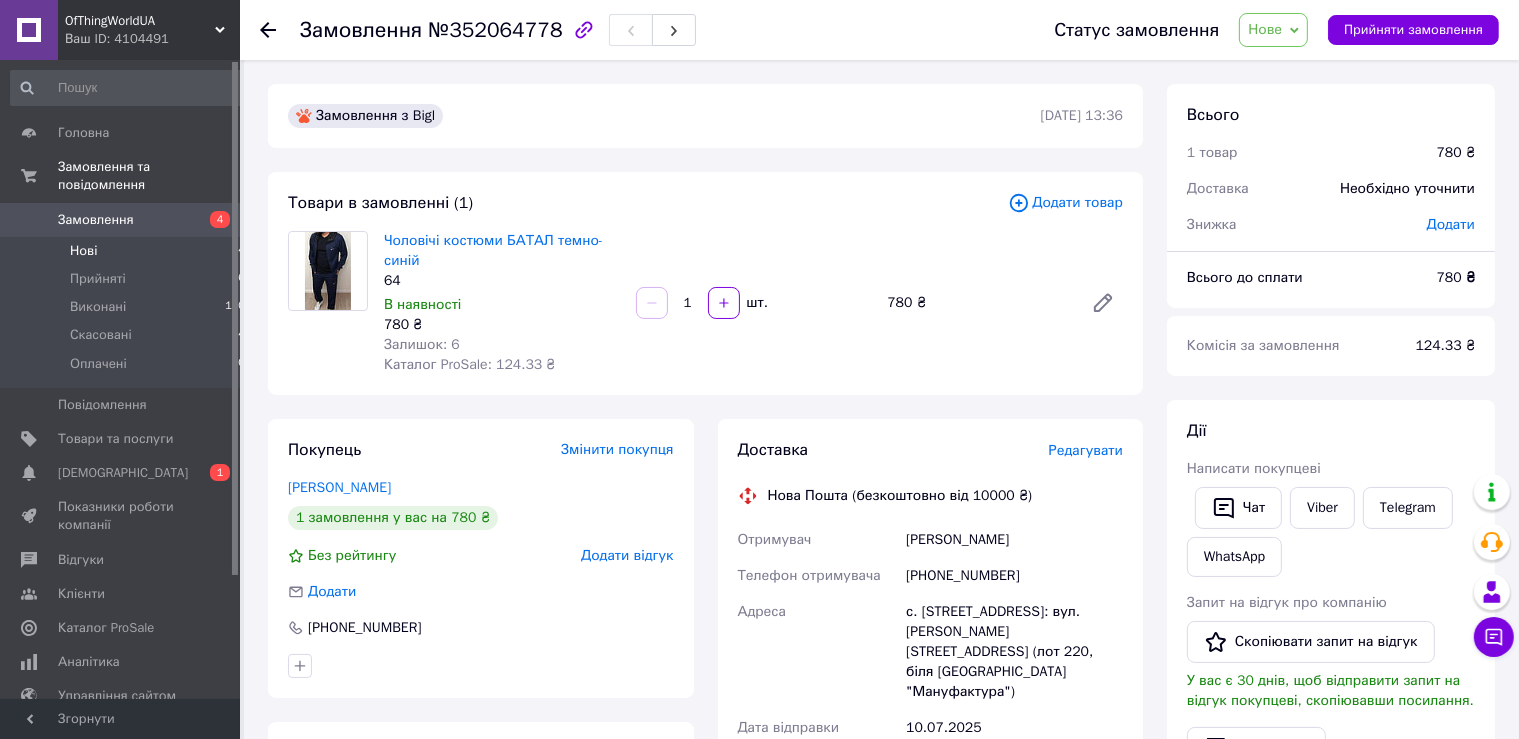 click on "Нові 4" at bounding box center (128, 251) 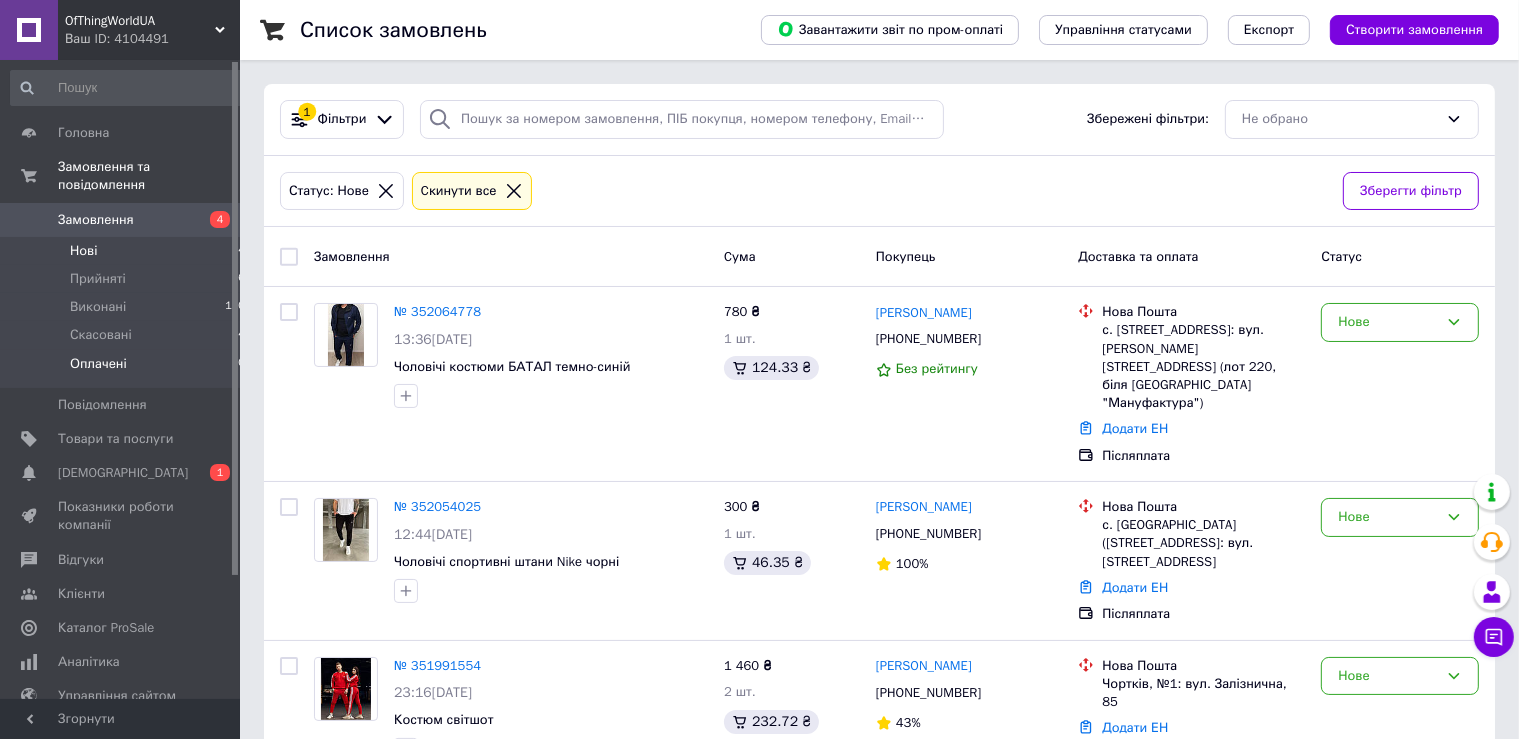 click on "Оплачені 0" at bounding box center [128, 369] 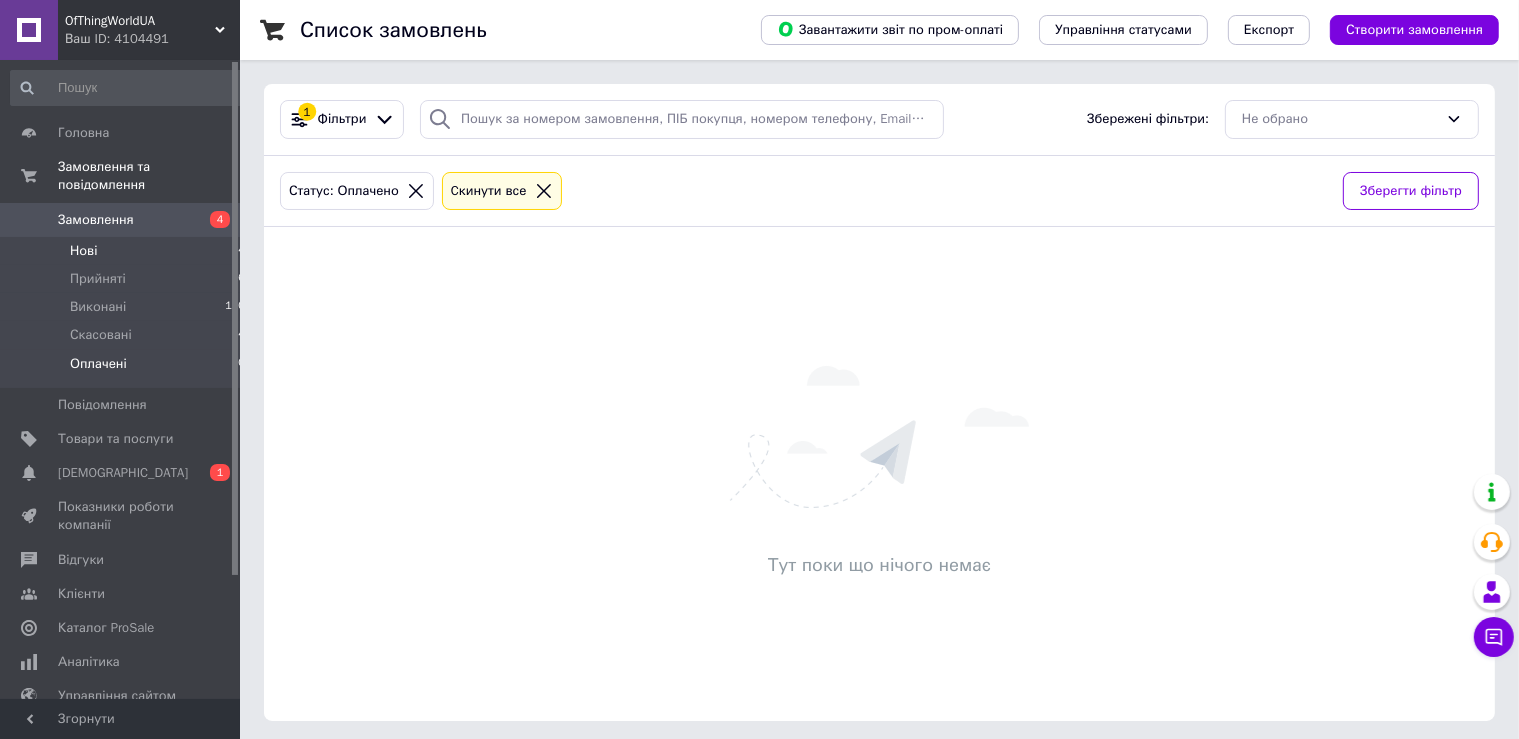 click on "Нові 4" at bounding box center (128, 251) 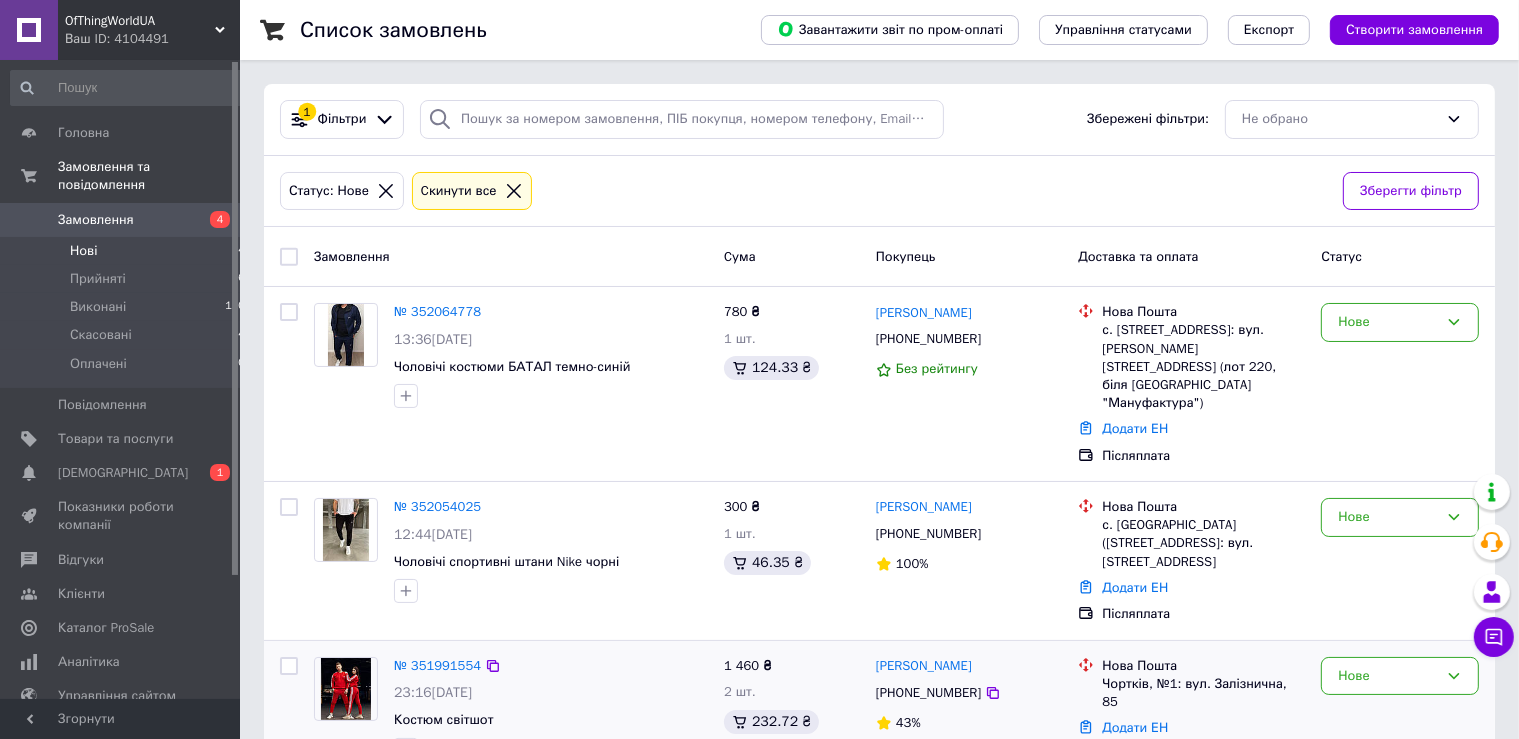 click at bounding box center [346, 689] 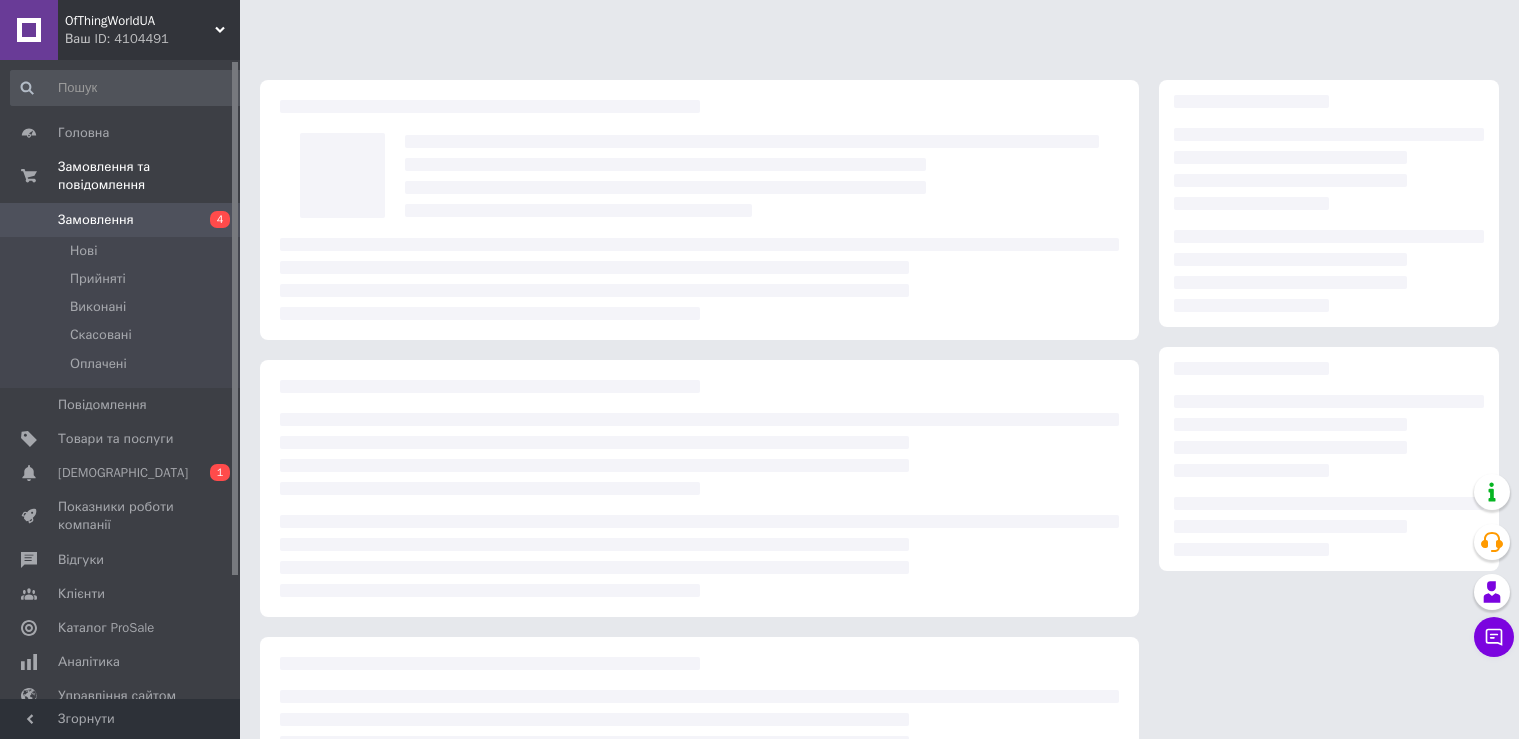 scroll, scrollTop: 0, scrollLeft: 0, axis: both 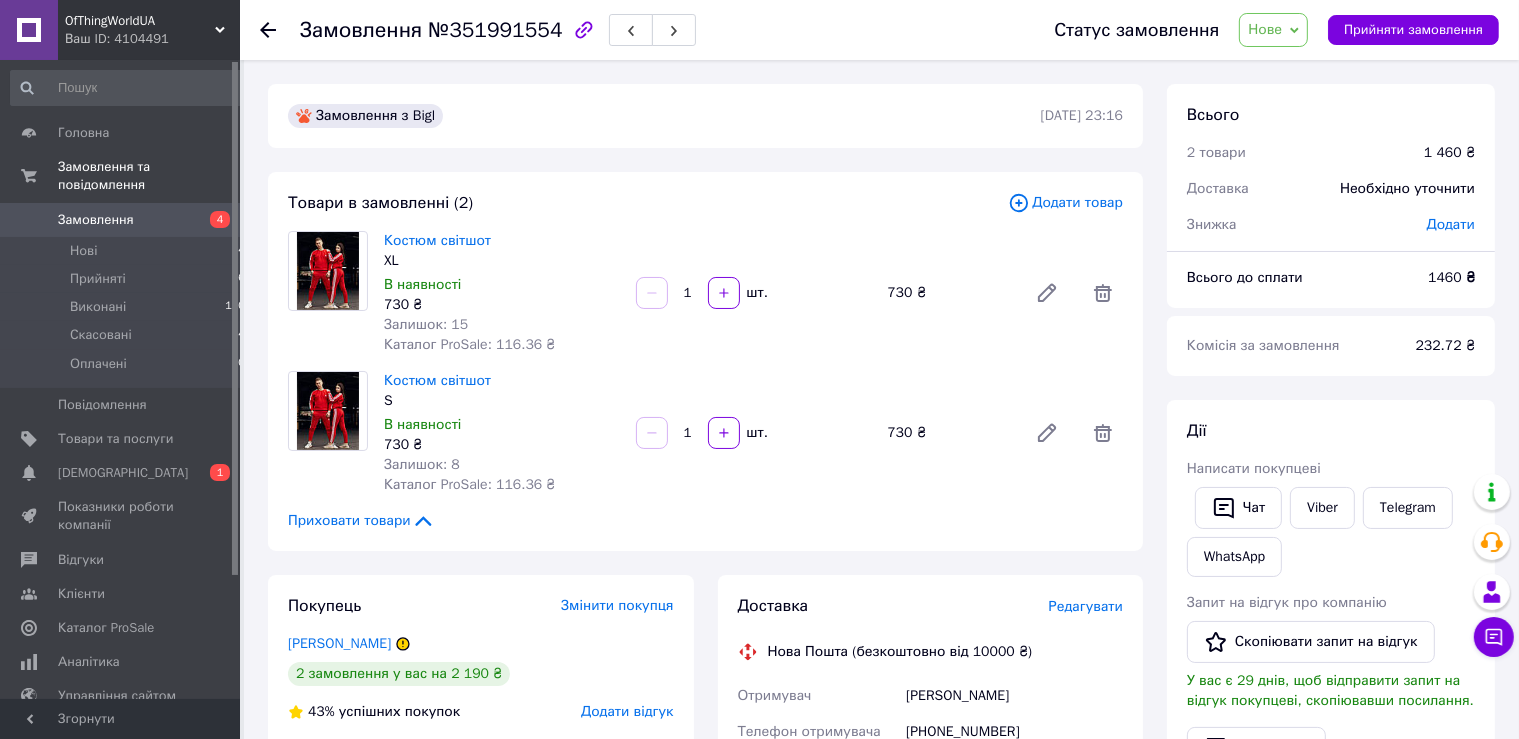 click on "Написати покупцеві" at bounding box center (1254, 468) 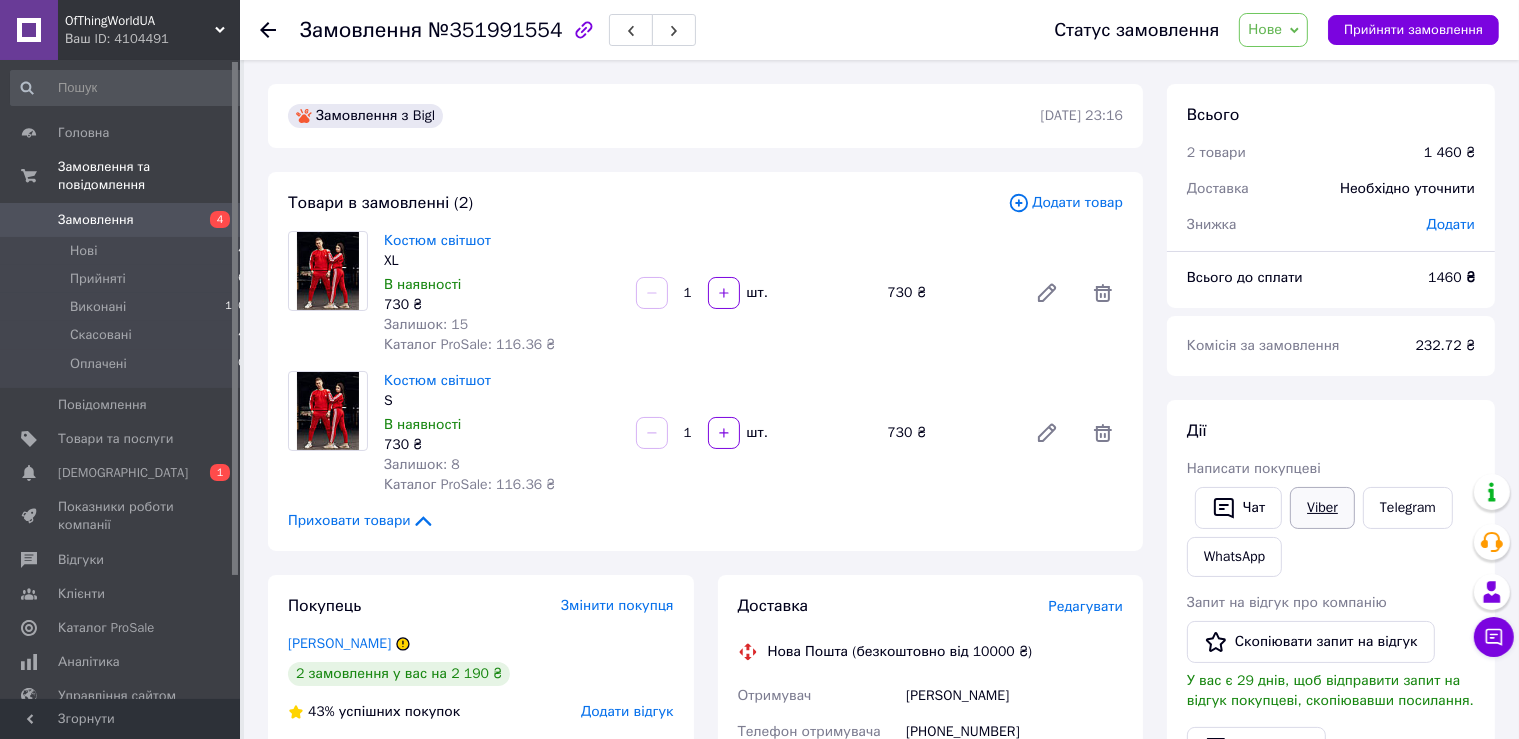 click on "Viber" at bounding box center (1322, 508) 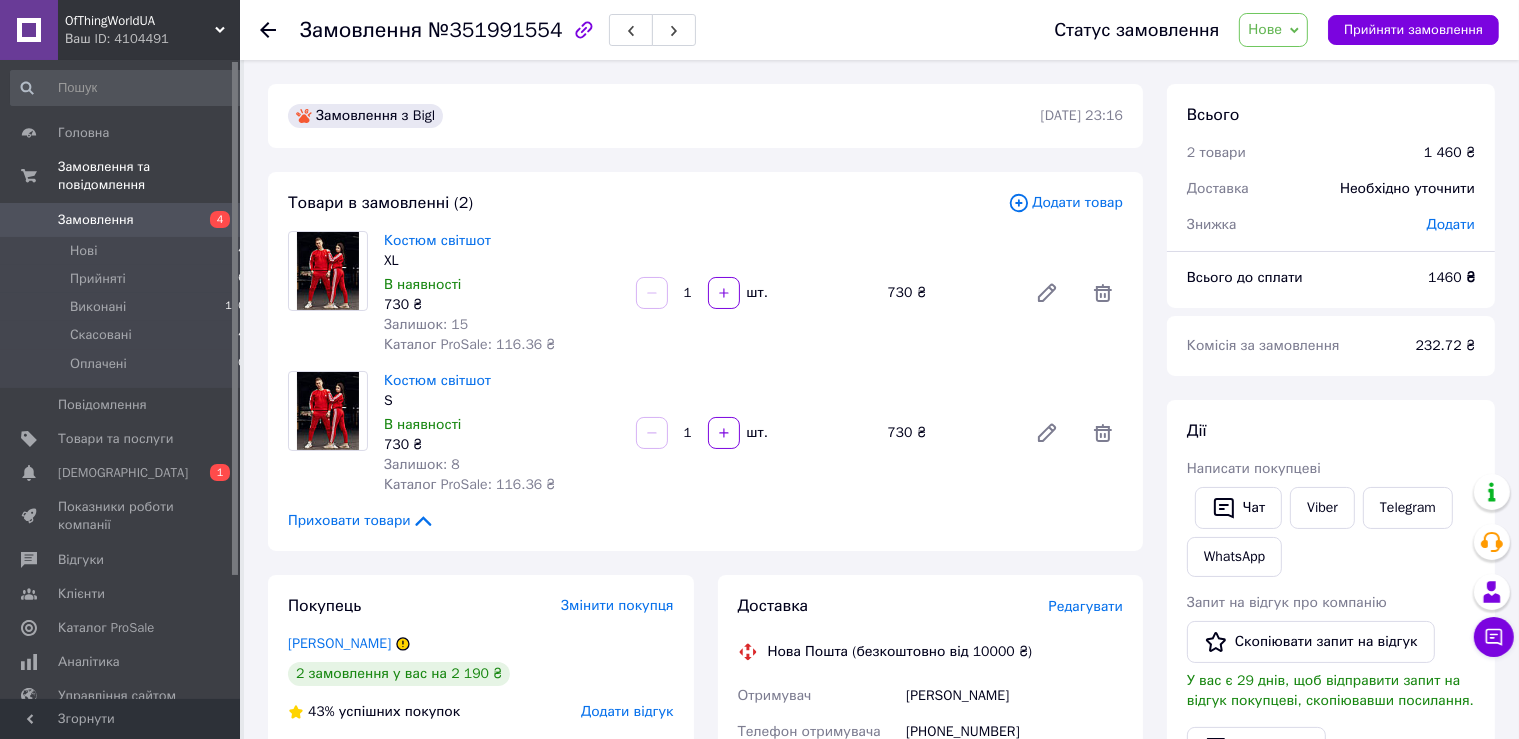 click on "Замовлення №351991554 Статус замовлення Нове Прийнято Виконано Скасовано Оплачено Прийняти замовлення Замовлення з Bigl 09.07.2025 | 23:16 Товари в замовленні (2) Додати товар Костюм світшот XL В наявності 730 ₴ Залишок: 15 Каталог ProSale: 116.36 ₴  1   шт. 730 ₴ Костюм світшот S В наявності 730 ₴ Залишок: 8 Каталог ProSale: 116.36 ₴  1   шт. 730 ₴ Приховати товари Покупець Змінити покупця Костишак  Іванна  2 замовлення у вас на 2 190 ₴ 43%   успішних покупок Додати відгук Додати +380683316354 Оплата Післяплата Доставка Редагувати Нова Пошта (безкоштовно від 10000 ₴) Отримувач Костишак Іванна +380683316354 1460" at bounding box center (759, 727) 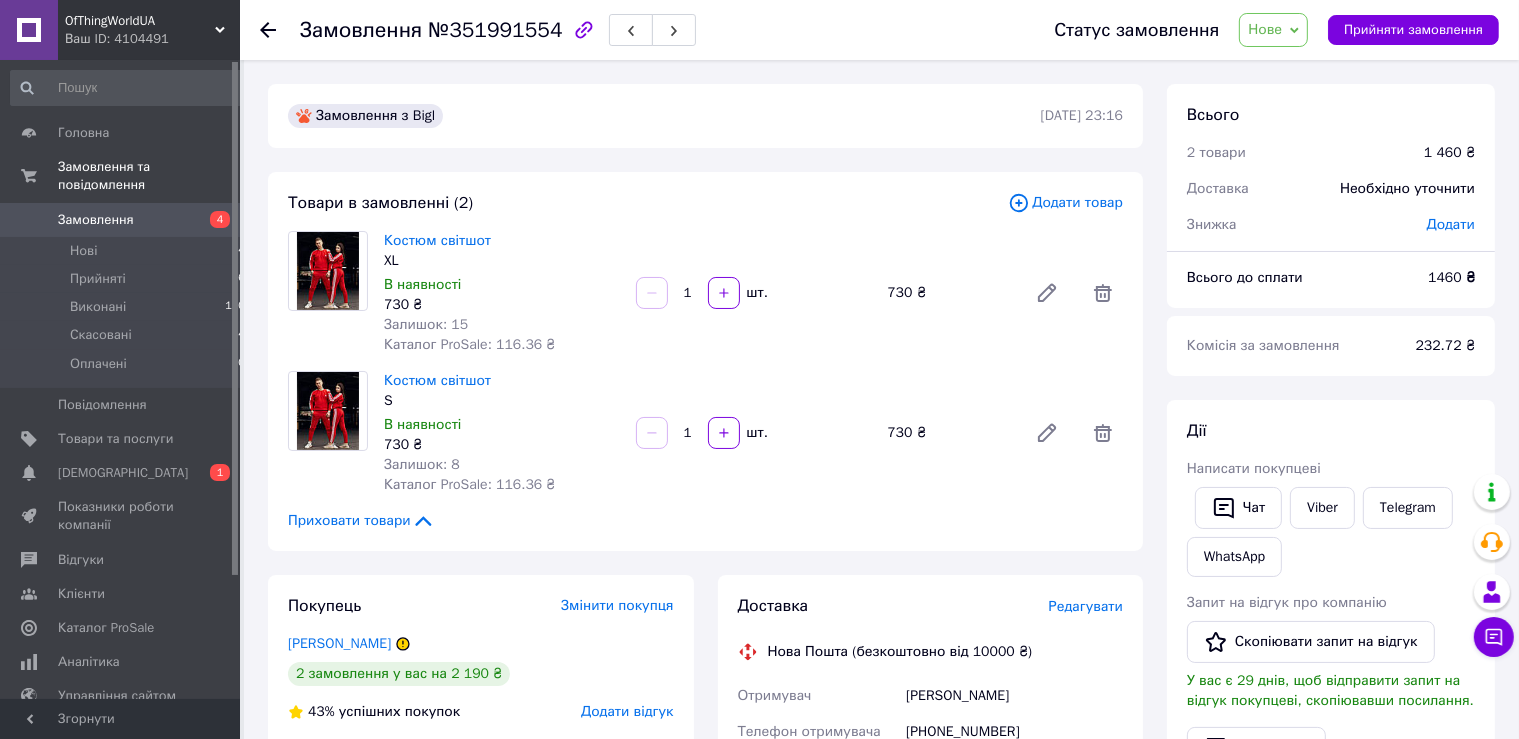 click on "Покупець Змінити покупця Костишак  Іванна  2 замовлення у вас на 2 190 ₴ 43%   успішних покупок Додати відгук Додати +380683316354 Оплата Післяплата" at bounding box center [481, 915] 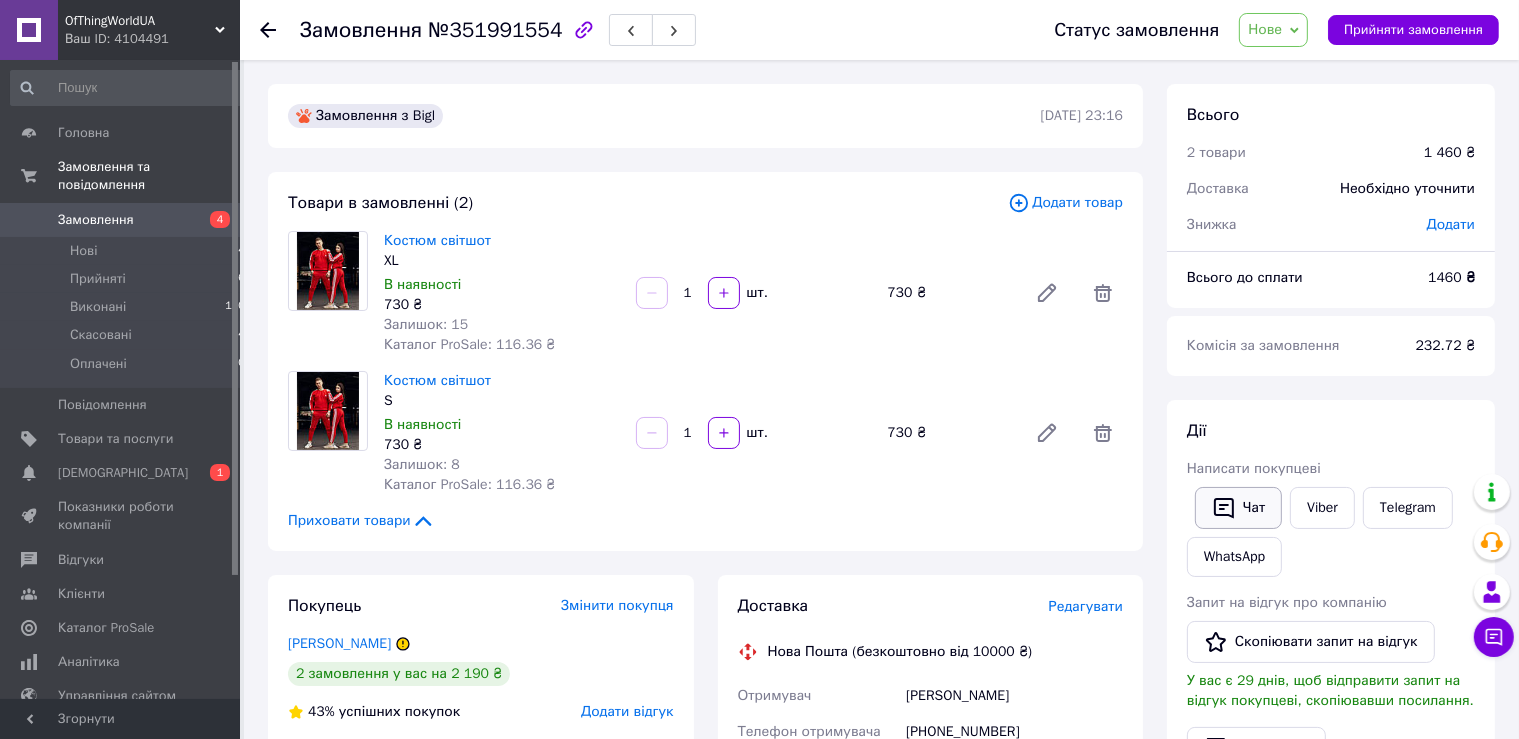 click on "Чат" at bounding box center (1238, 508) 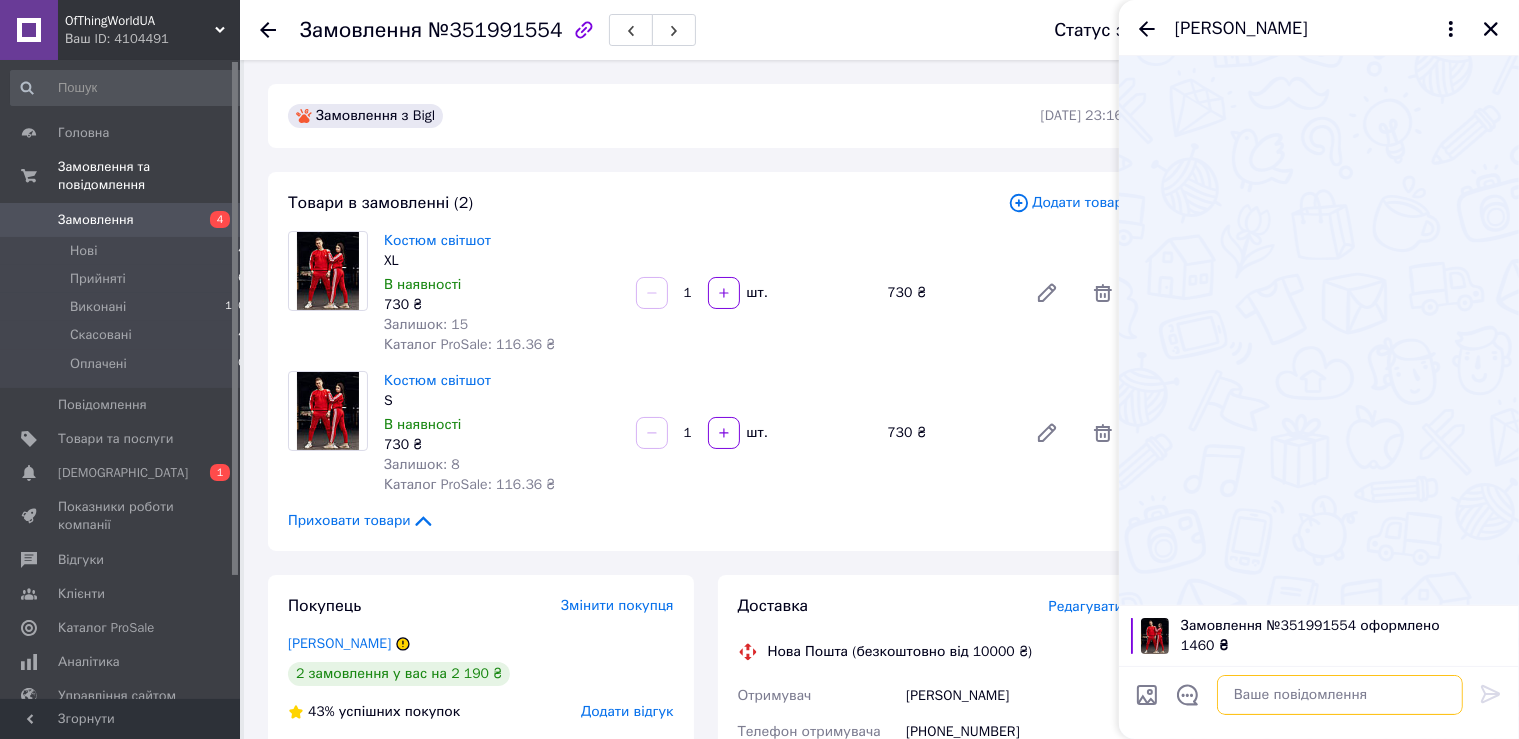 click at bounding box center (1340, 695) 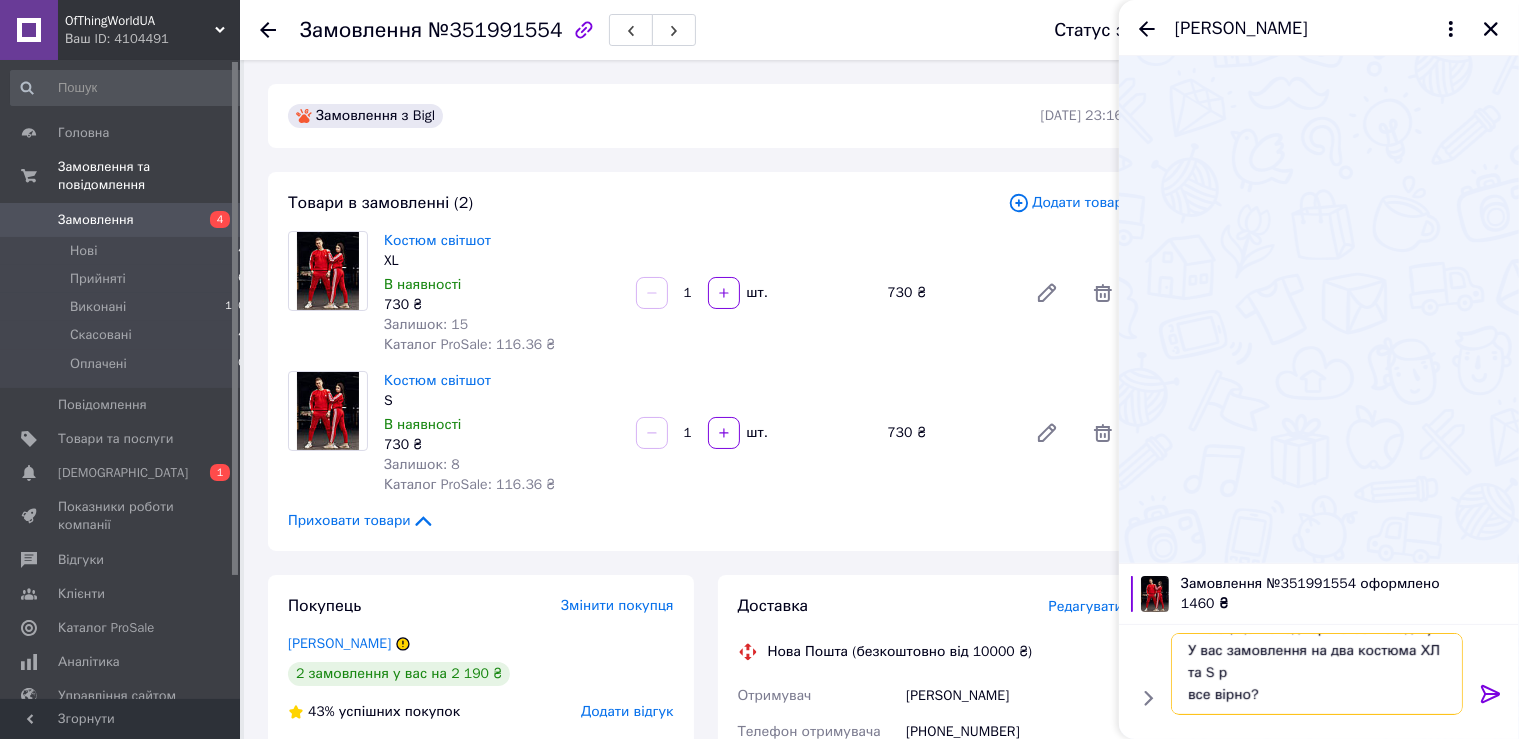 scroll, scrollTop: 24, scrollLeft: 0, axis: vertical 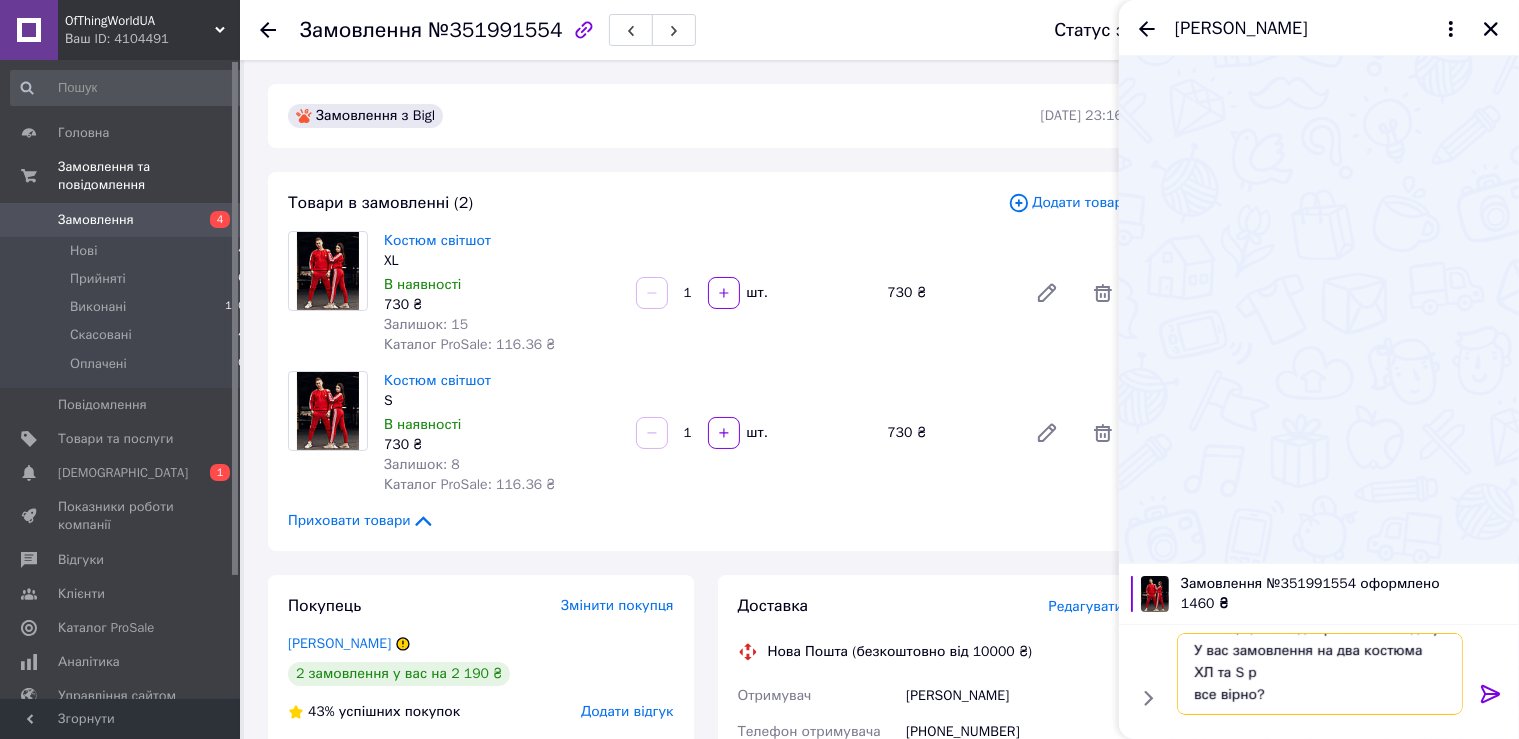 type on "Вітаю , це менеджер магазина одягу
У вас замовлення на два костюма ХЛ та S р
все вірно?" 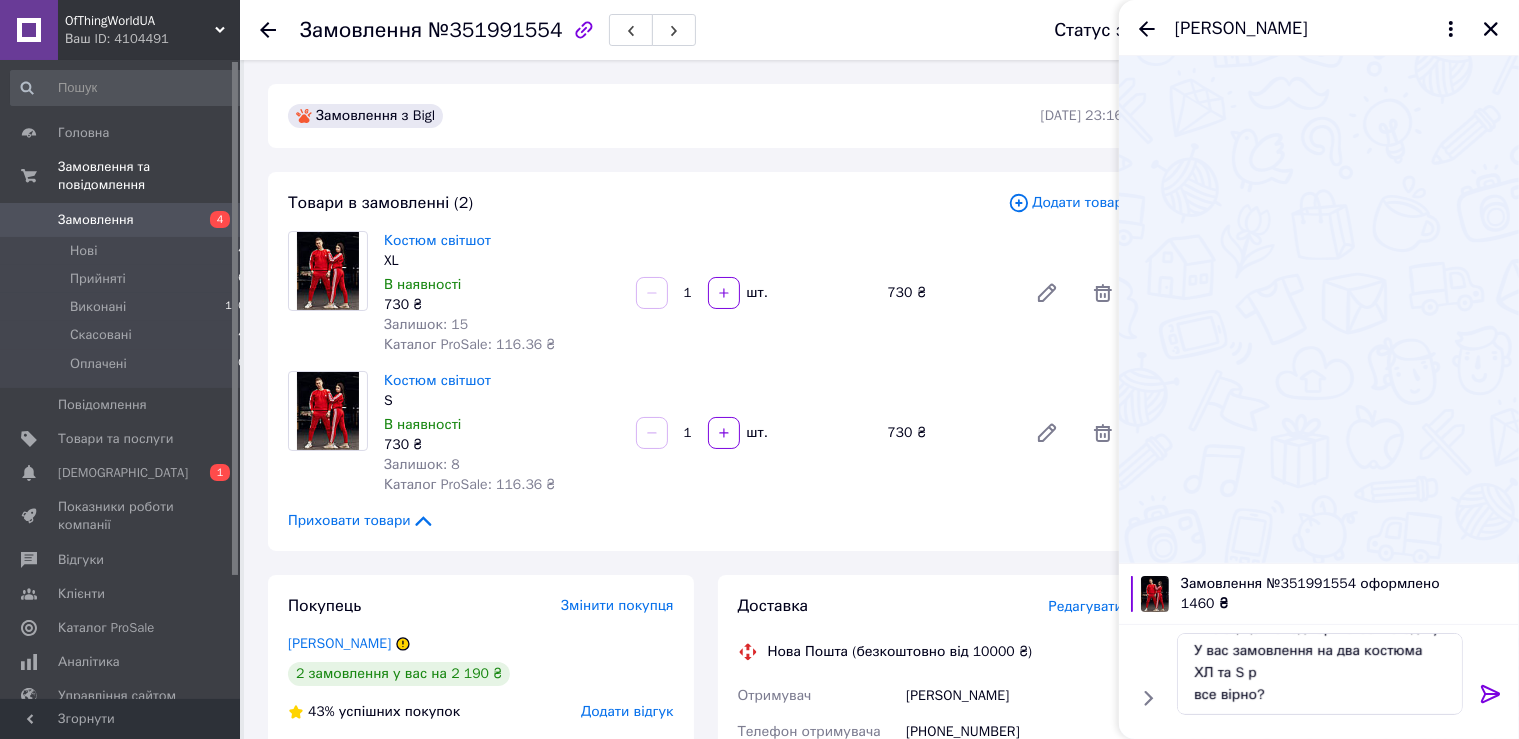 click 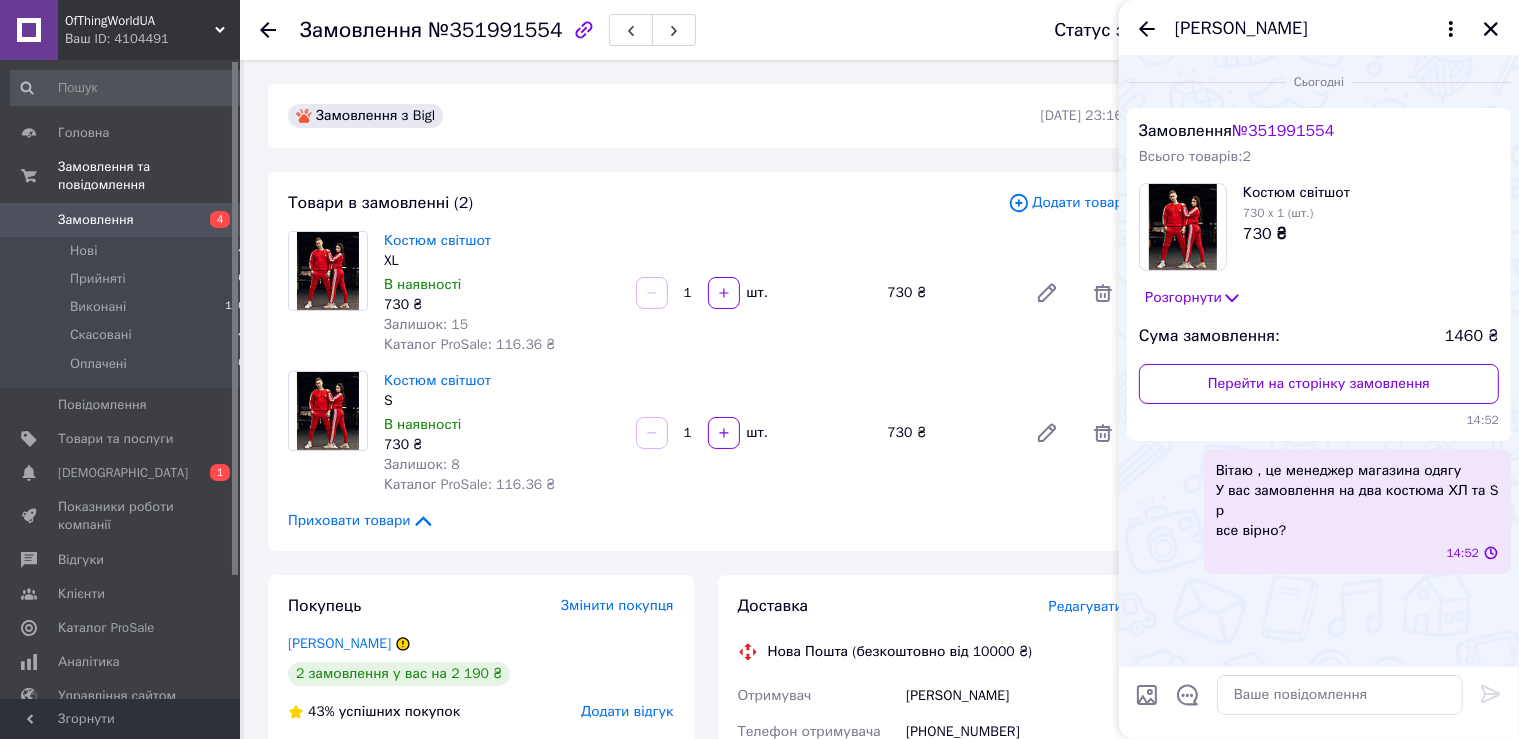 scroll, scrollTop: 0, scrollLeft: 0, axis: both 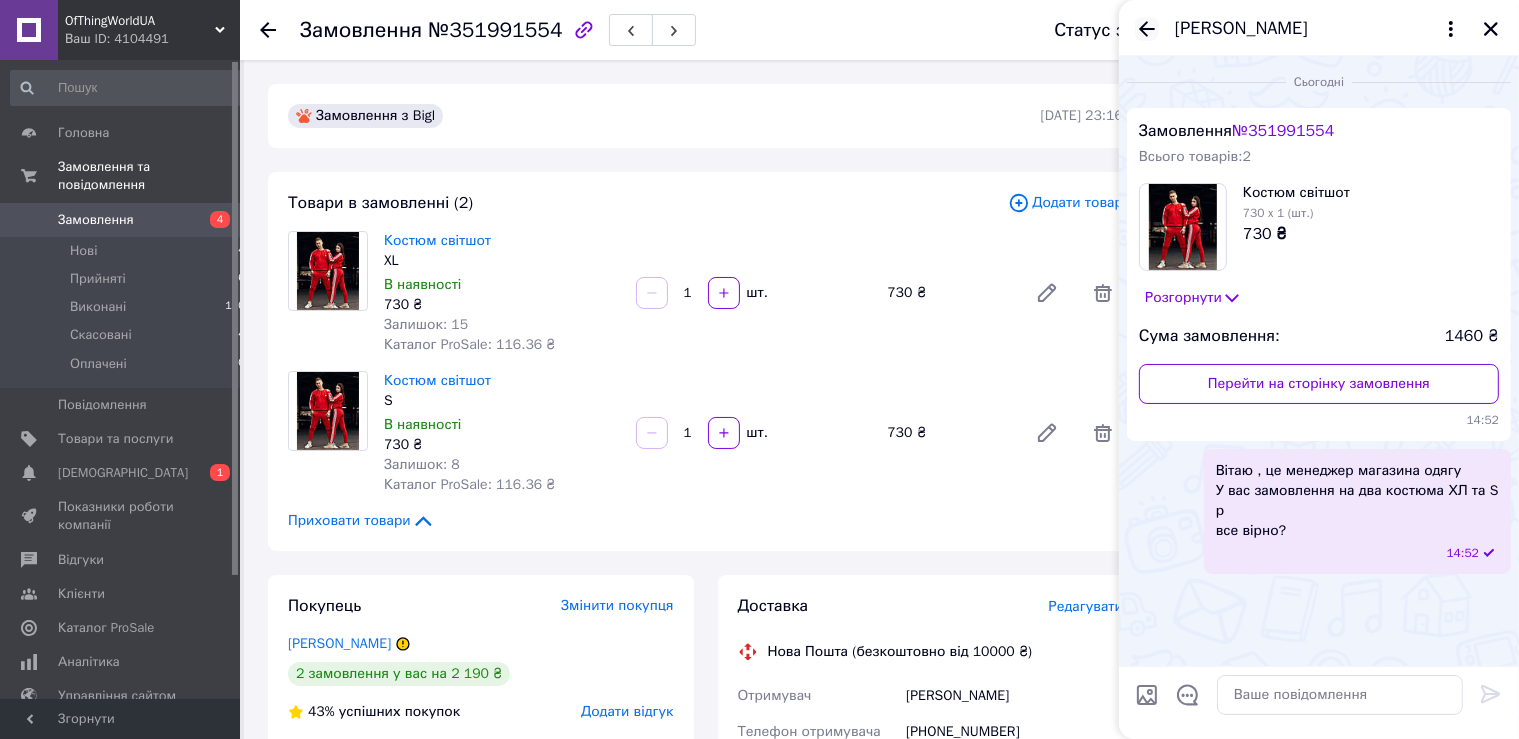 click 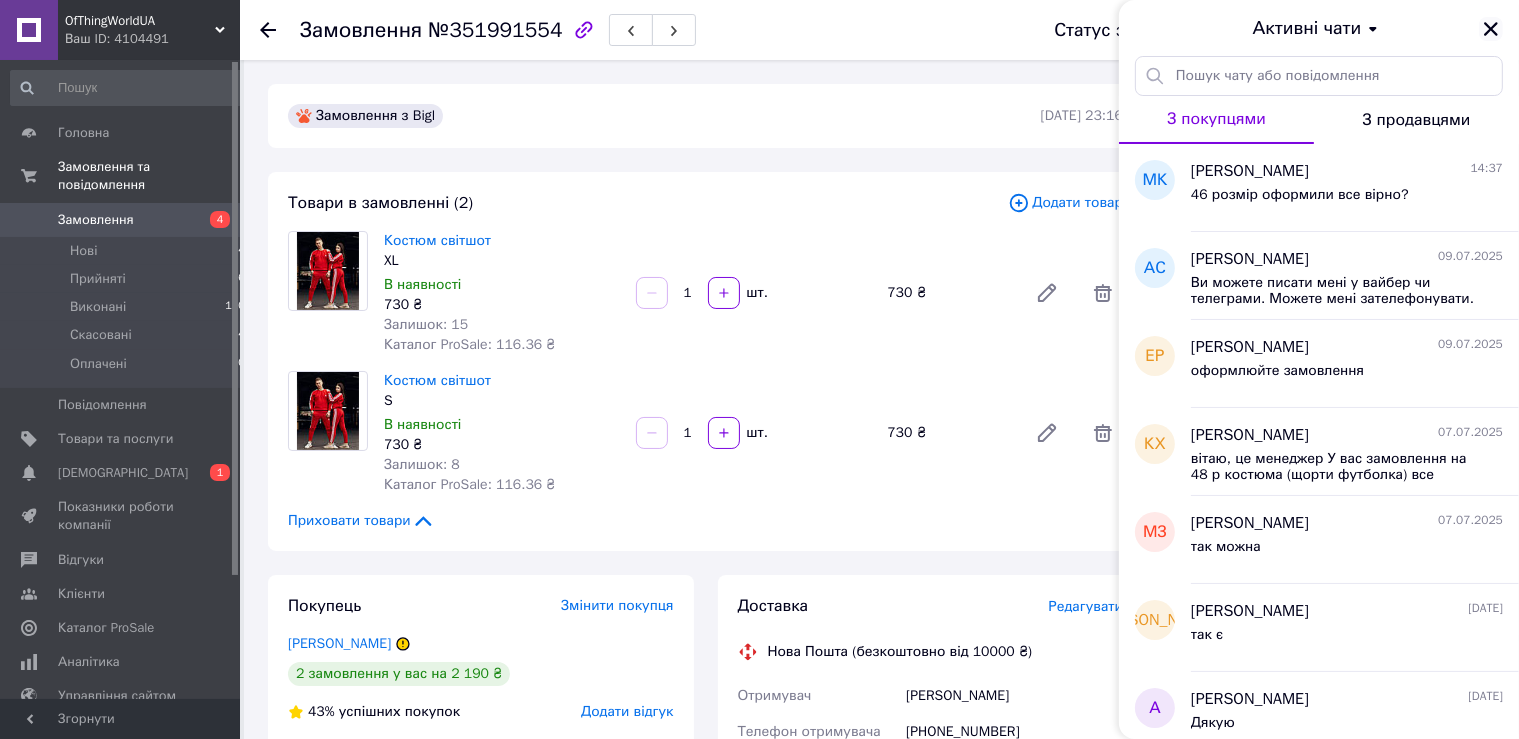 click 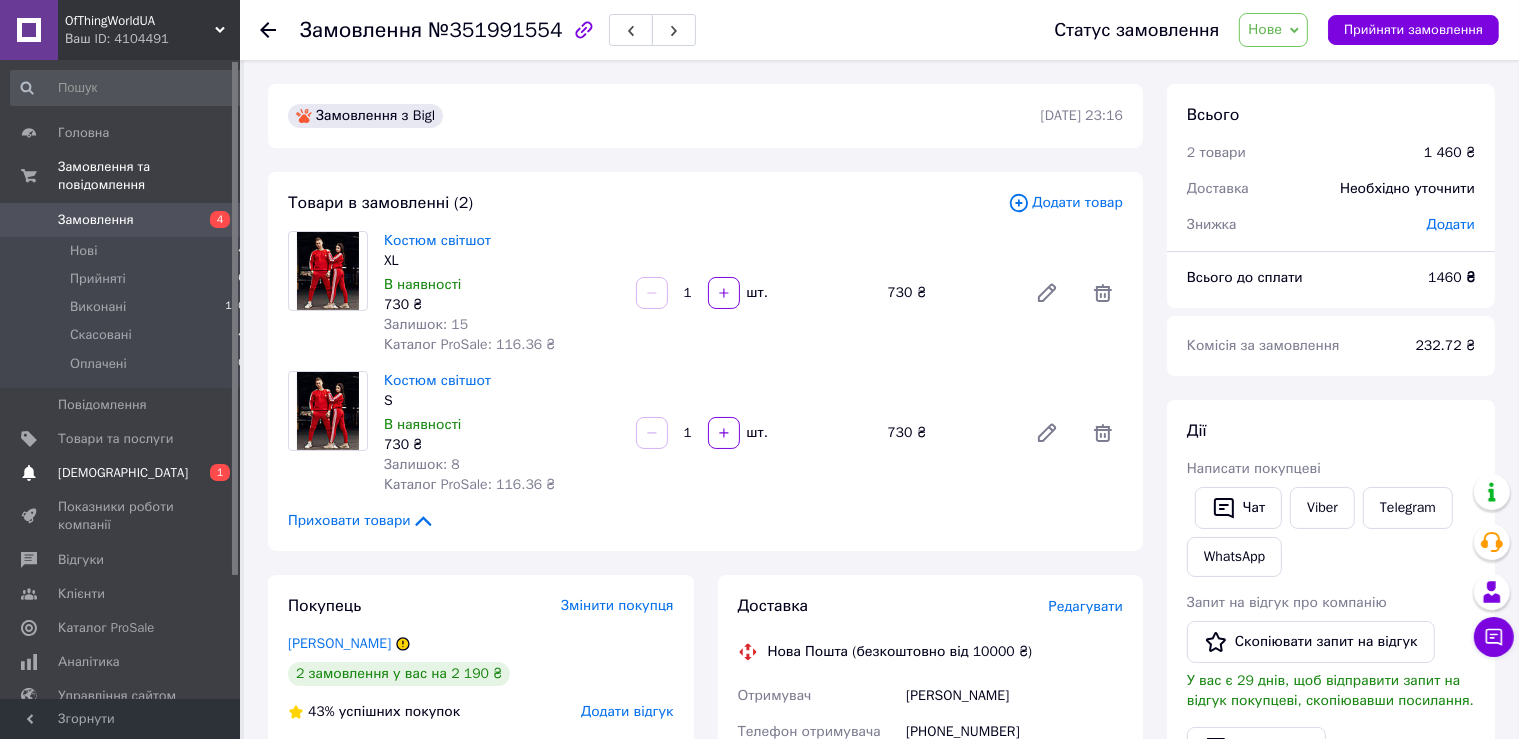 click at bounding box center [29, 473] 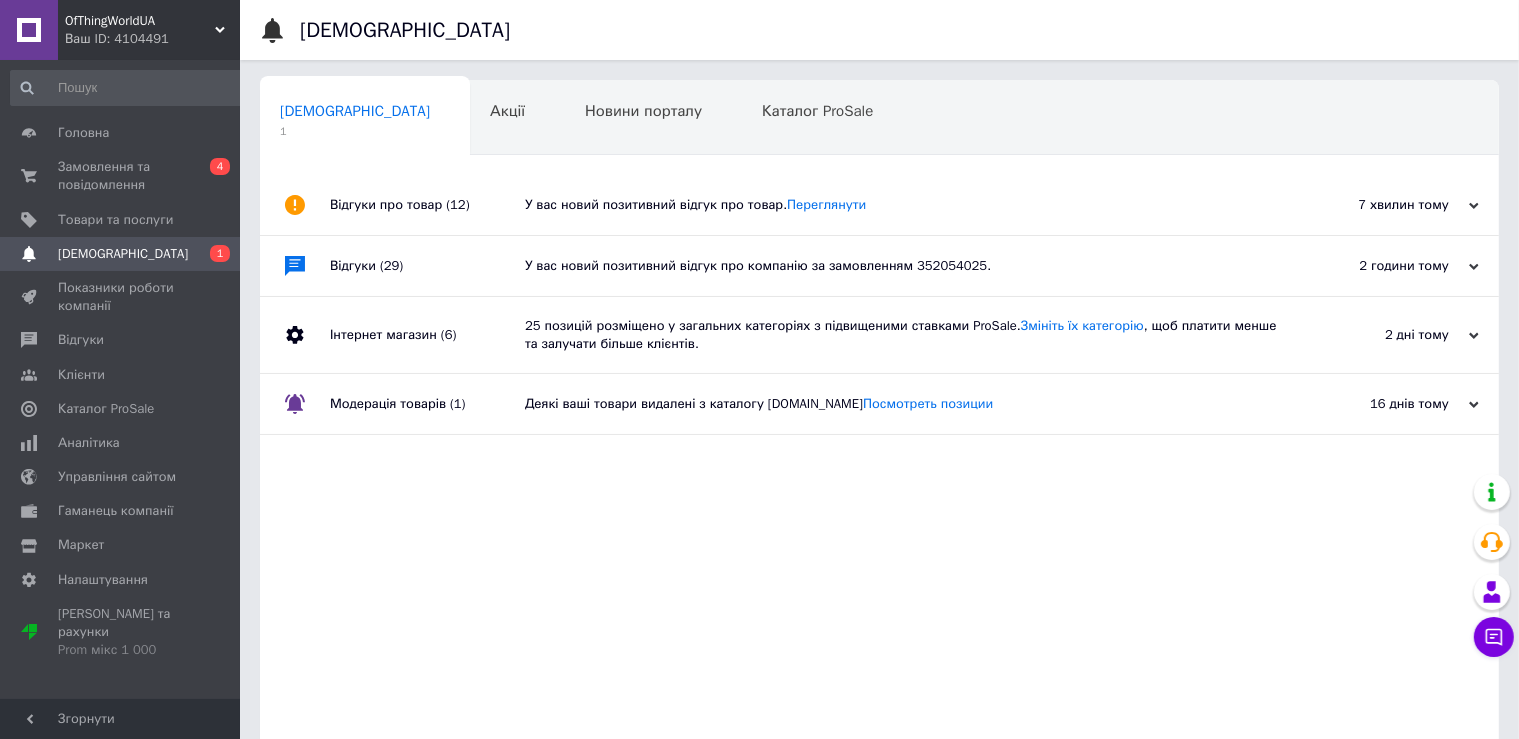 click on "У вас новий позитивний відгук про товар.  Переглянути" at bounding box center [902, 205] 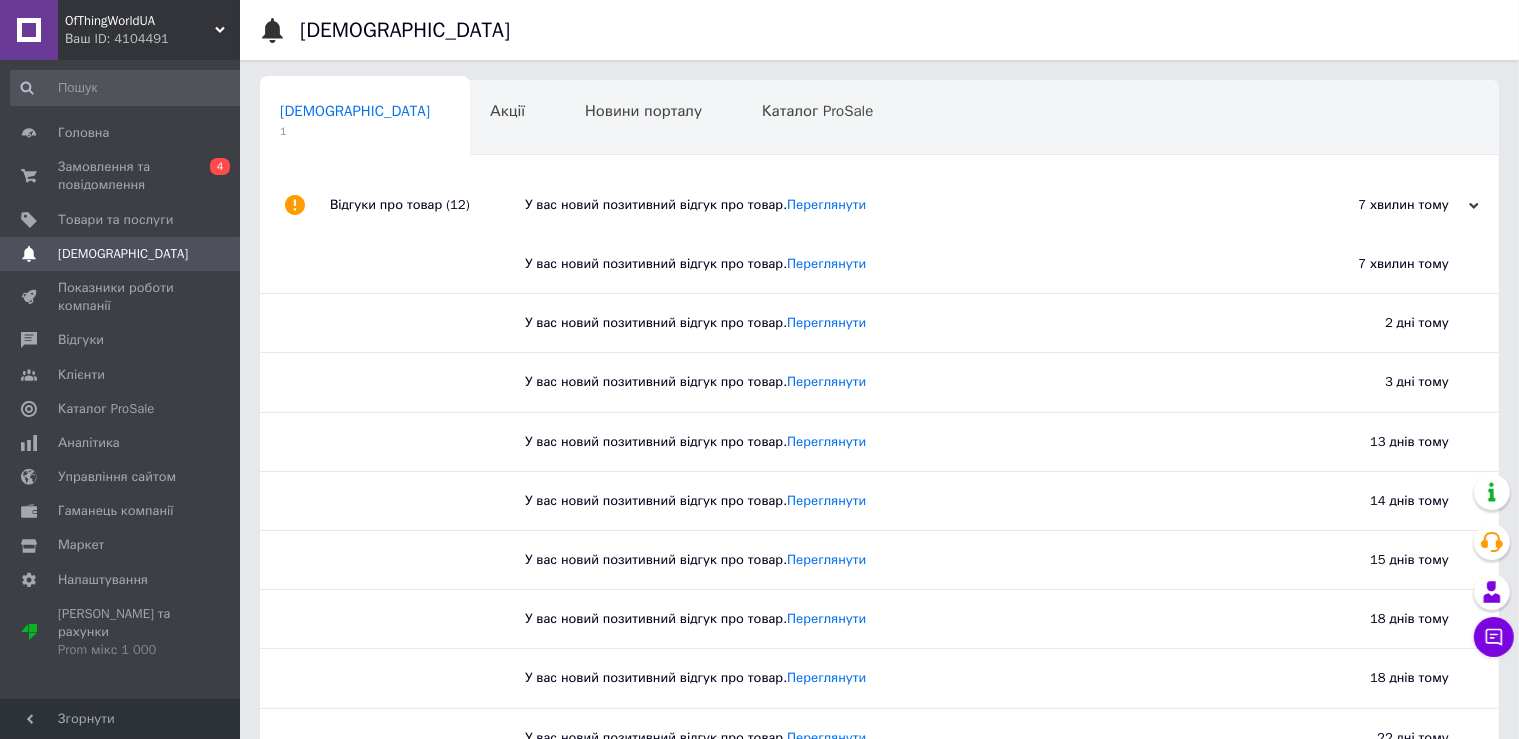 click on "У вас новий позитивний відгук про товар.  Переглянути" at bounding box center [902, 205] 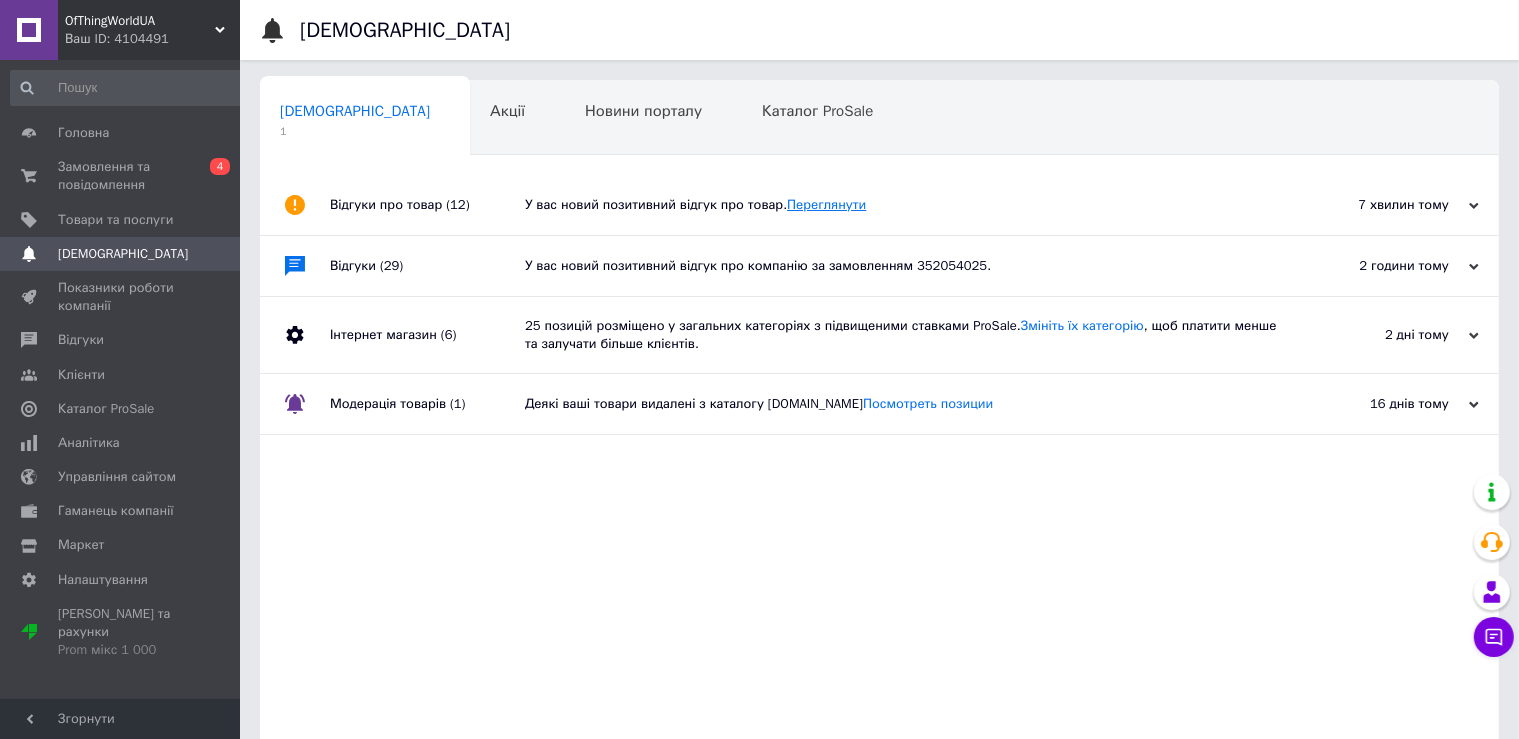 click on "Переглянути" at bounding box center [826, 204] 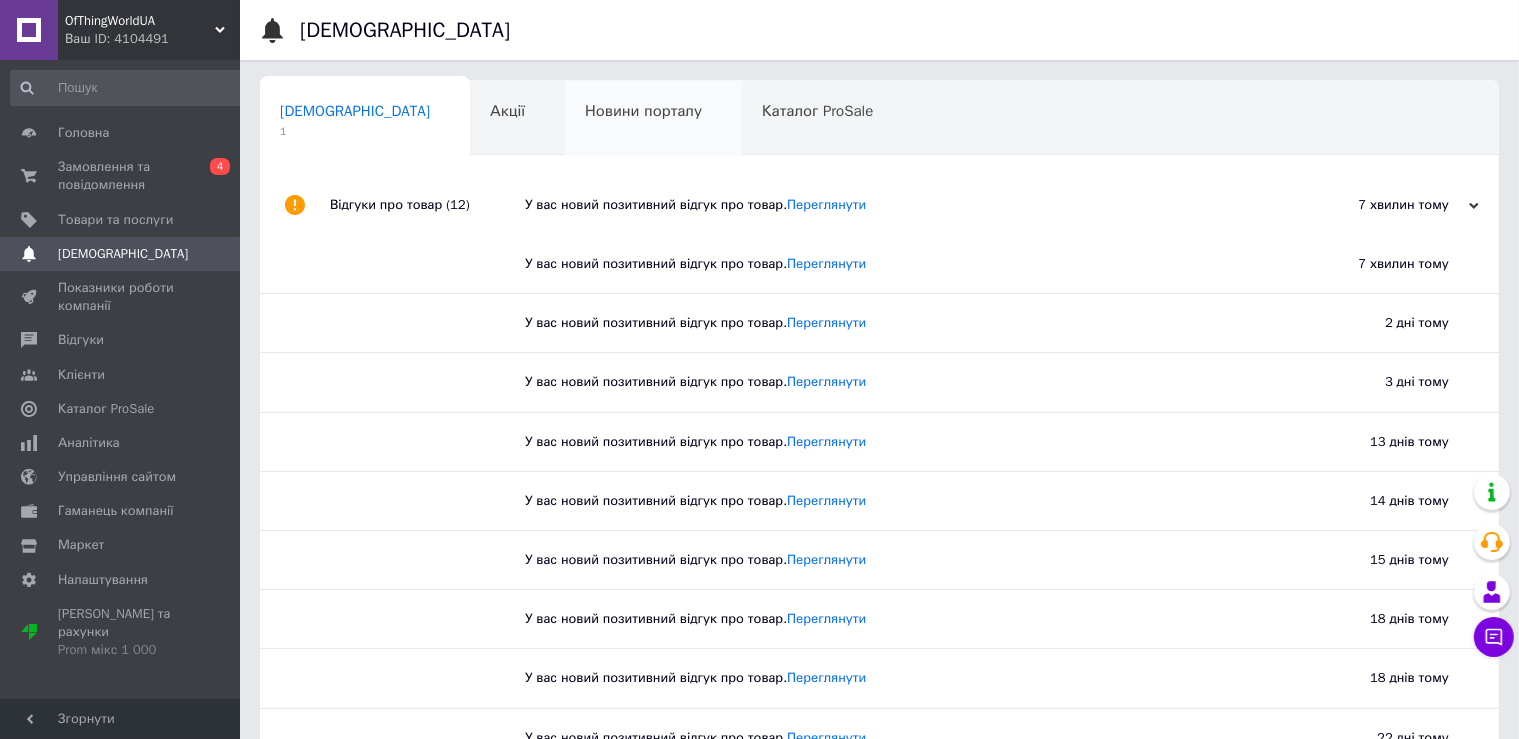 click on "Новини порталу 0" at bounding box center (653, 119) 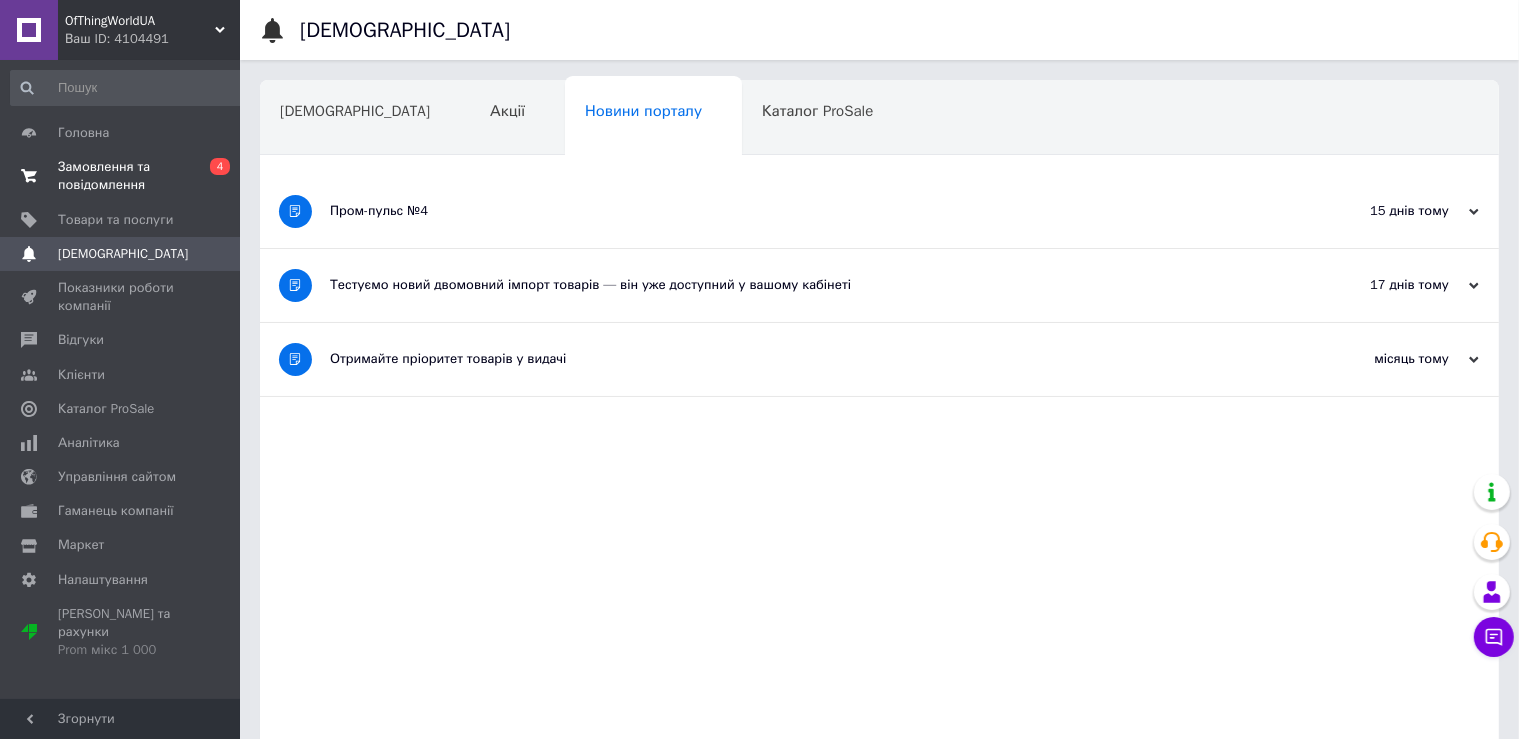 click at bounding box center [29, 176] 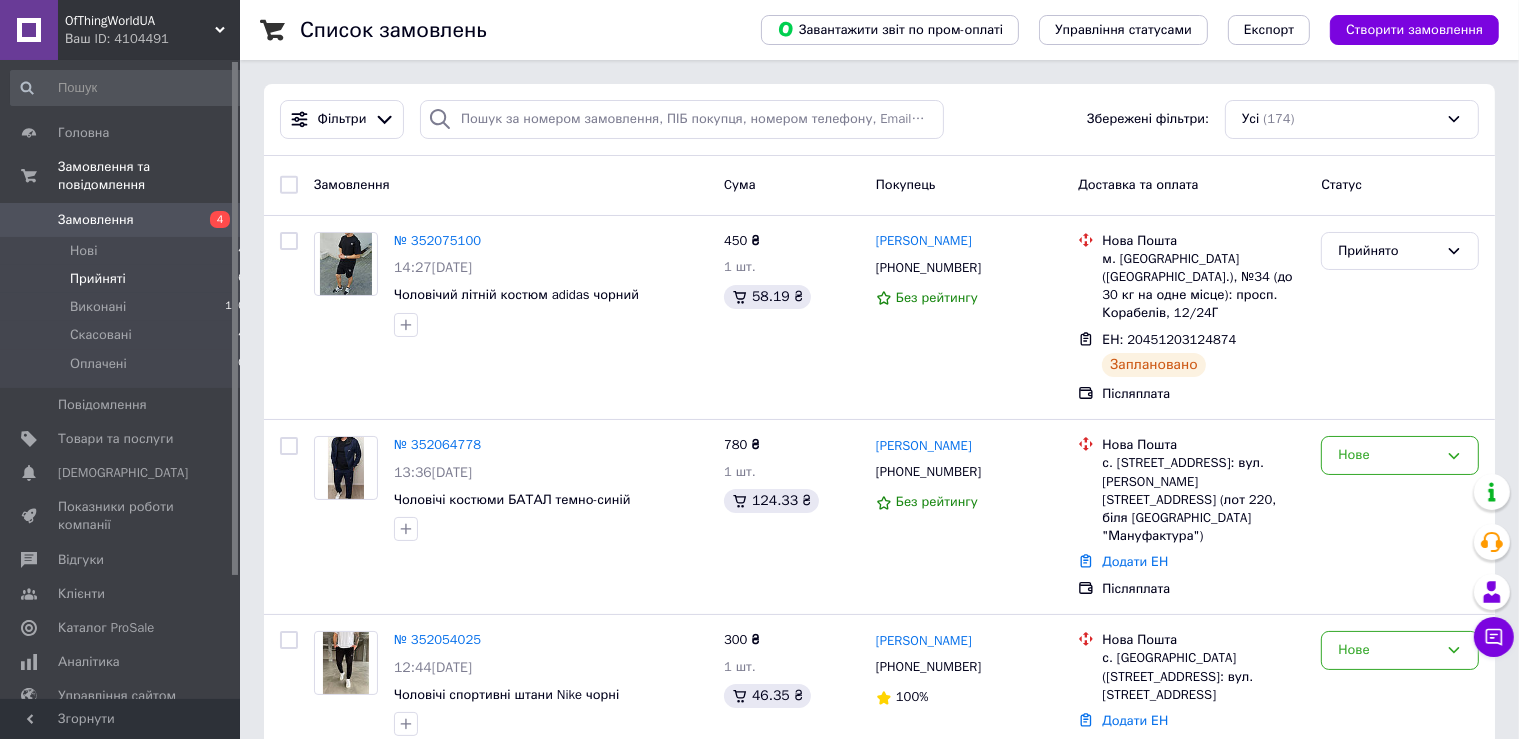 click on "Прийняті" at bounding box center [98, 279] 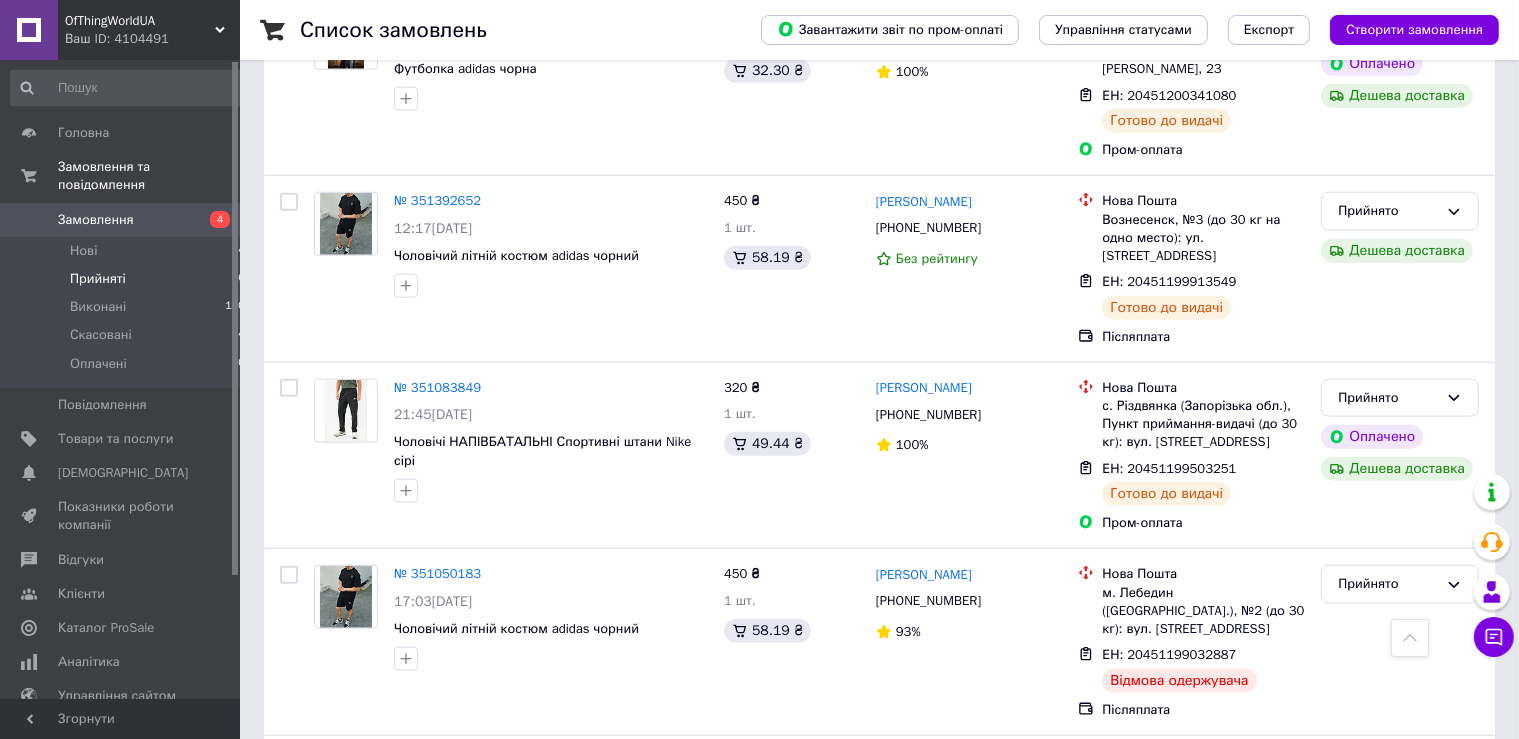 scroll, scrollTop: 2443, scrollLeft: 0, axis: vertical 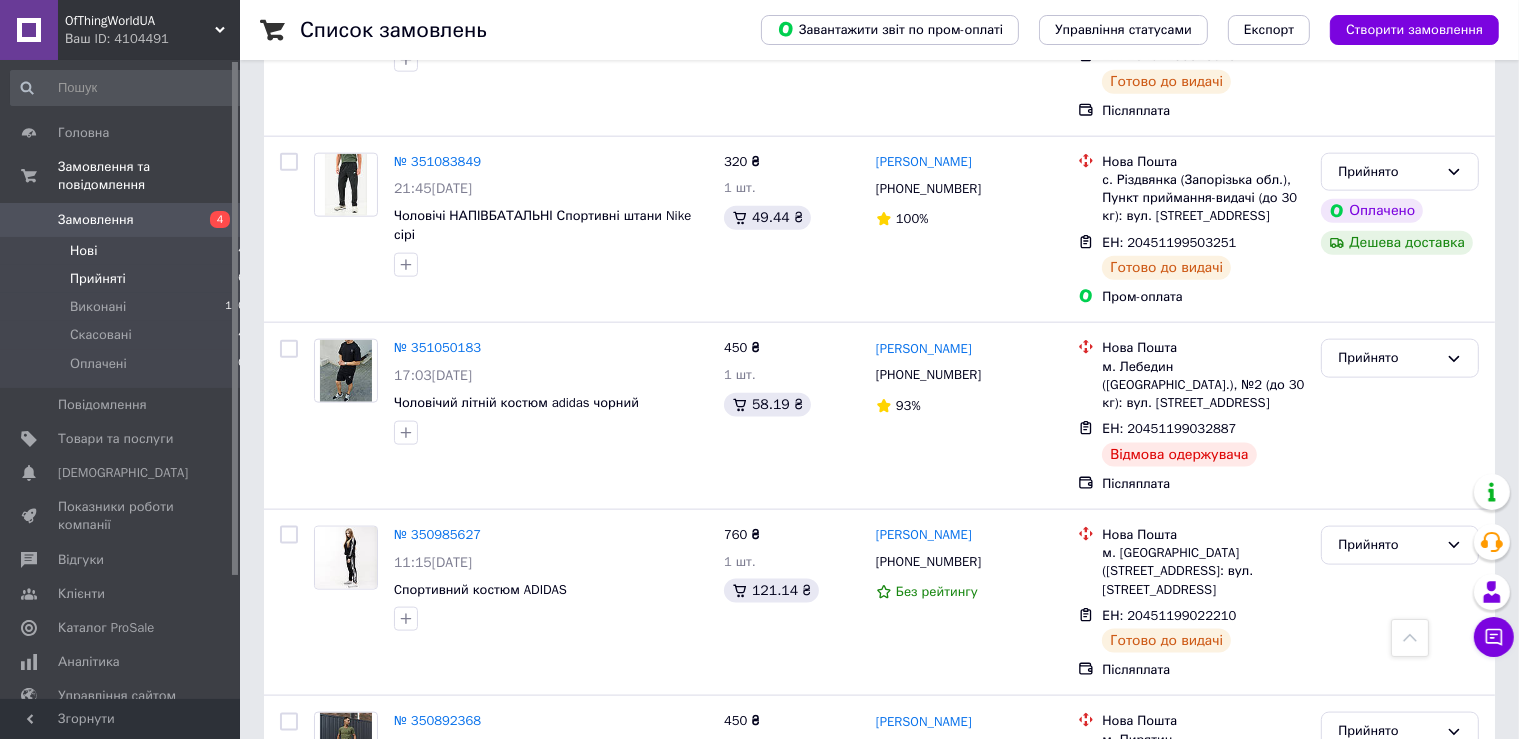 click on "Нові 4" at bounding box center [128, 251] 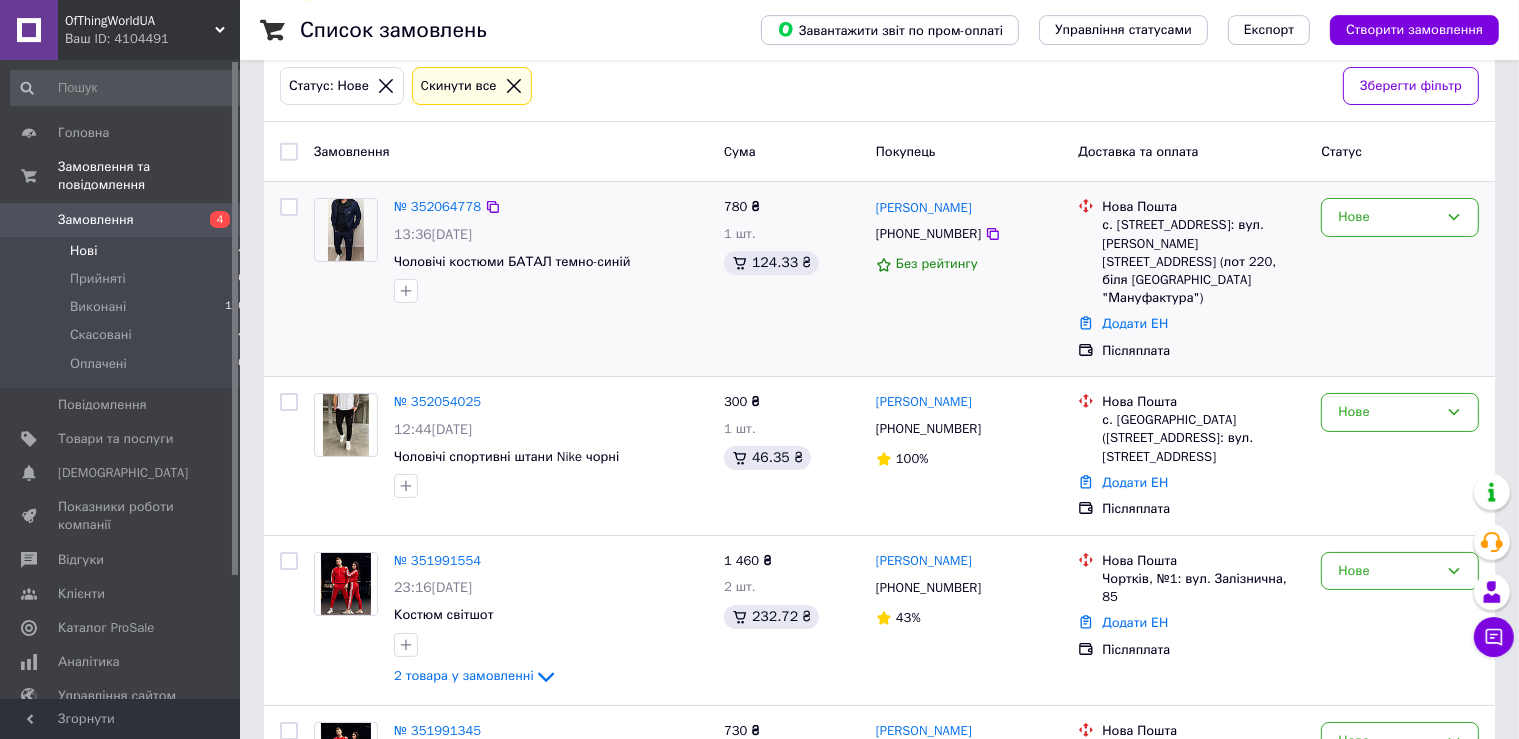 scroll, scrollTop: 176, scrollLeft: 0, axis: vertical 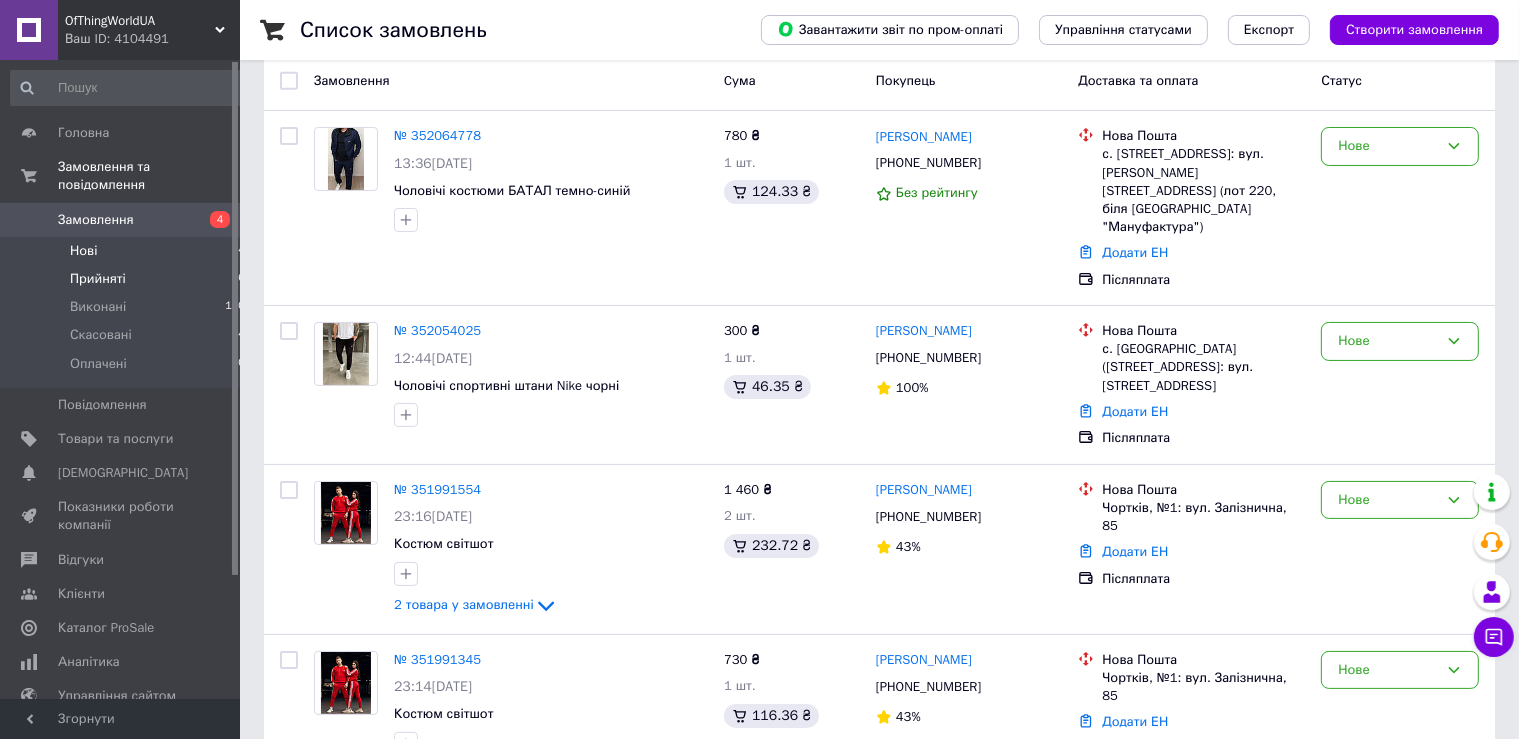 click on "Прийняті 16" at bounding box center (128, 279) 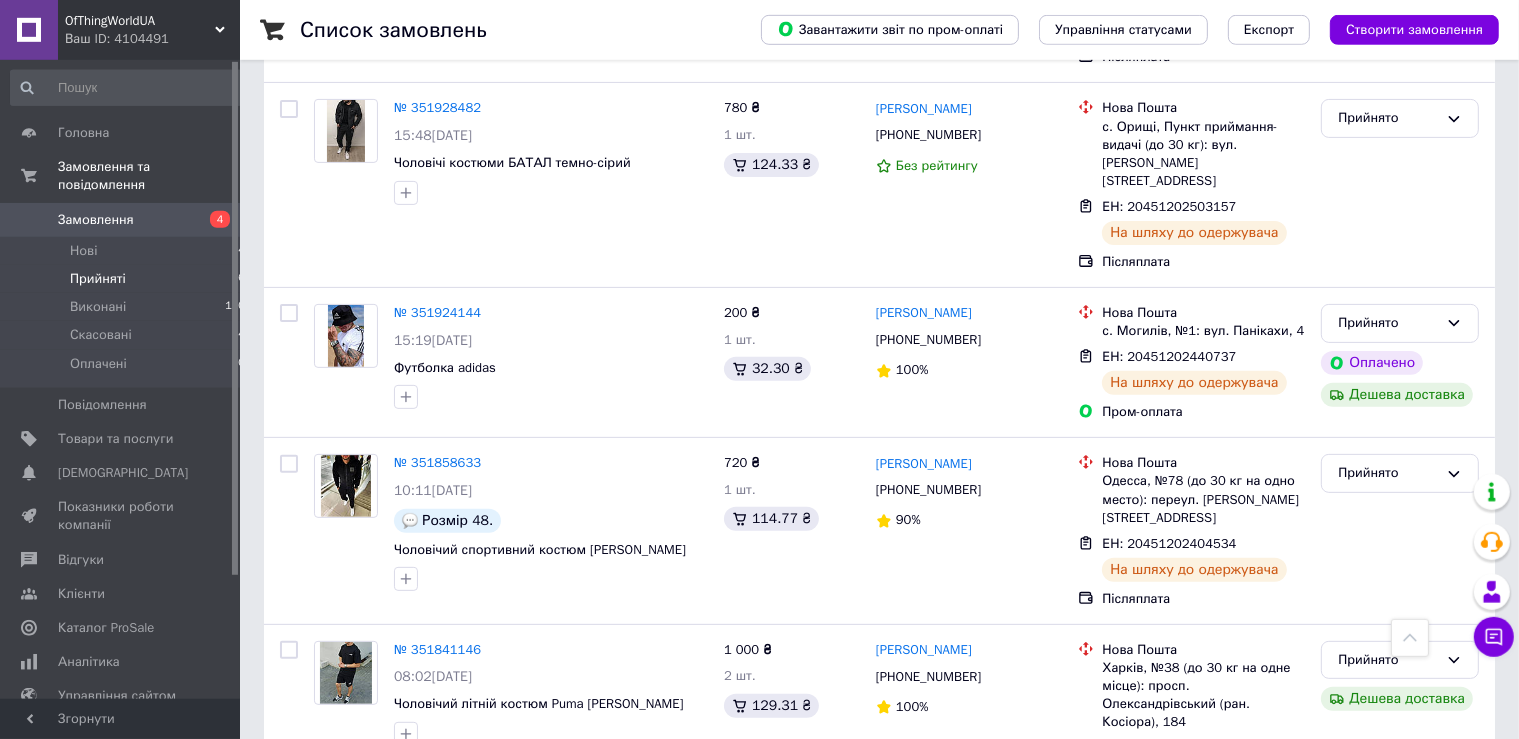 scroll, scrollTop: 436, scrollLeft: 0, axis: vertical 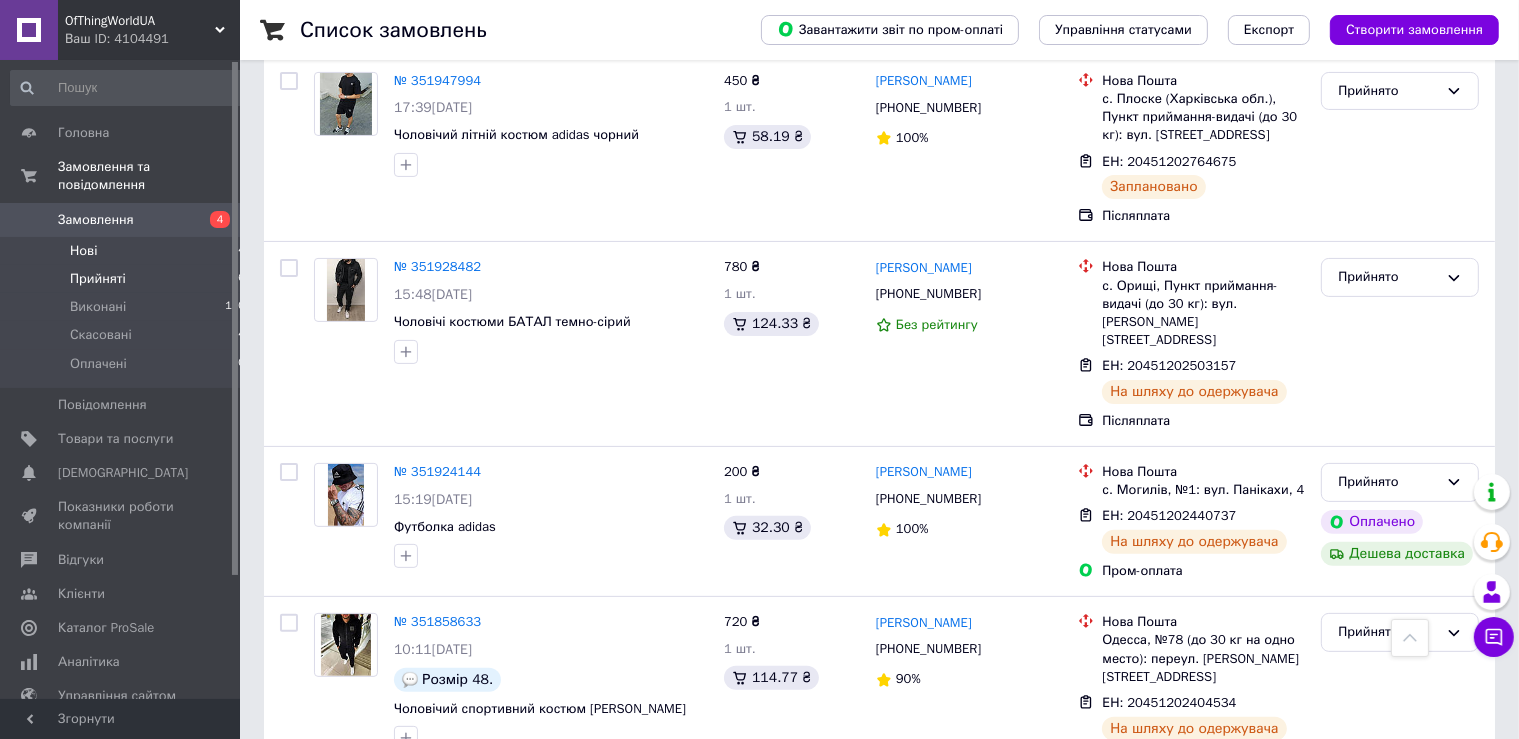 click on "Нові 4" at bounding box center [128, 251] 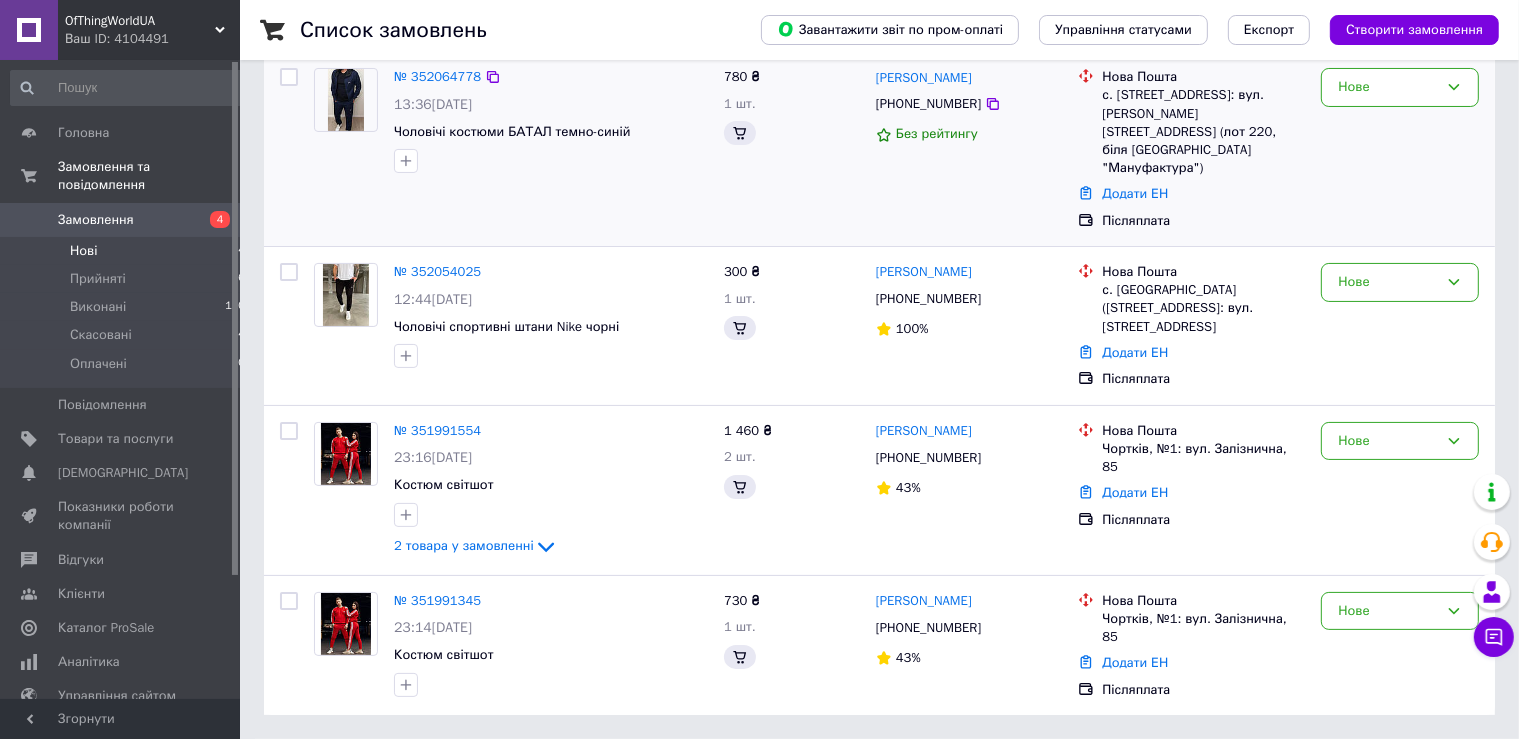 scroll, scrollTop: 0, scrollLeft: 0, axis: both 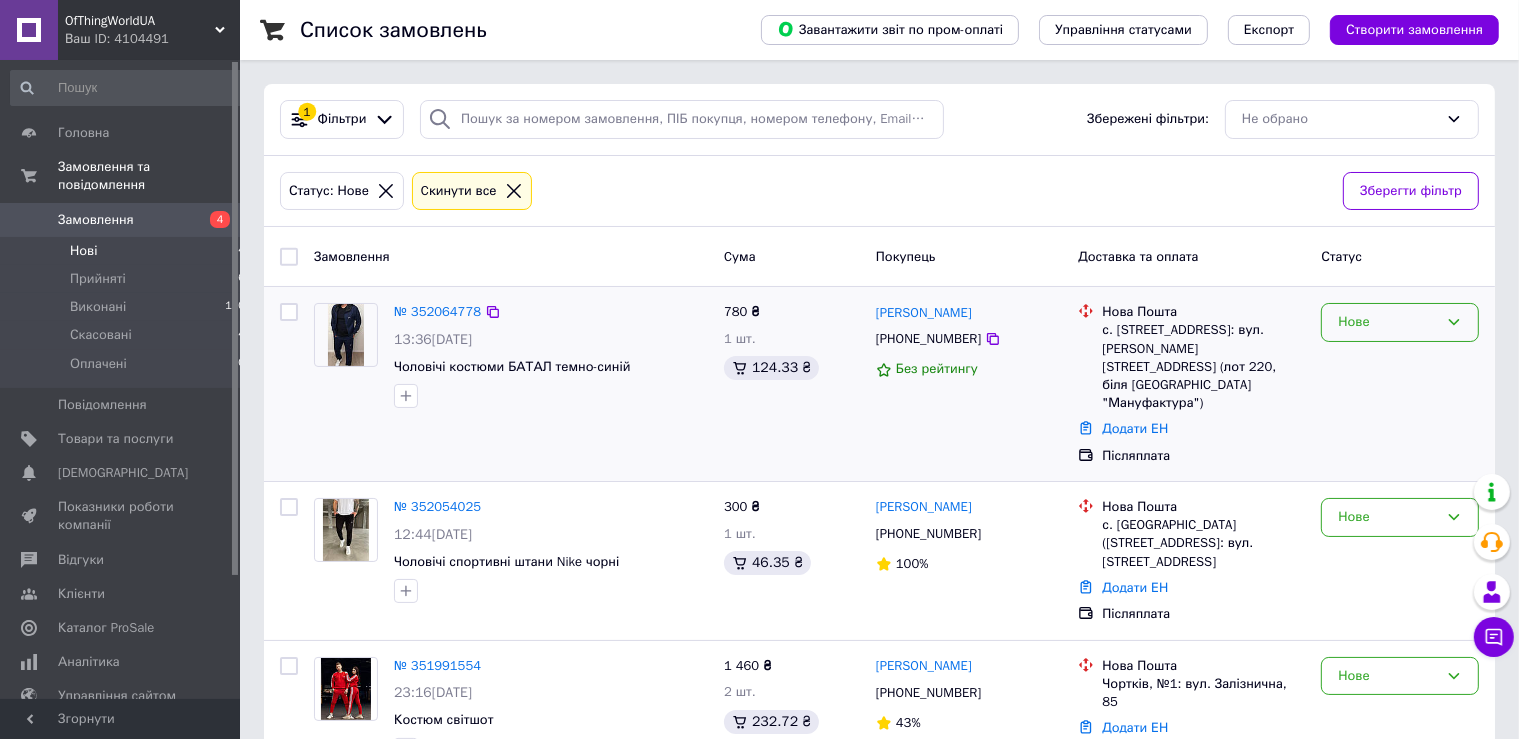 click on "Нове" at bounding box center [1388, 322] 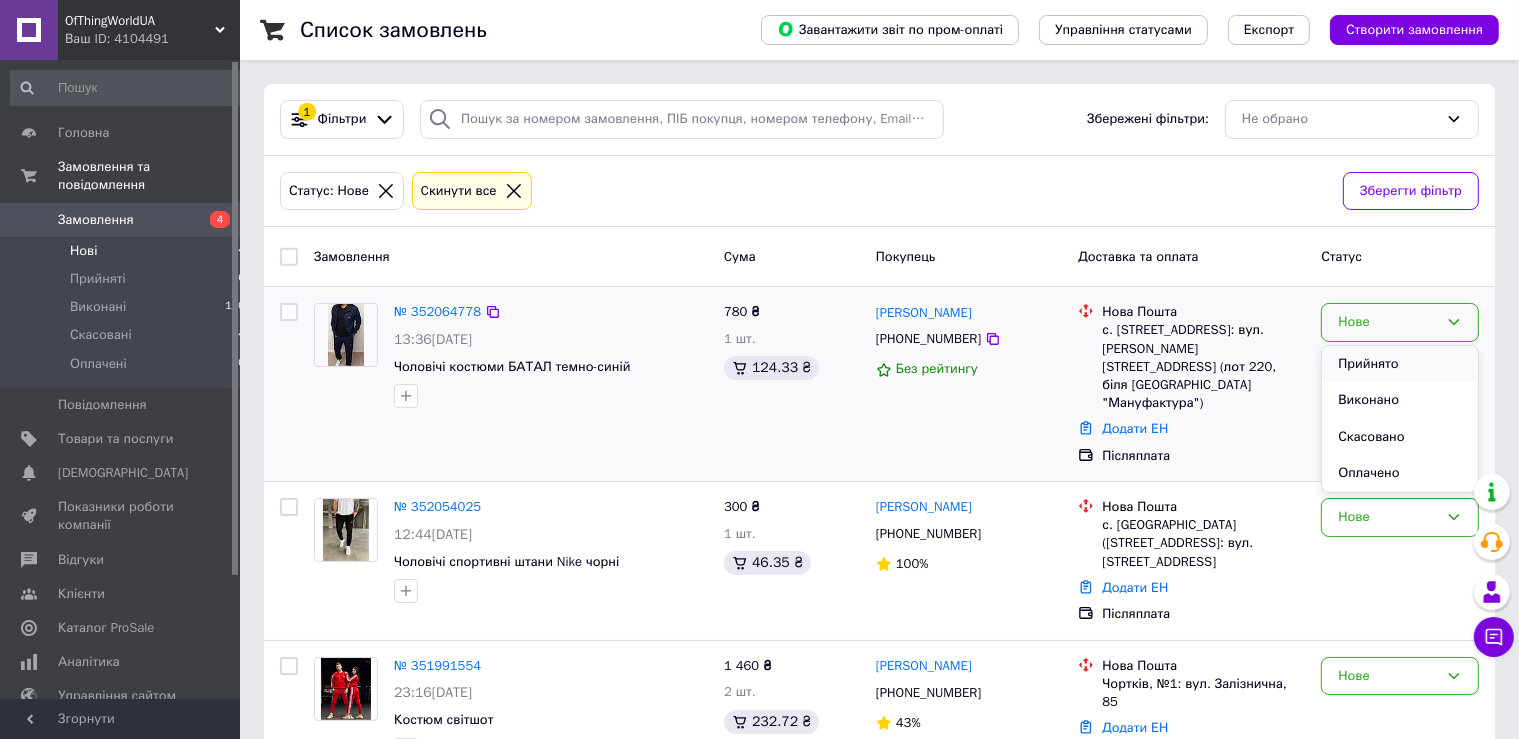 click on "Прийнято" at bounding box center [1400, 364] 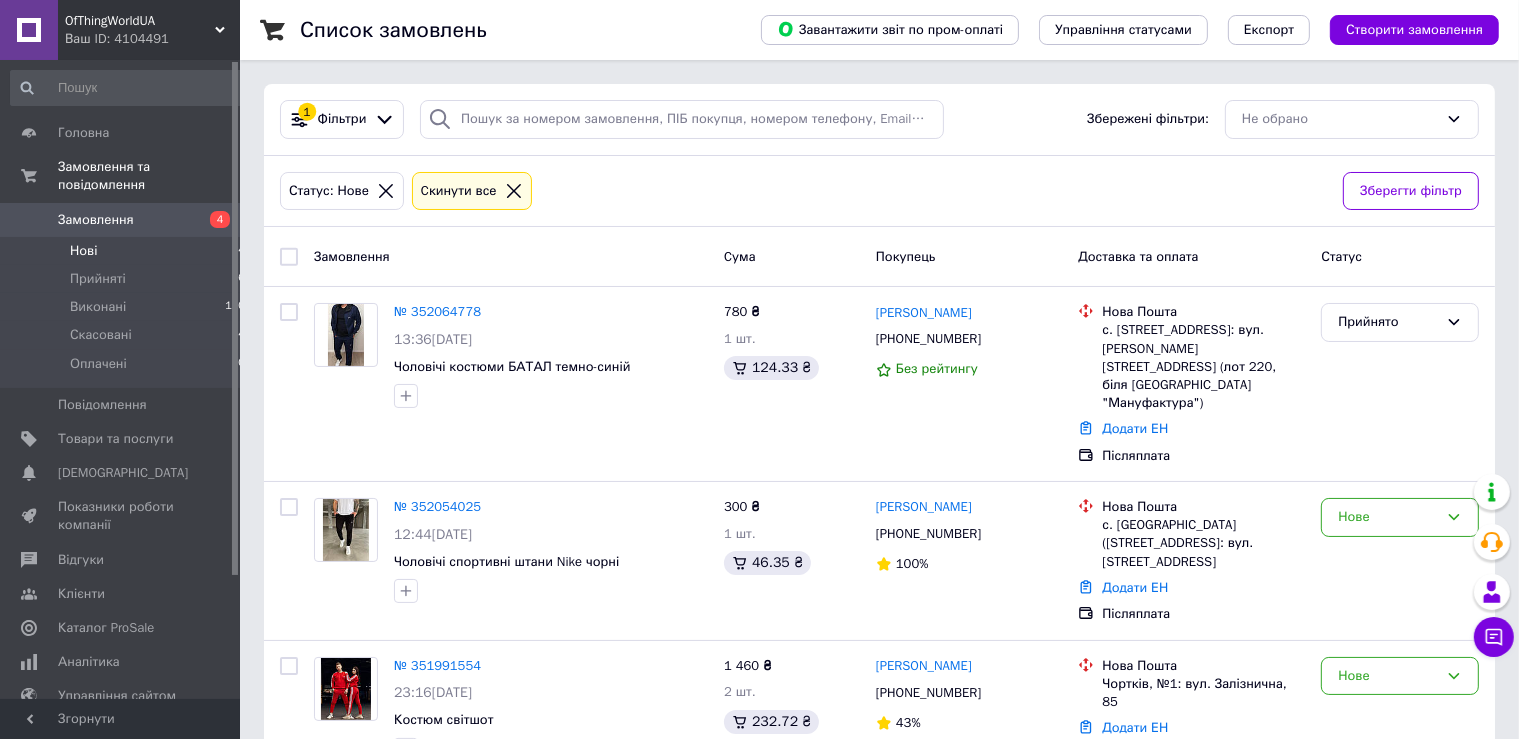 click on "Нові 4" at bounding box center (128, 251) 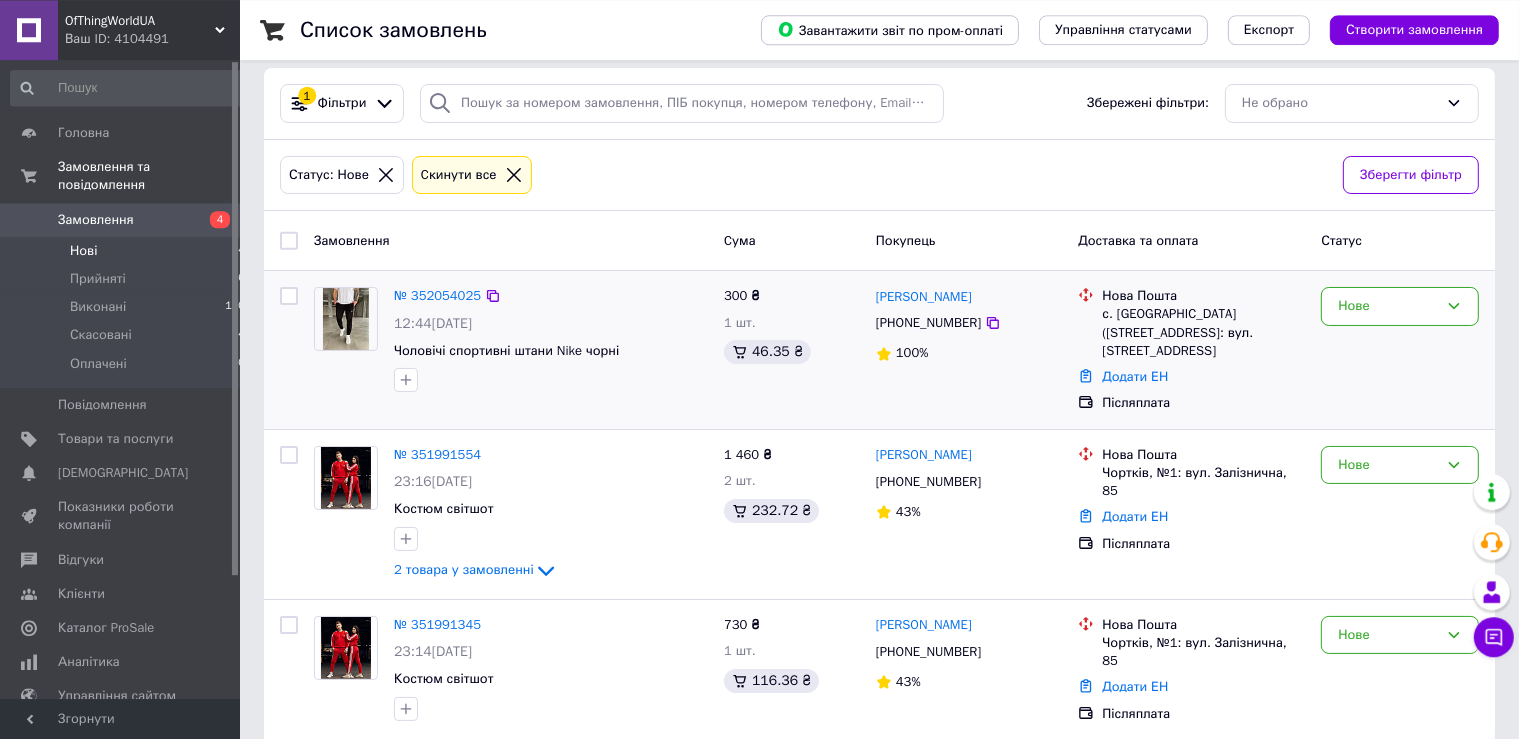 scroll, scrollTop: 18, scrollLeft: 0, axis: vertical 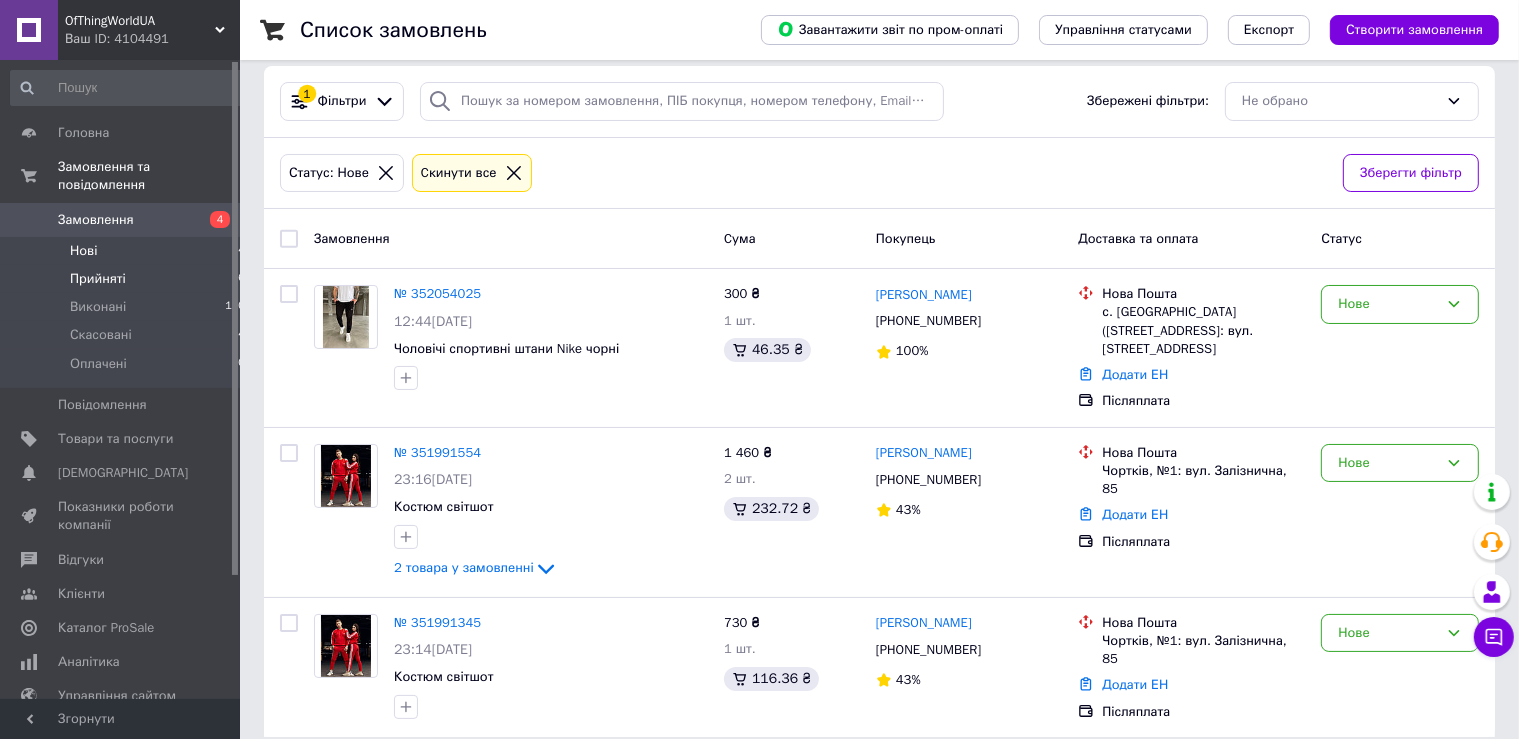 click on "Прийняті 16" at bounding box center [128, 279] 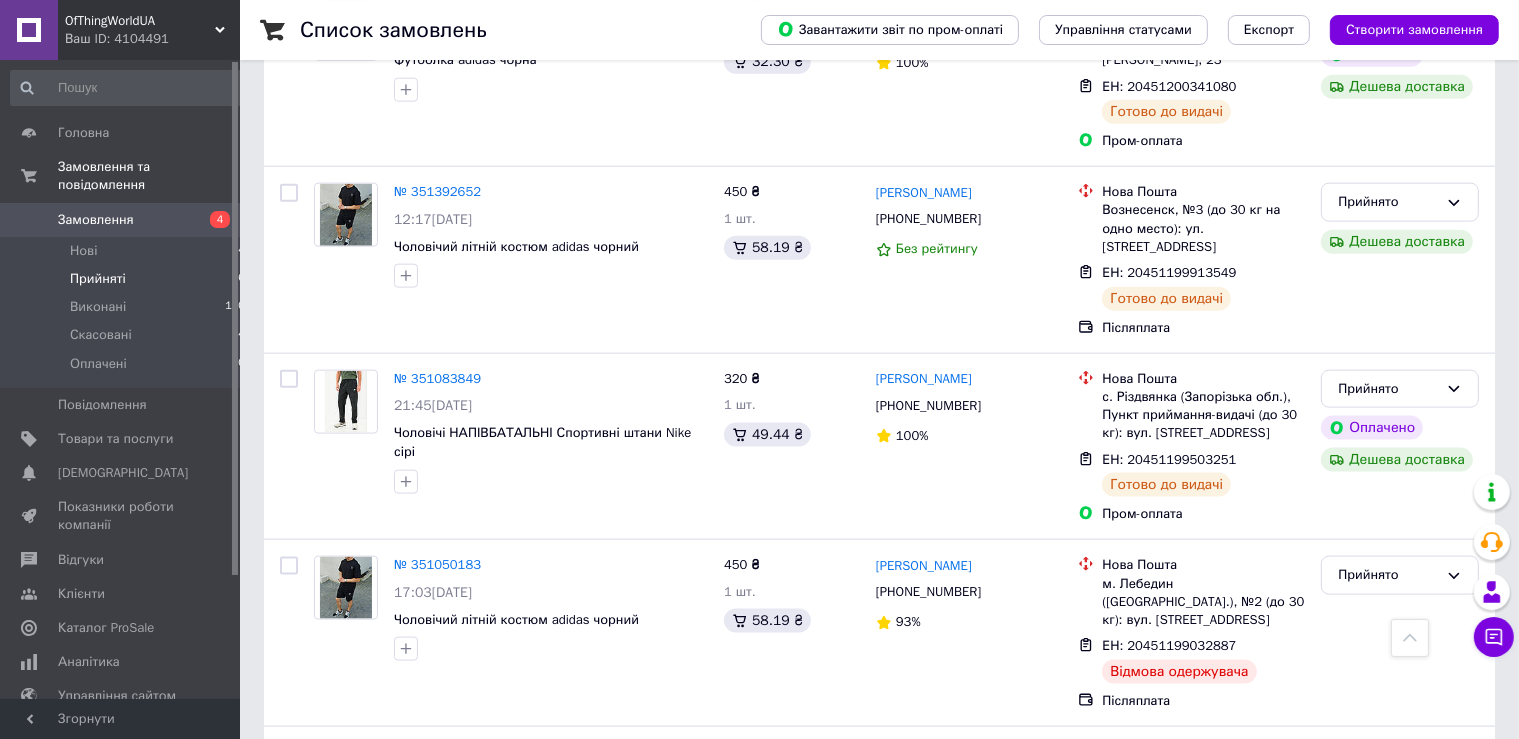 scroll, scrollTop: 2418, scrollLeft: 0, axis: vertical 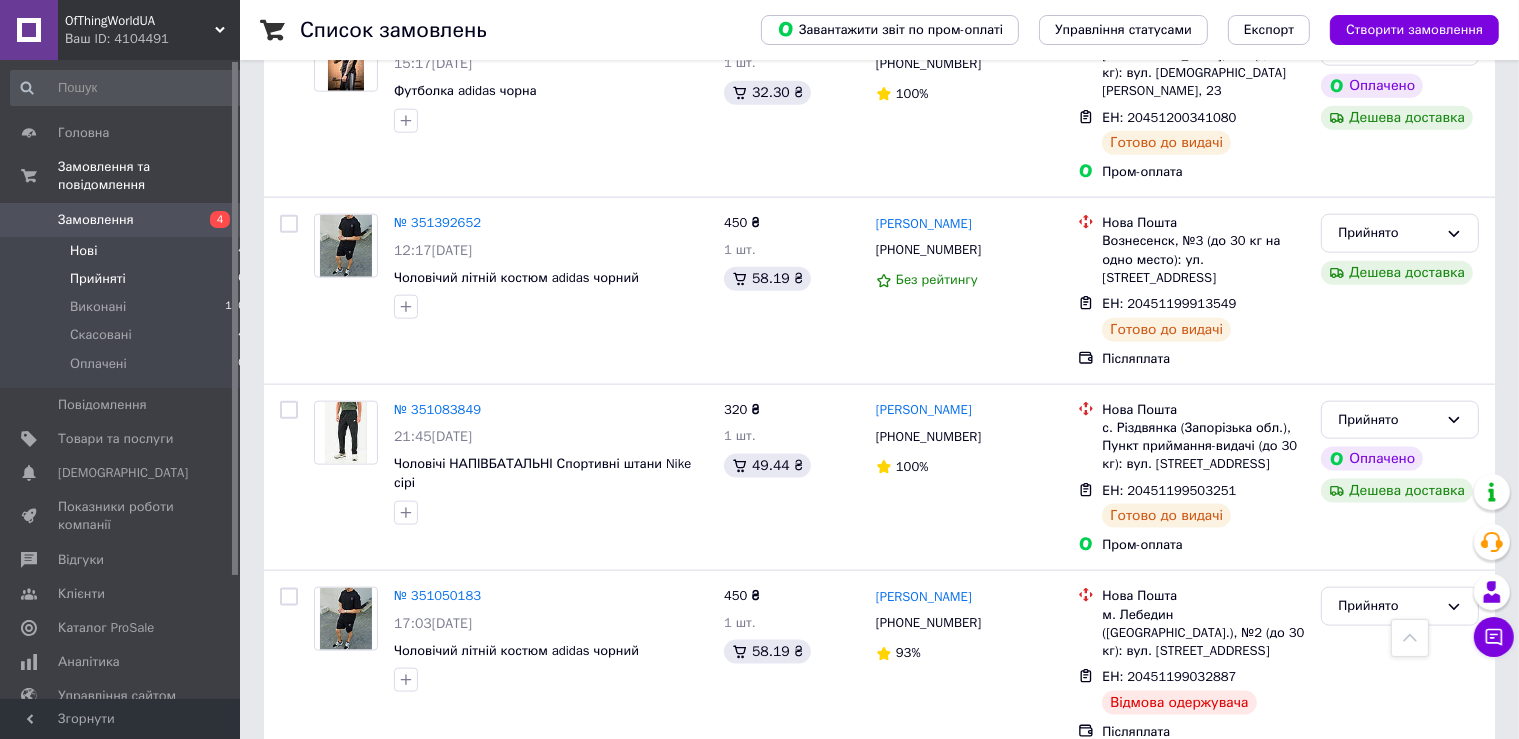 click on "Нові 4" at bounding box center (128, 251) 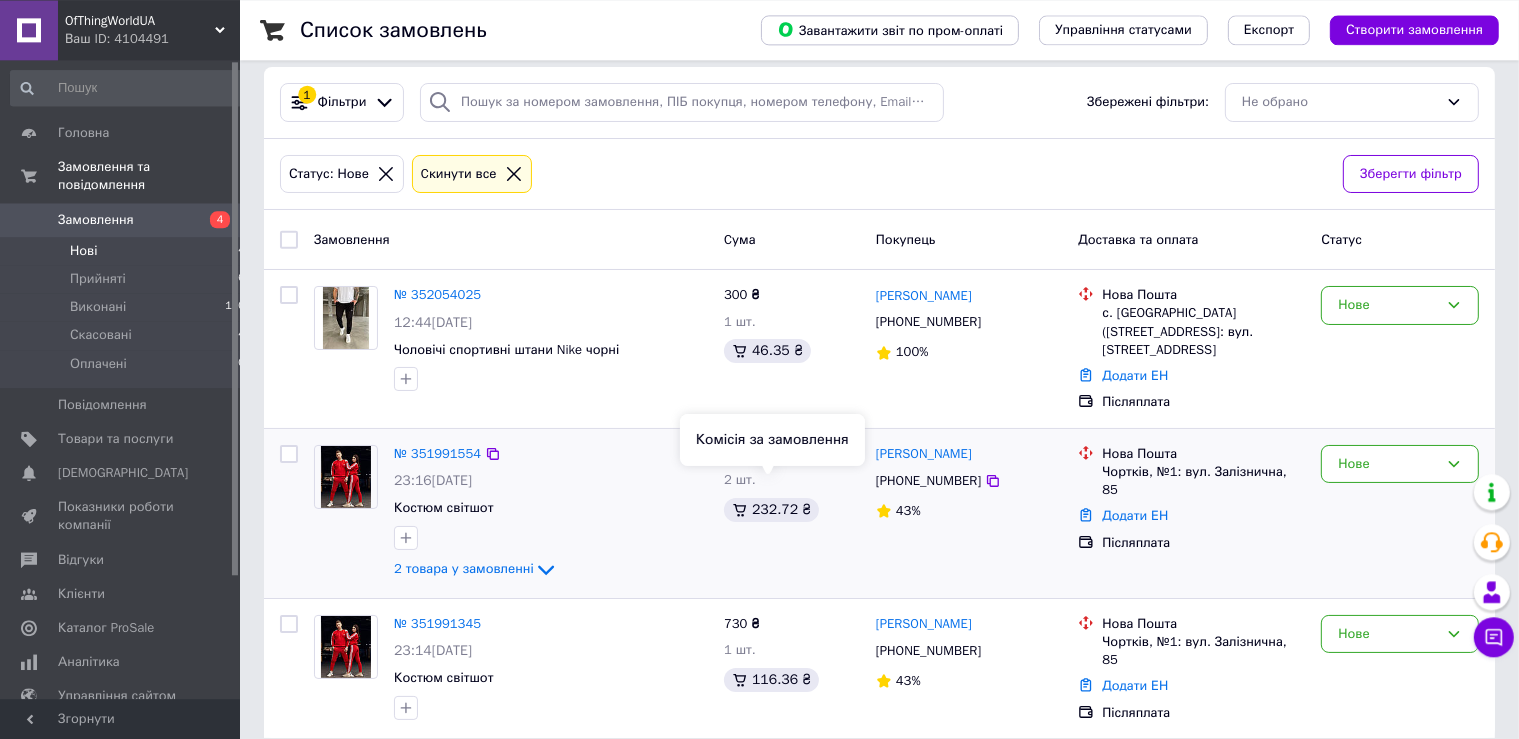 scroll, scrollTop: 18, scrollLeft: 0, axis: vertical 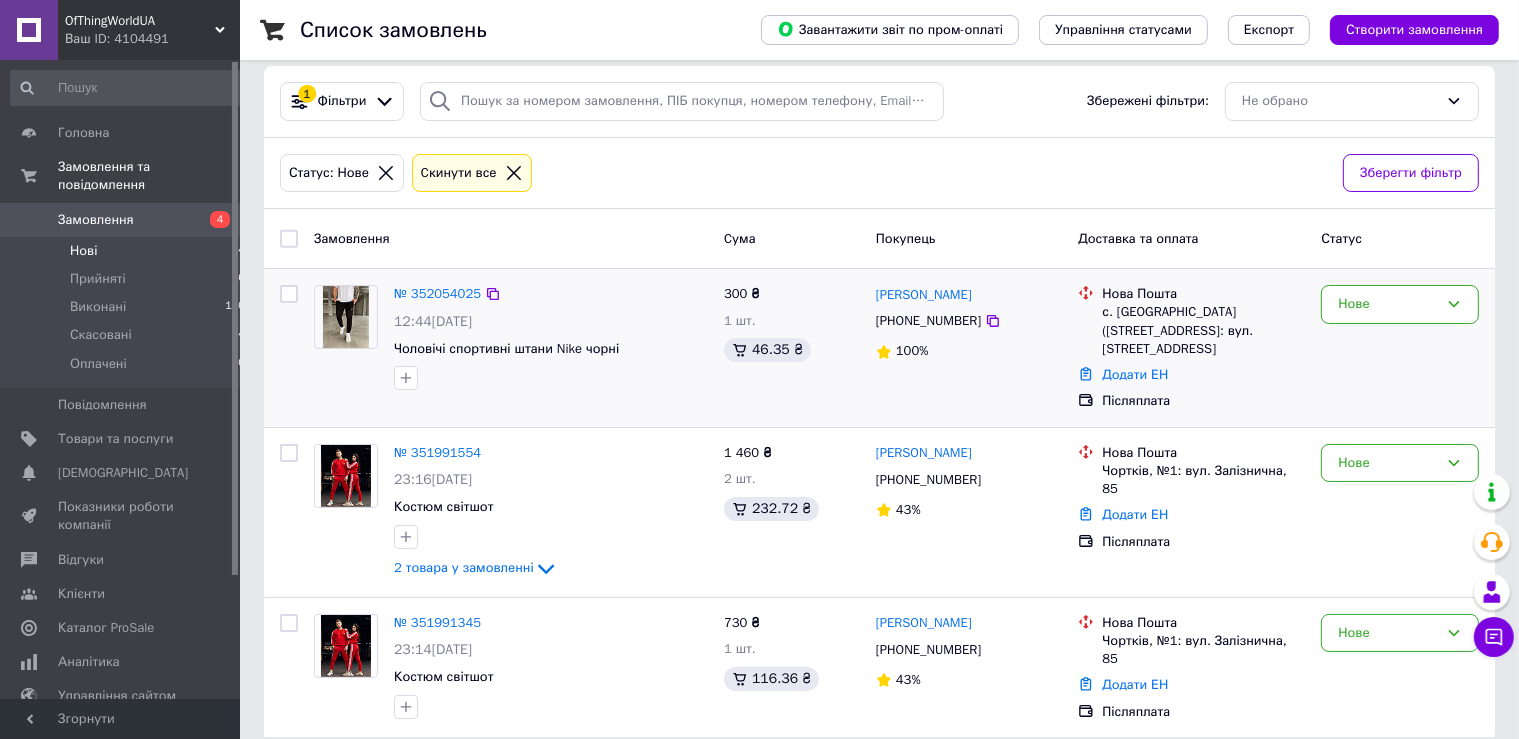 click at bounding box center [345, 317] 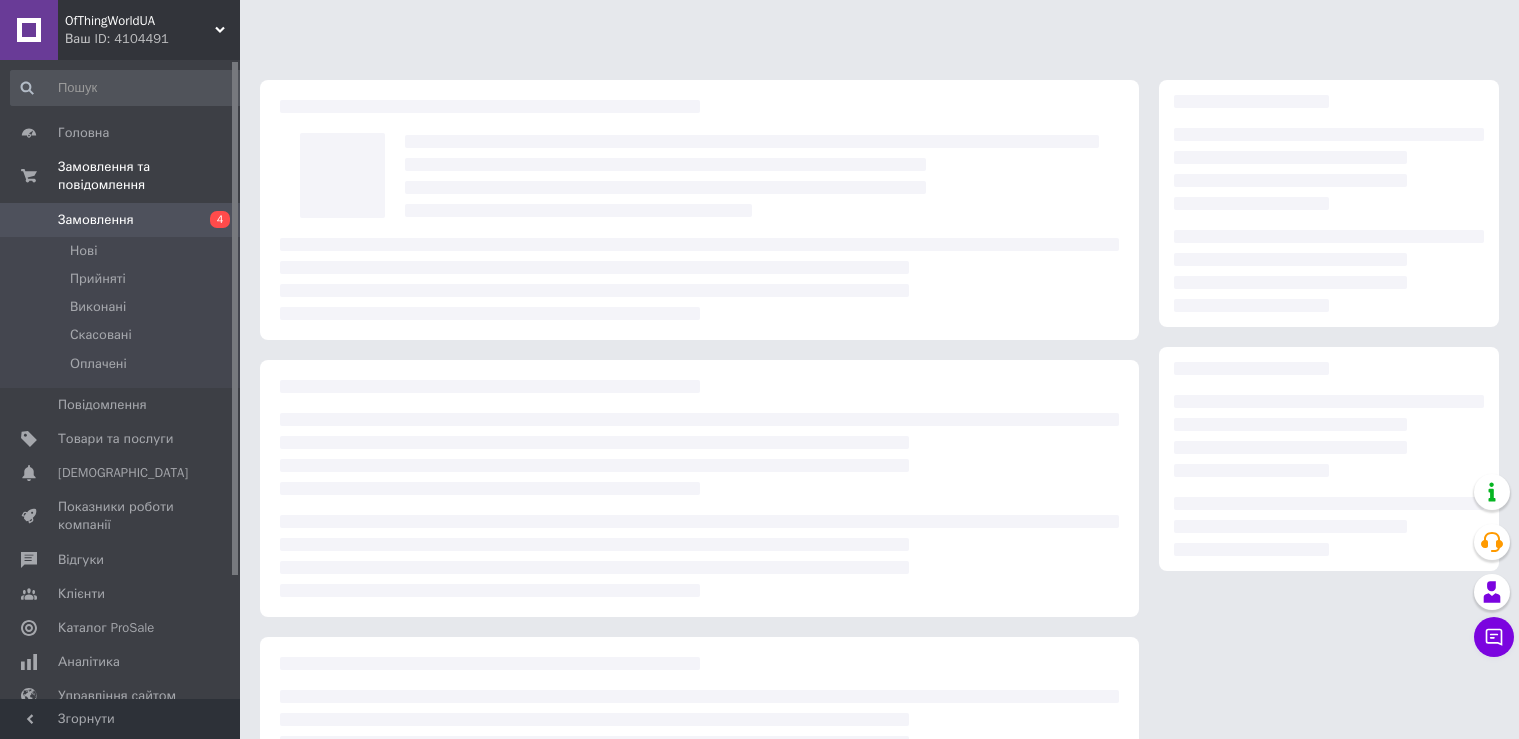 scroll, scrollTop: 0, scrollLeft: 0, axis: both 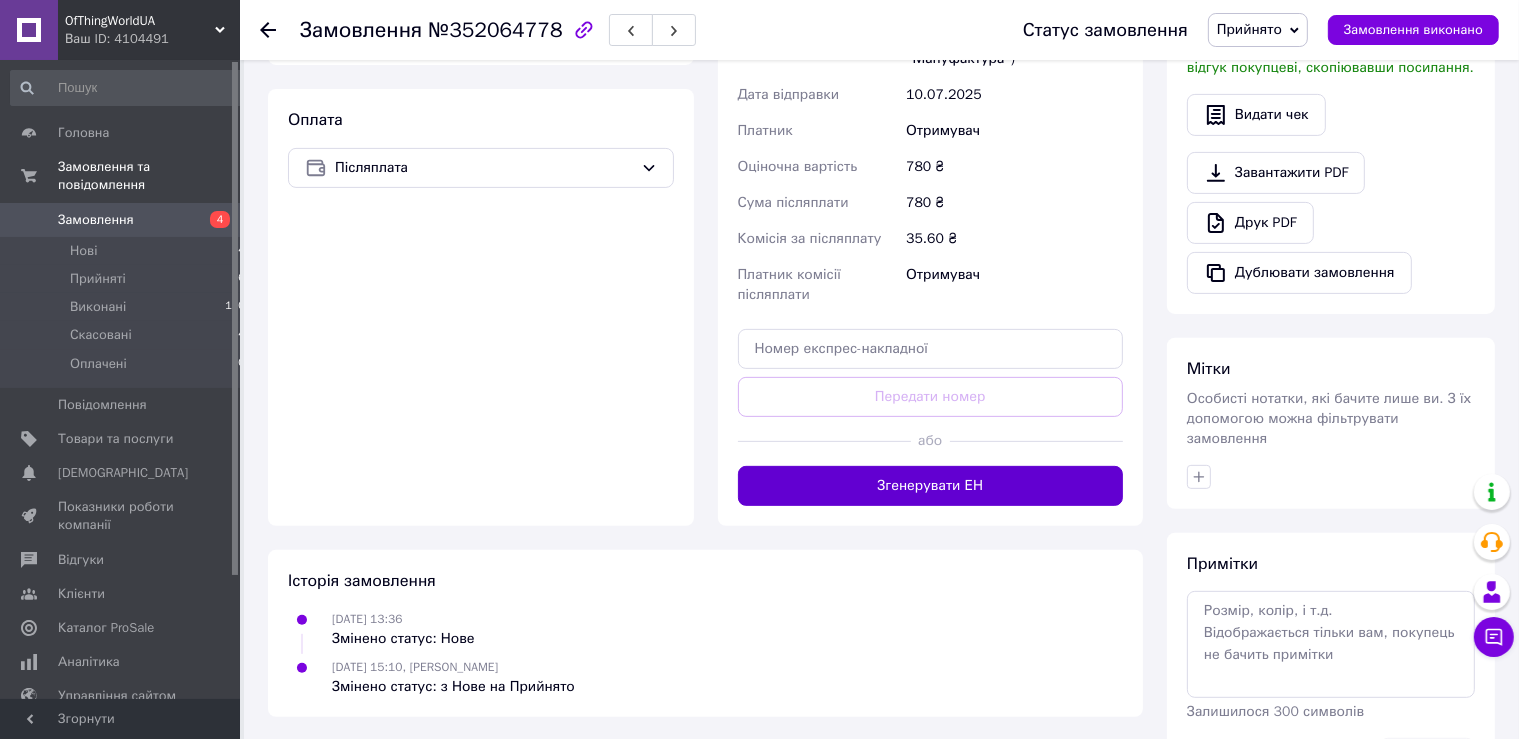 click on "Згенерувати ЕН" at bounding box center [931, 486] 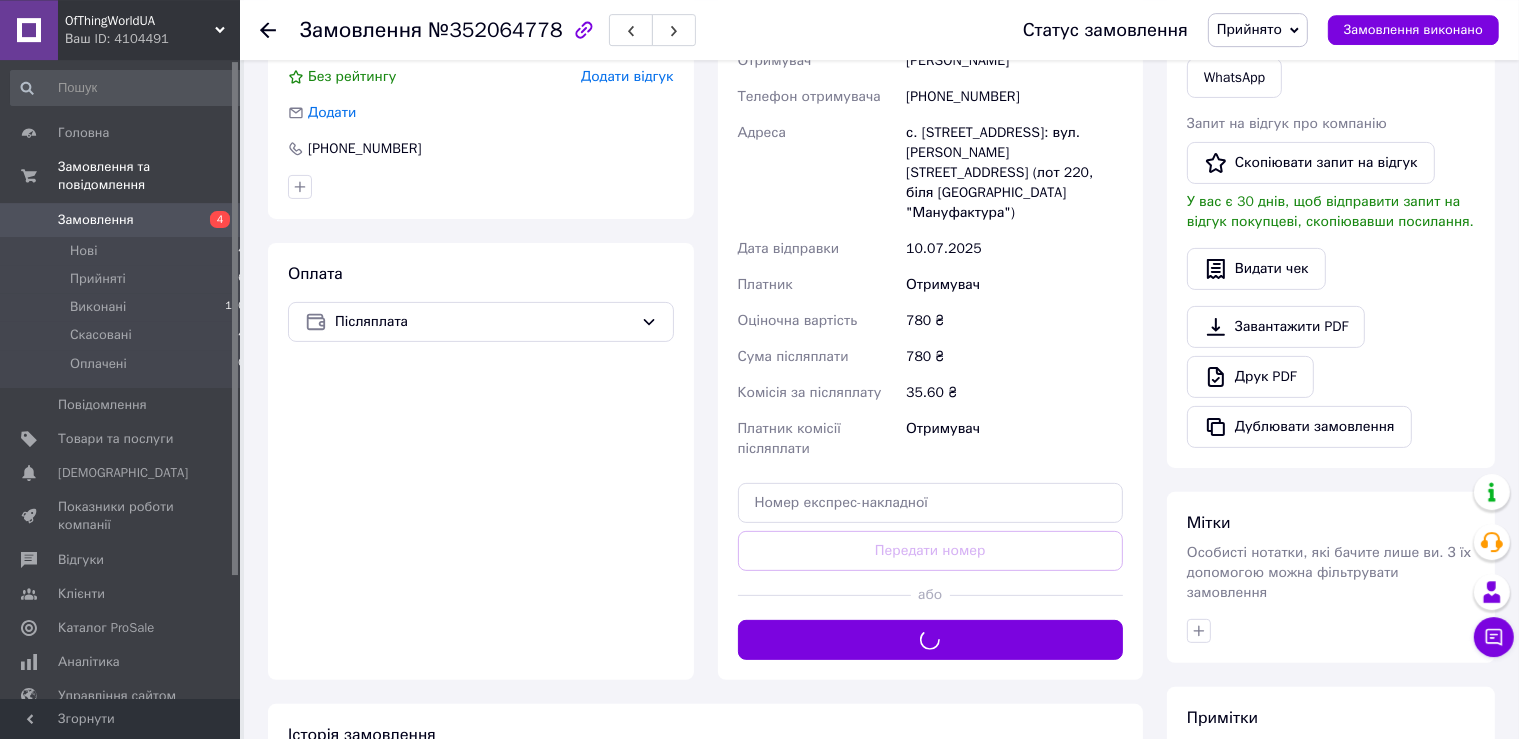 scroll, scrollTop: 316, scrollLeft: 0, axis: vertical 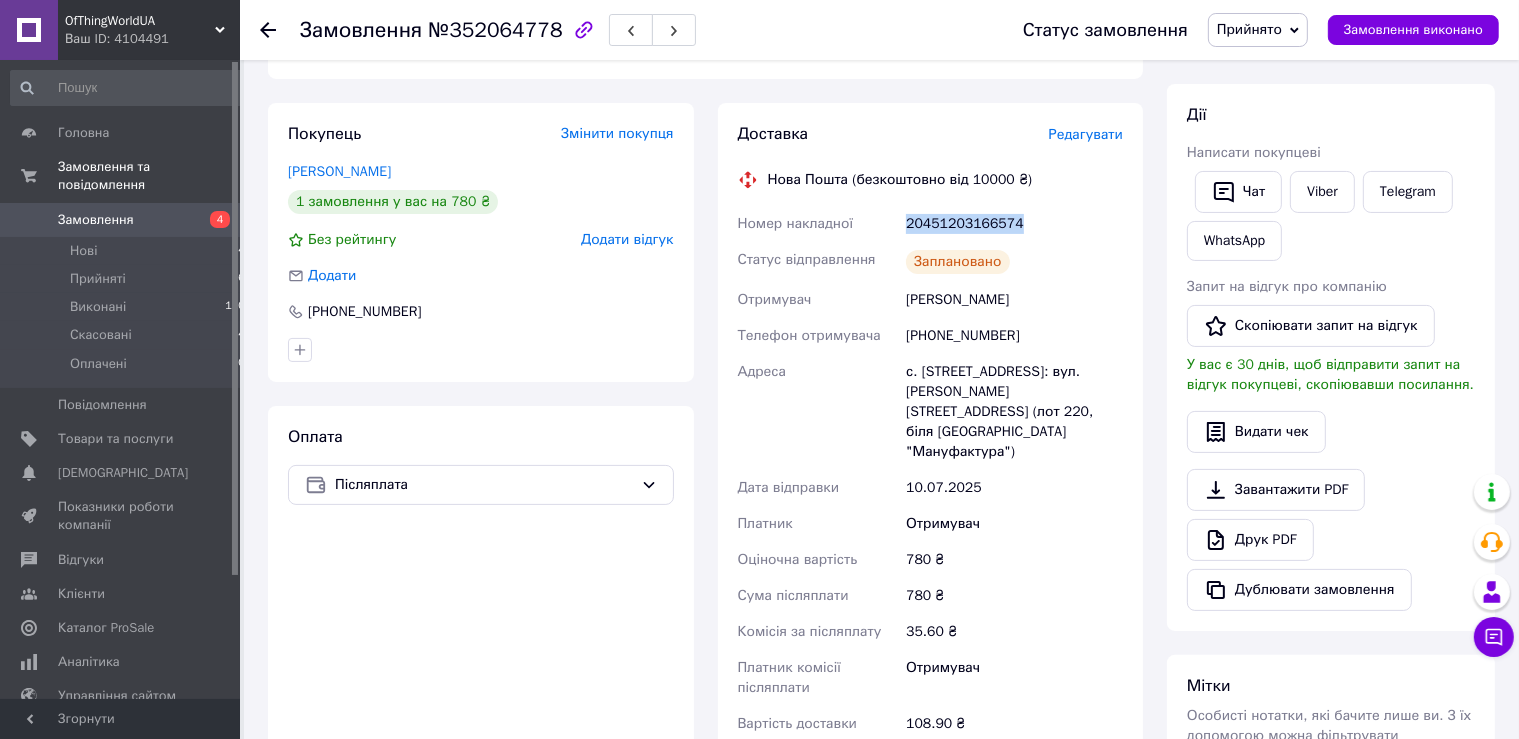 drag, startPoint x: 1028, startPoint y: 220, endPoint x: 910, endPoint y: 223, distance: 118.03813 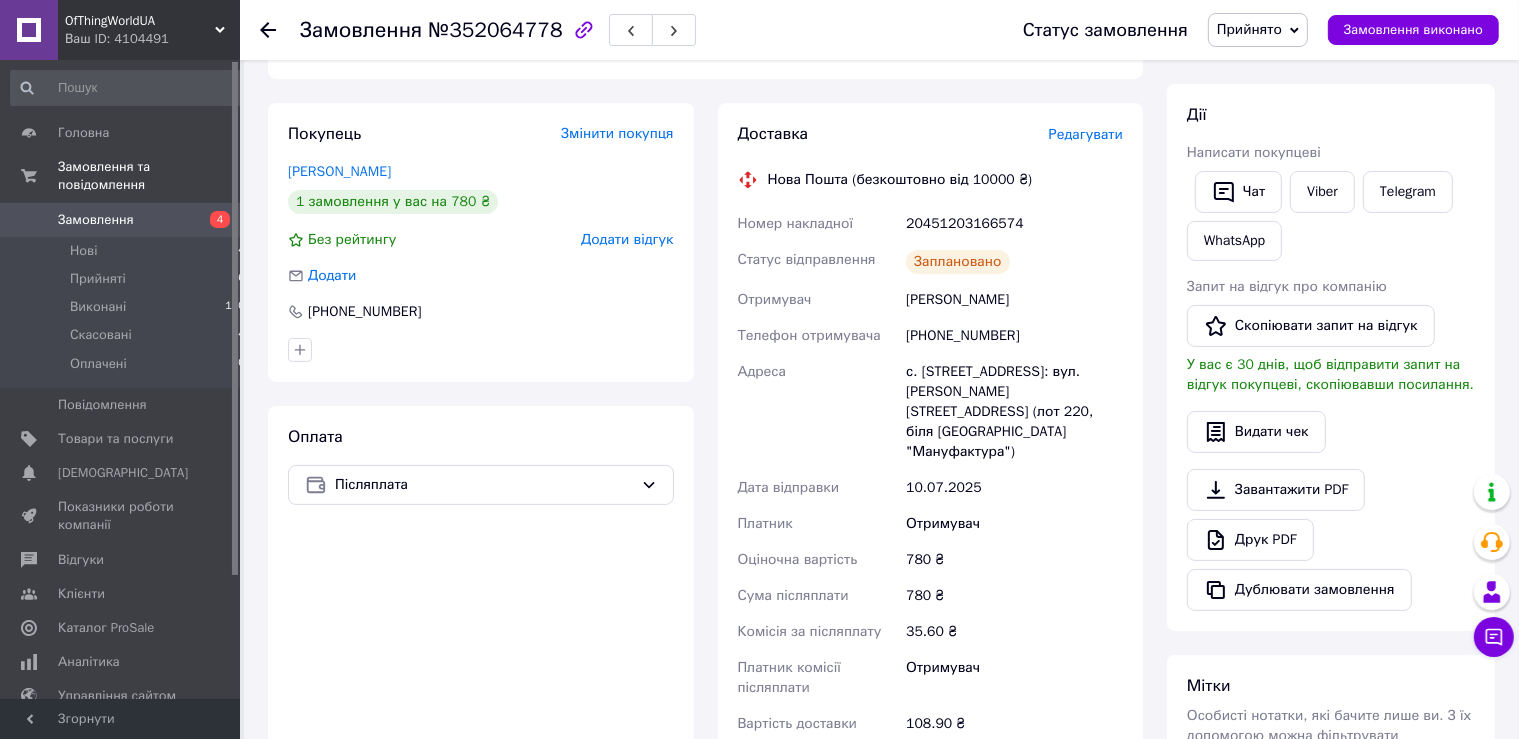 click on "Покупець Змінити покупця [PERSON_NAME] 1 замовлення у вас на 780 ₴ Без рейтингу   Додати відгук Додати [PHONE_NUMBER] Оплата Післяплата" at bounding box center [481, 460] 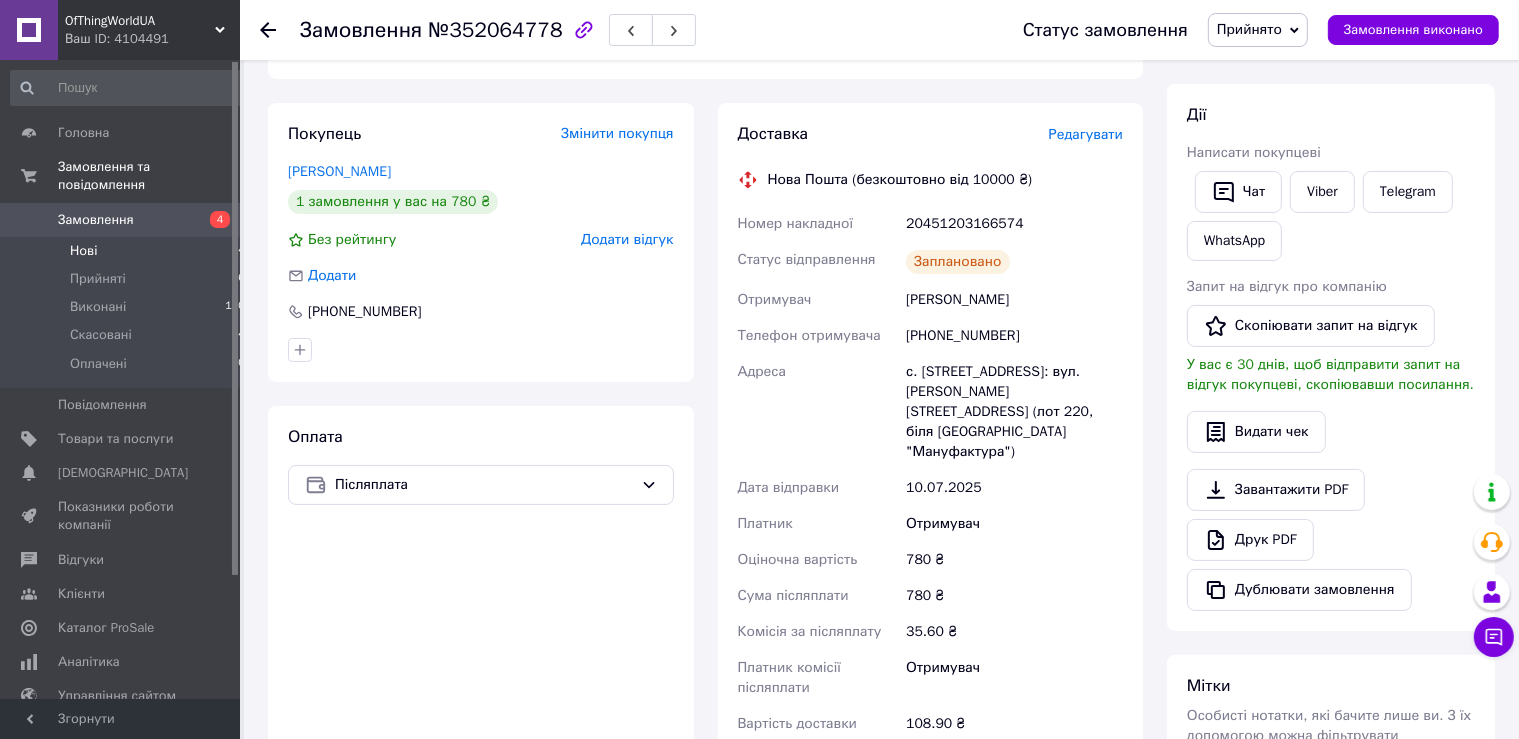 click on "Нові 4" at bounding box center (128, 251) 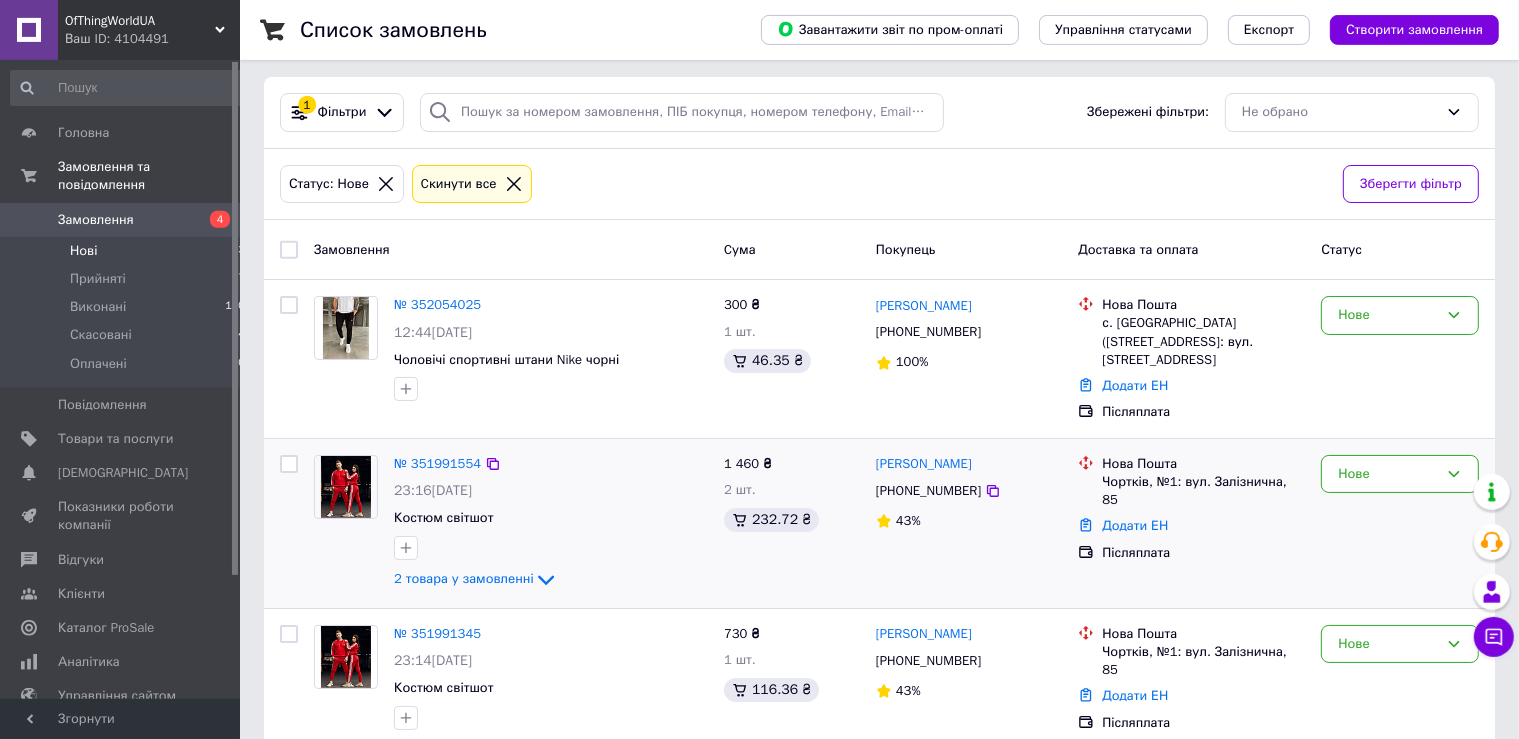 scroll, scrollTop: 0, scrollLeft: 0, axis: both 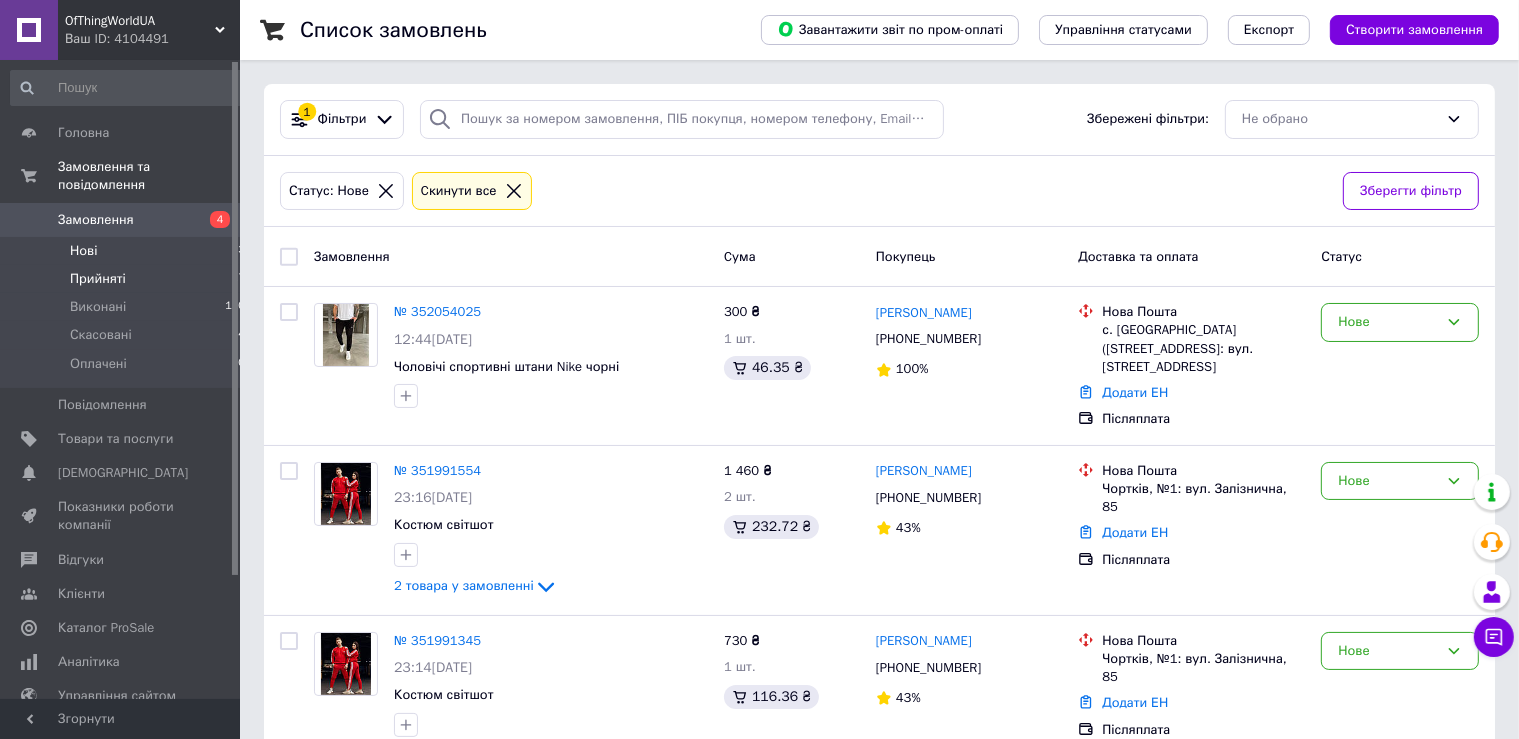 click on "Прийняті" at bounding box center [98, 279] 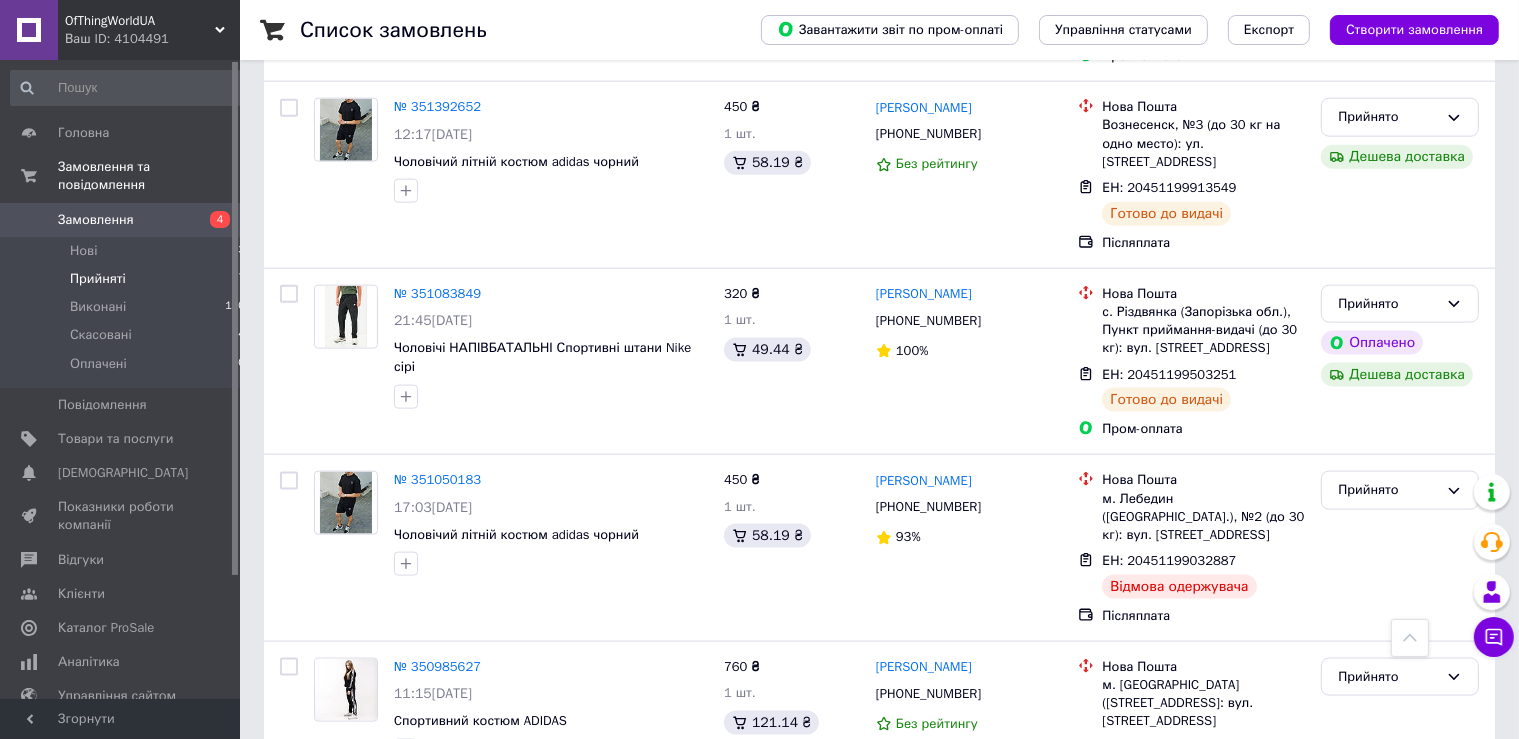 scroll, scrollTop: 2629, scrollLeft: 0, axis: vertical 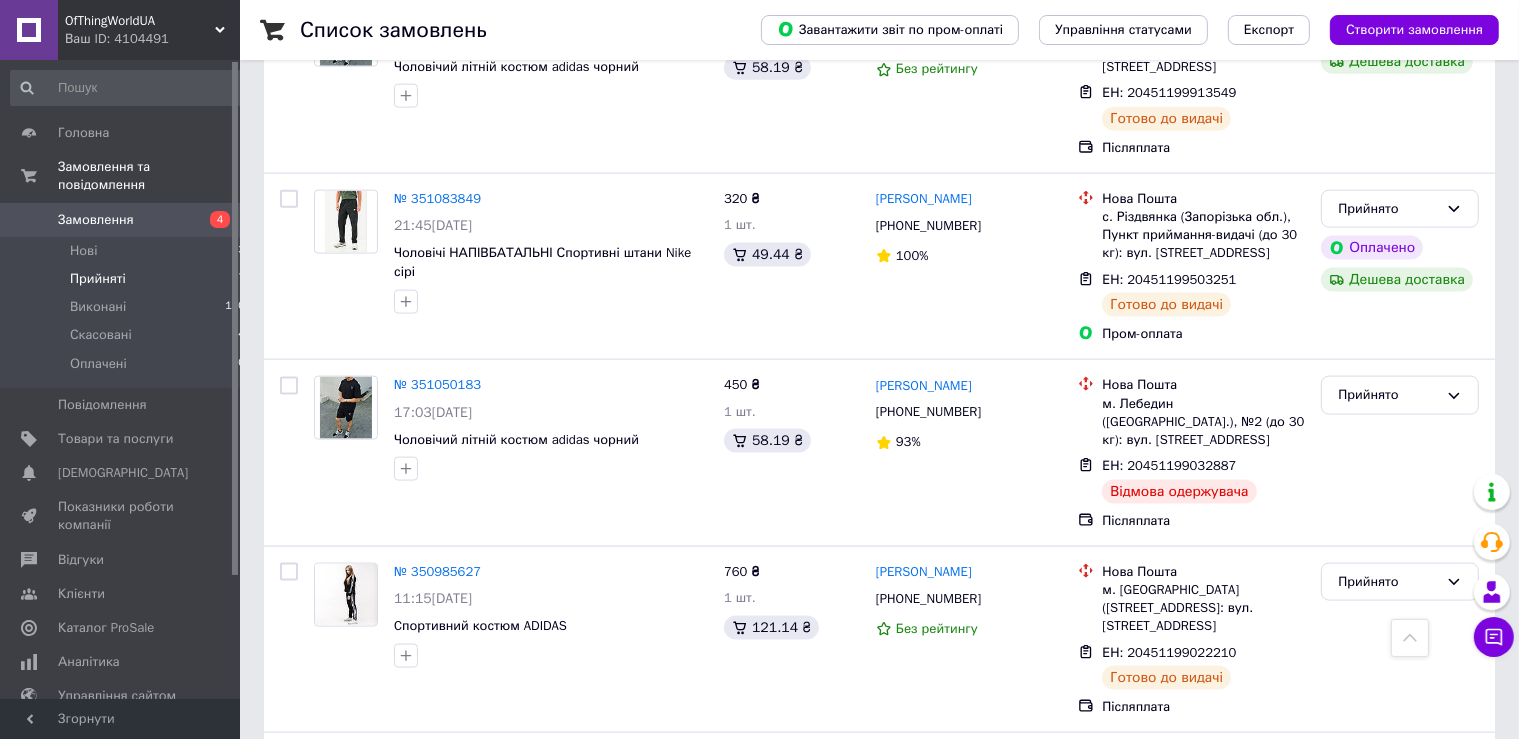 click on "Прийняті" at bounding box center [98, 279] 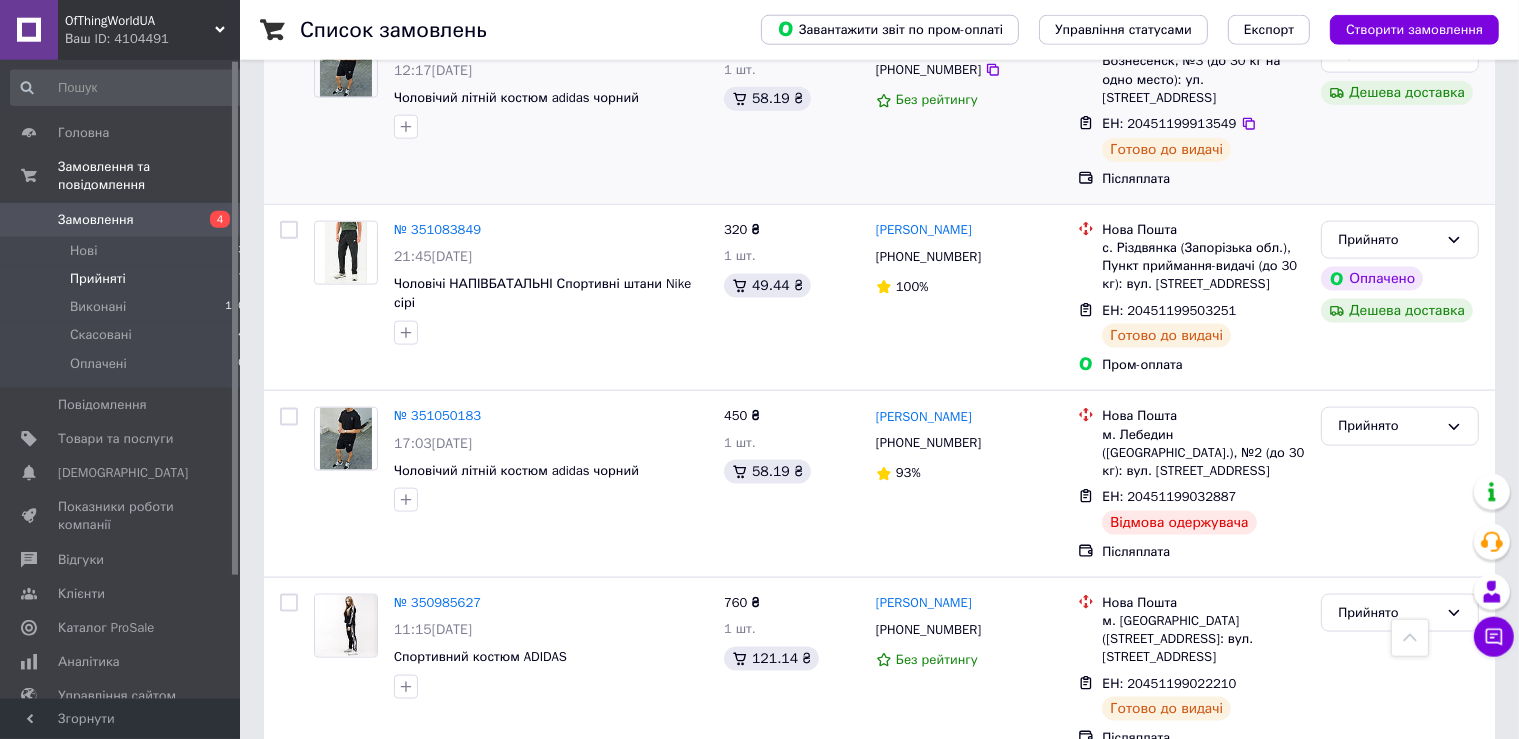 scroll, scrollTop: 2629, scrollLeft: 0, axis: vertical 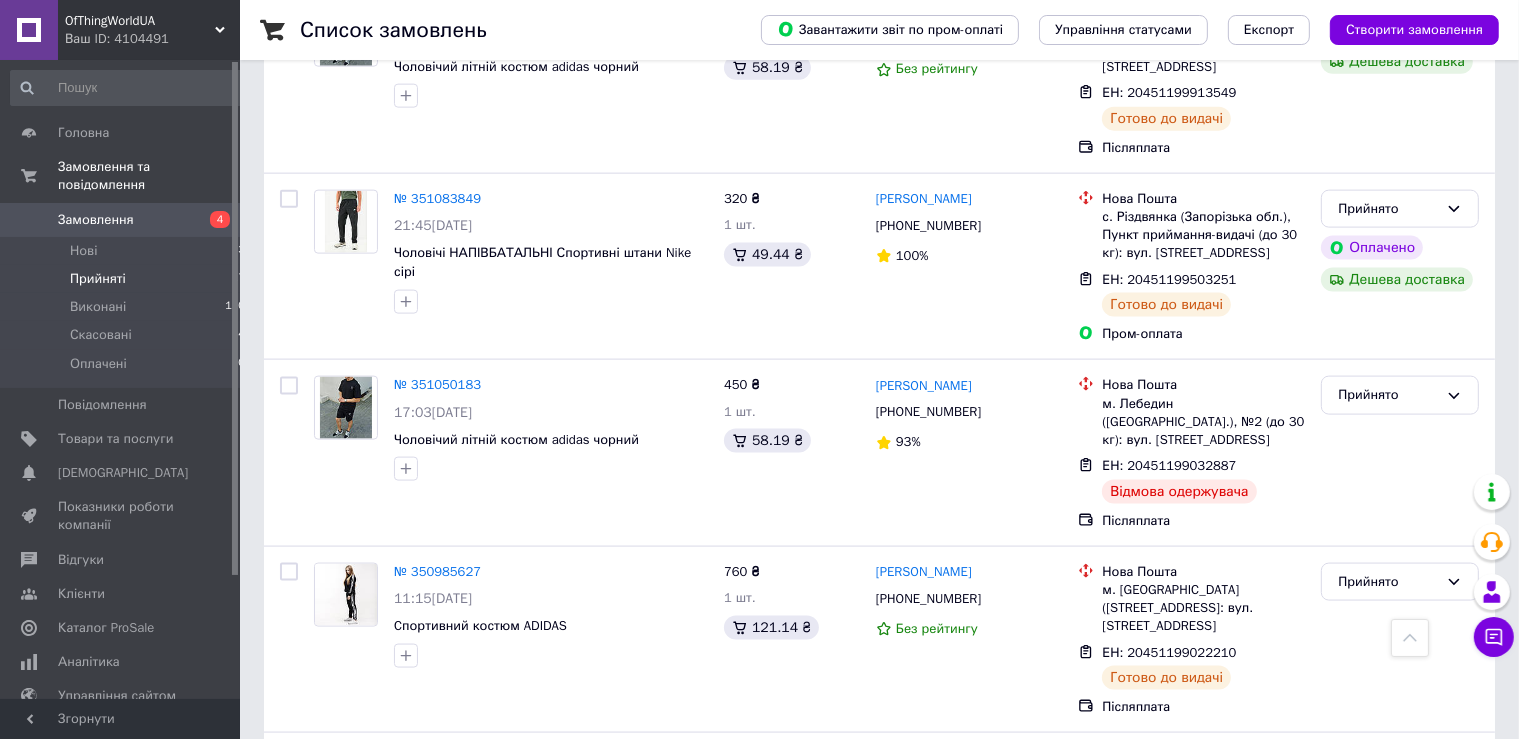 click on "Прийняті" at bounding box center (98, 279) 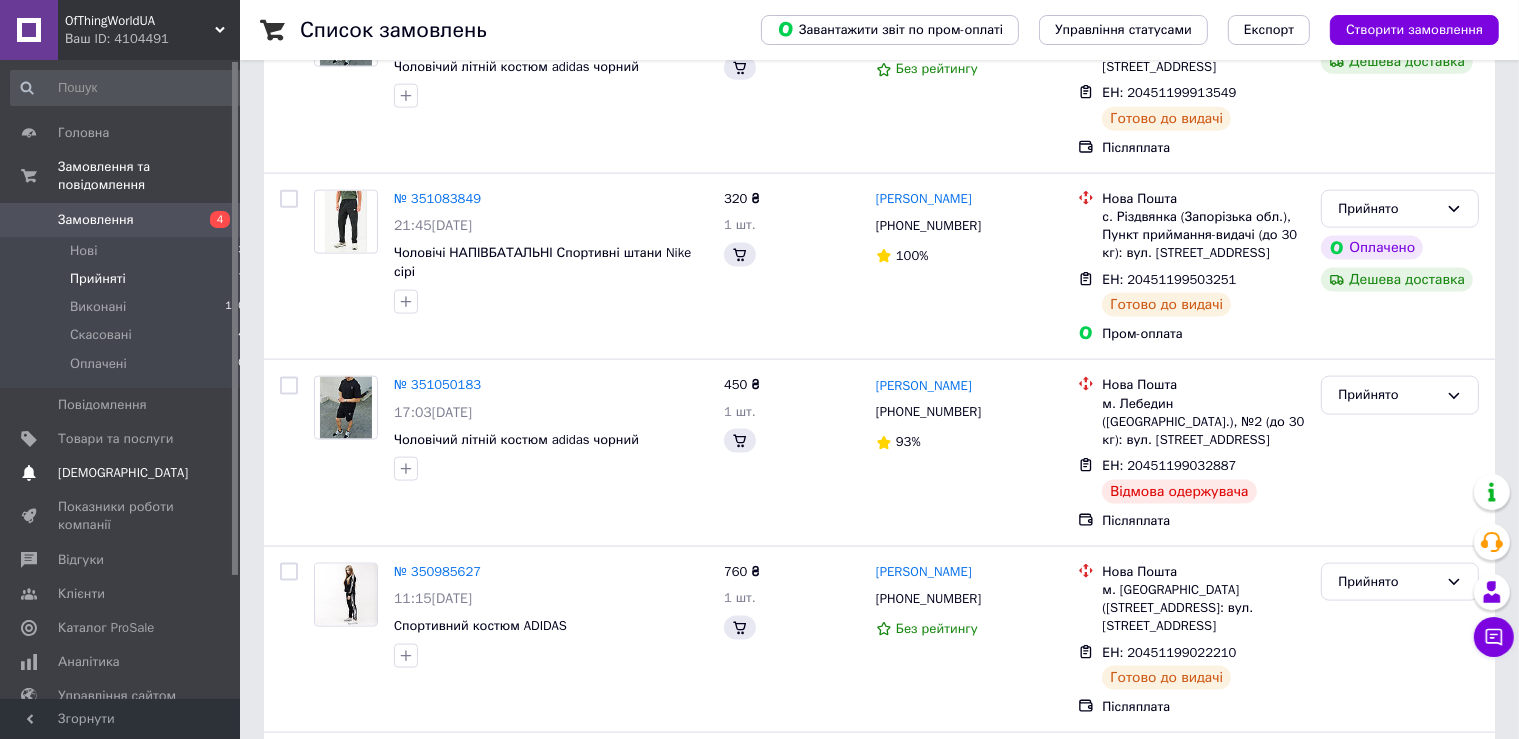 scroll, scrollTop: 0, scrollLeft: 0, axis: both 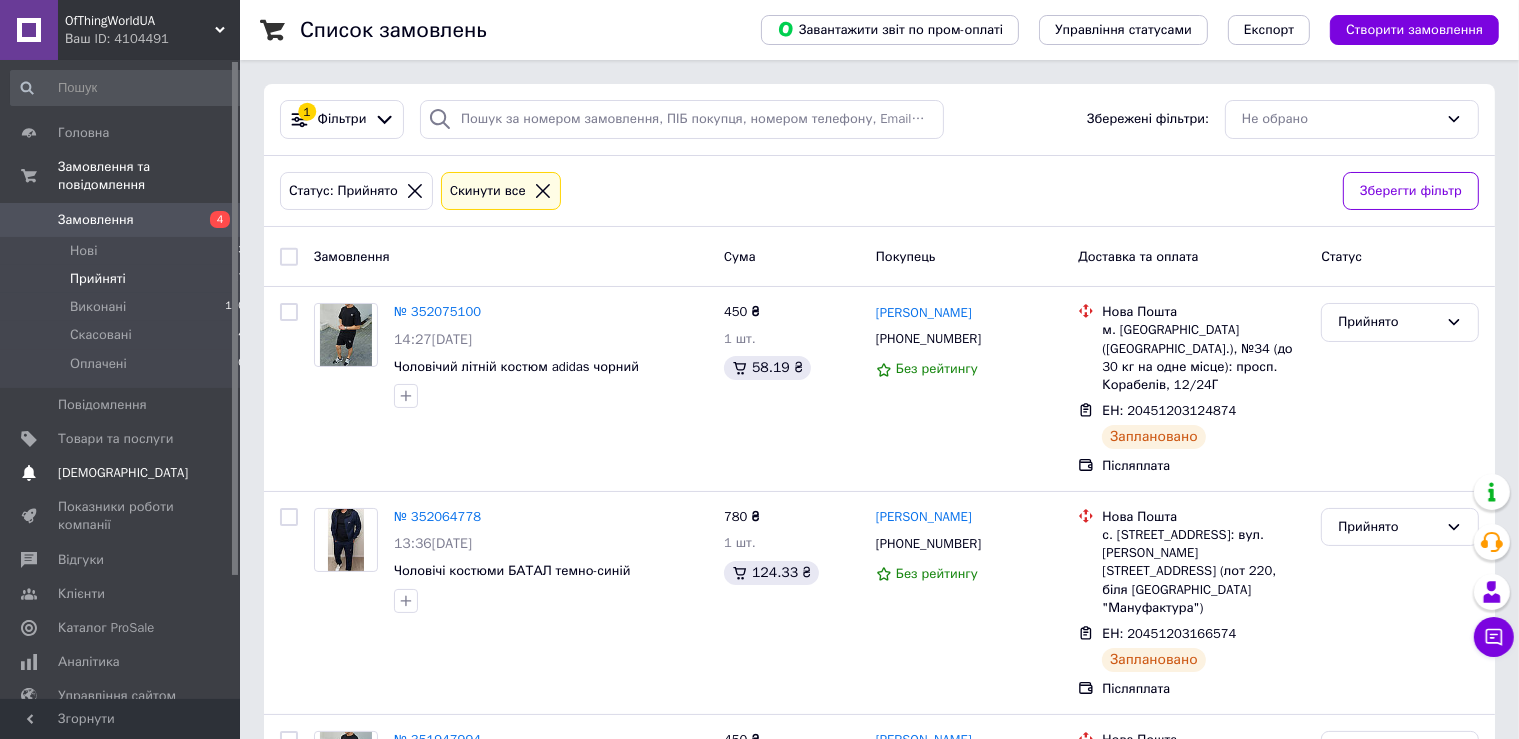 click on "Сповіщення 0 0" at bounding box center [128, 473] 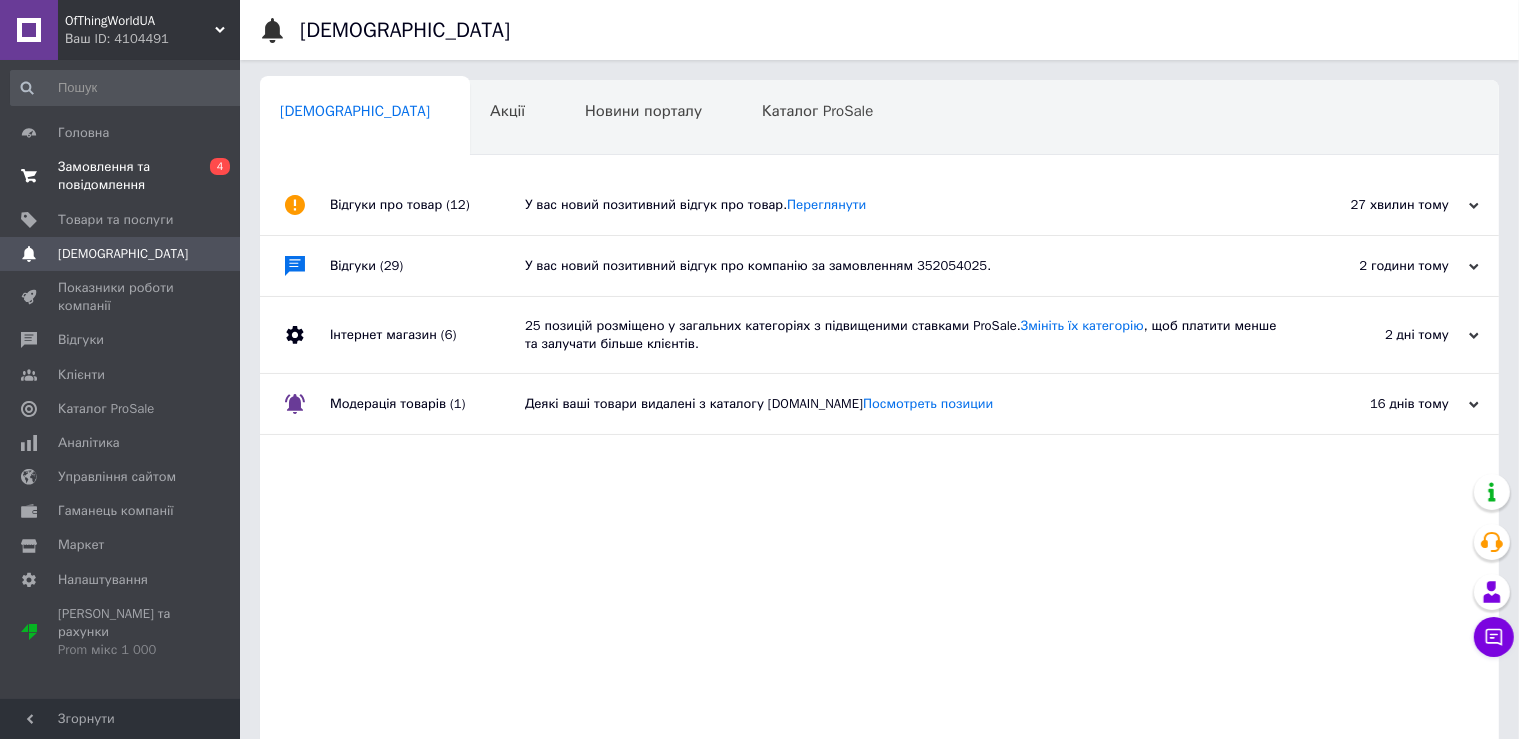 click on "Замовлення та повідомлення" at bounding box center (121, 176) 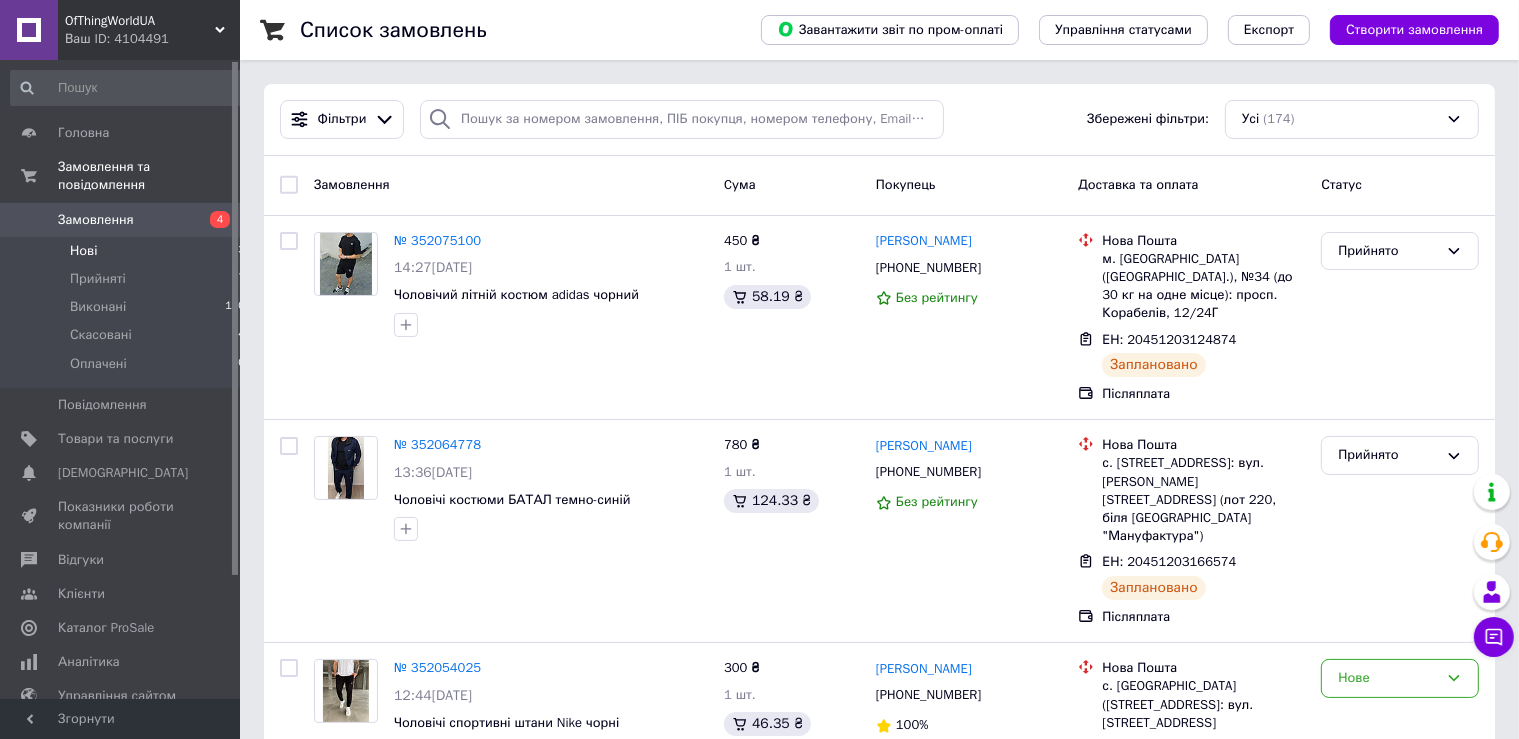 click on "Нові 3" at bounding box center (128, 251) 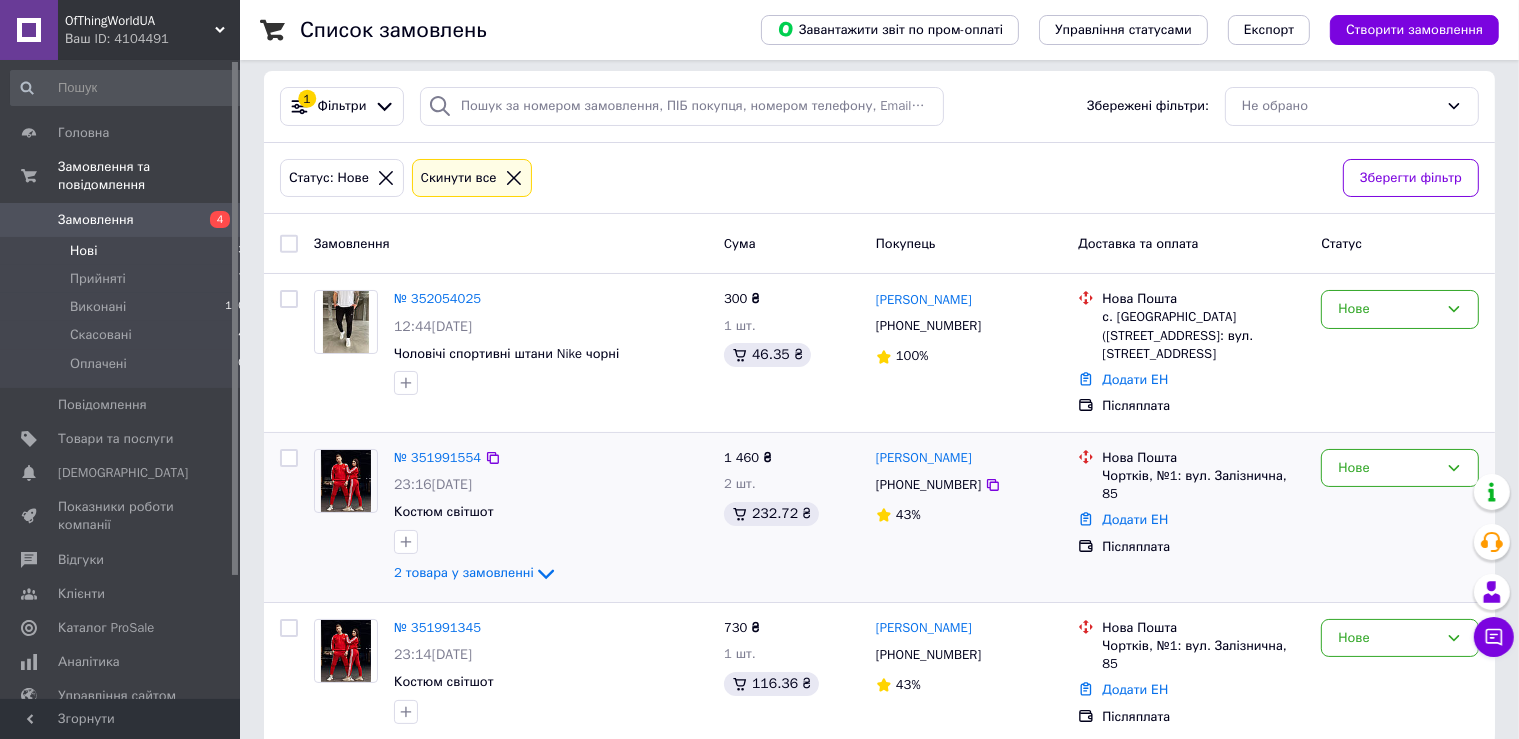 scroll, scrollTop: 18, scrollLeft: 0, axis: vertical 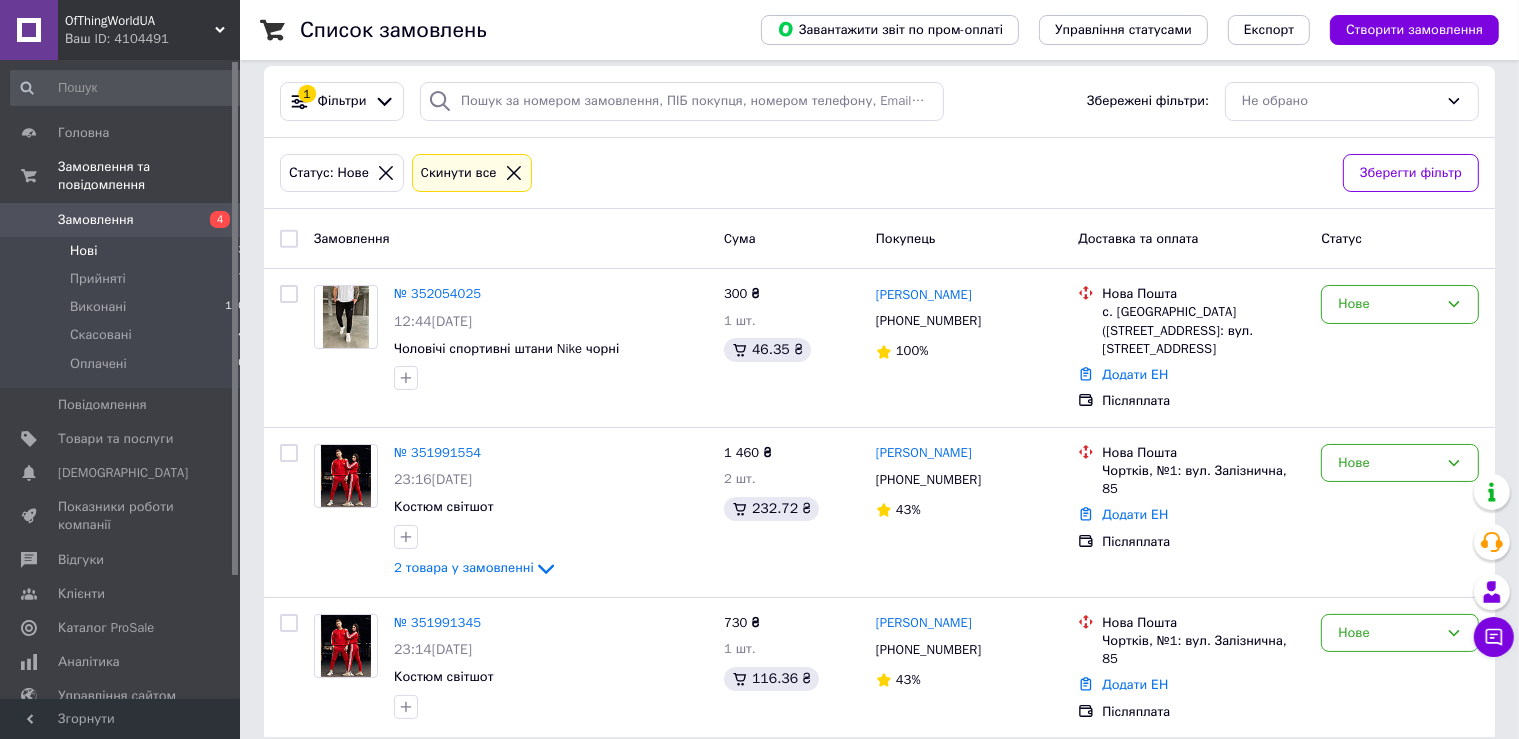 click on "Нові 3" at bounding box center [128, 251] 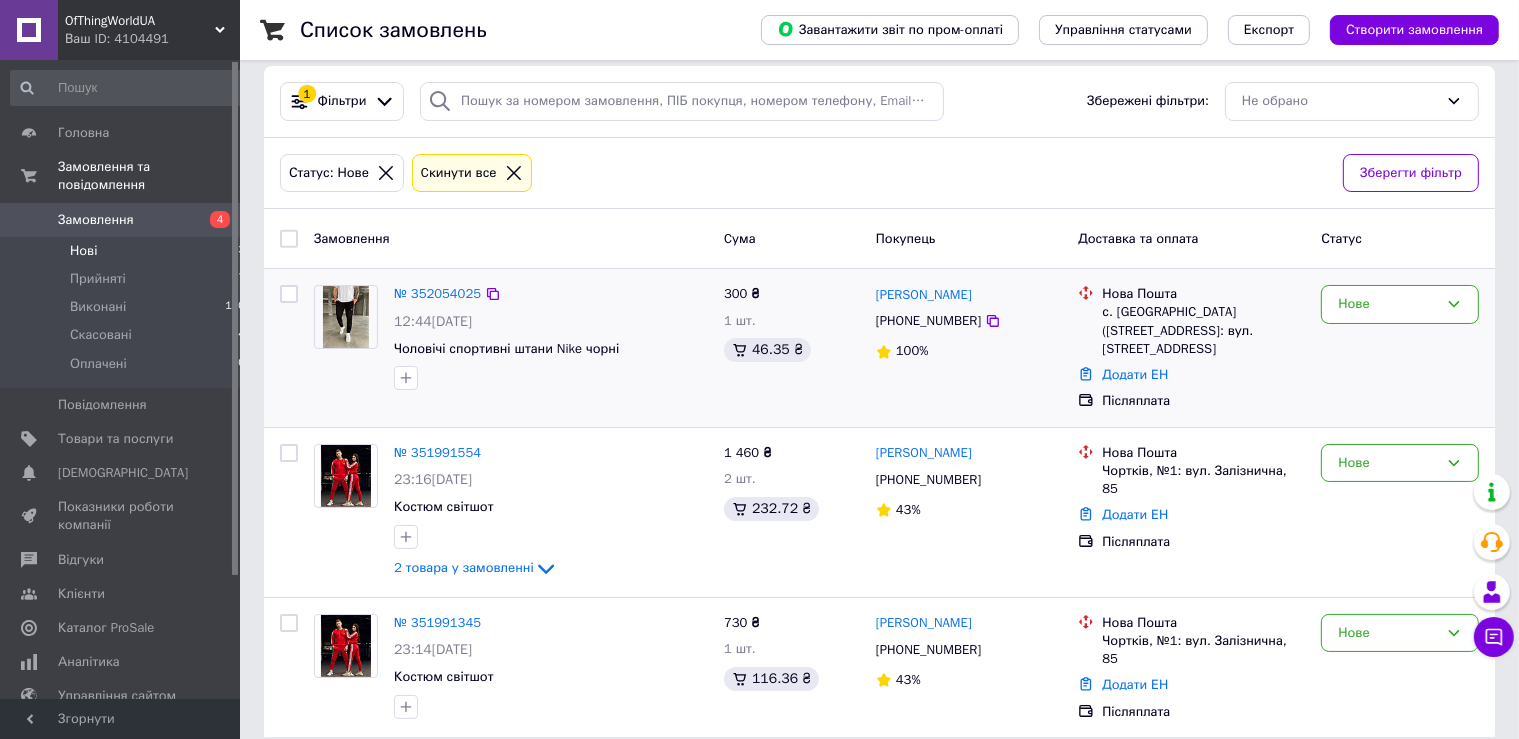 scroll, scrollTop: 0, scrollLeft: 0, axis: both 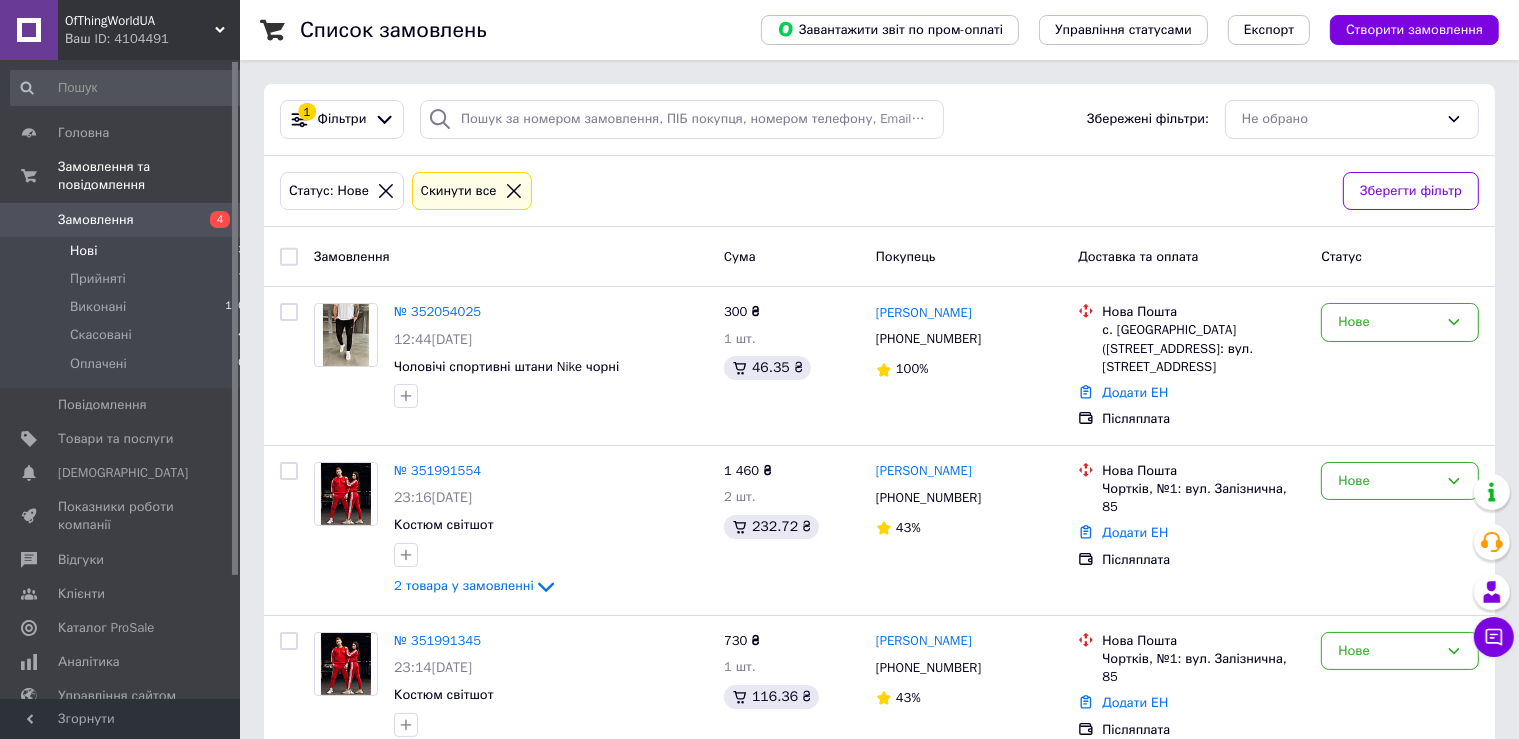 click on "Нові 3" at bounding box center [128, 251] 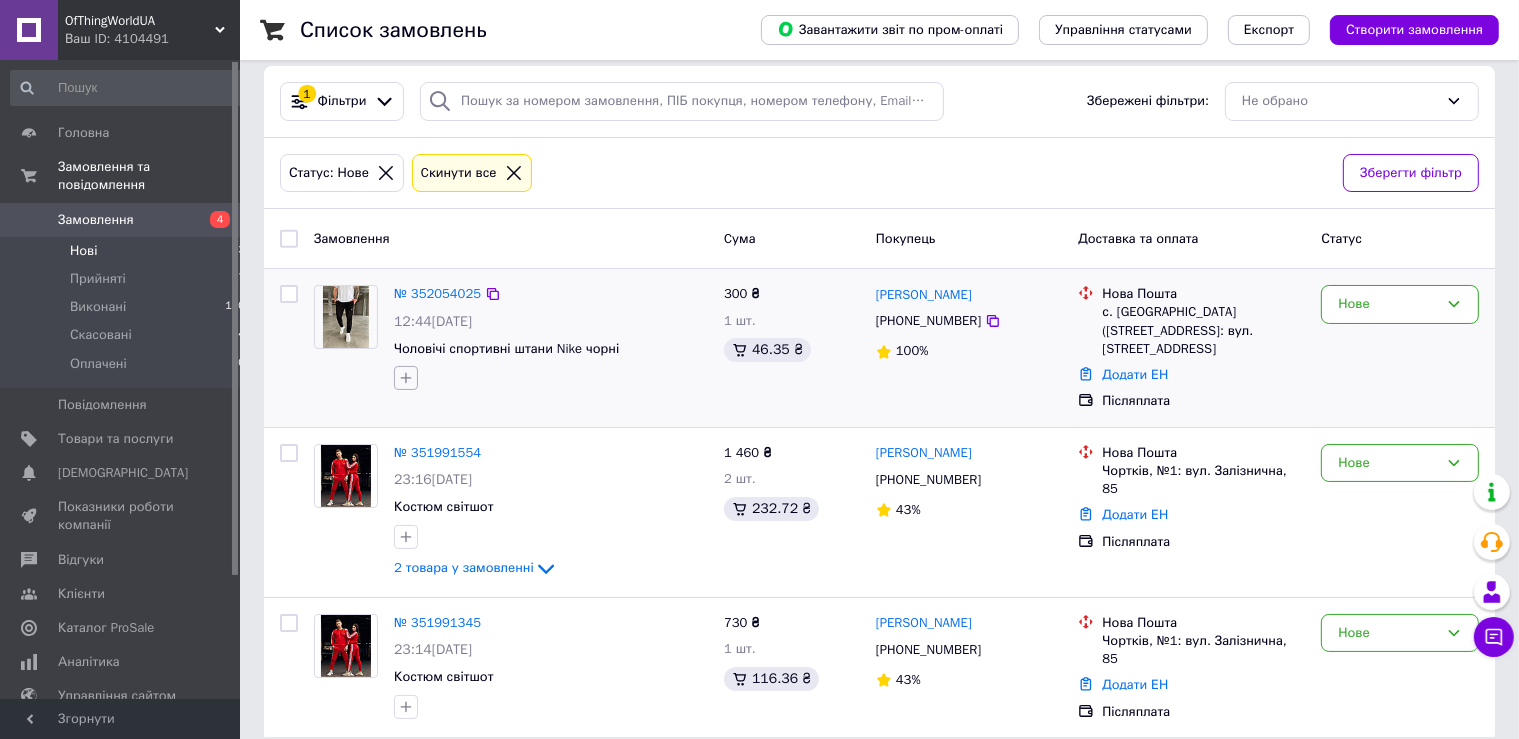 scroll, scrollTop: 0, scrollLeft: 0, axis: both 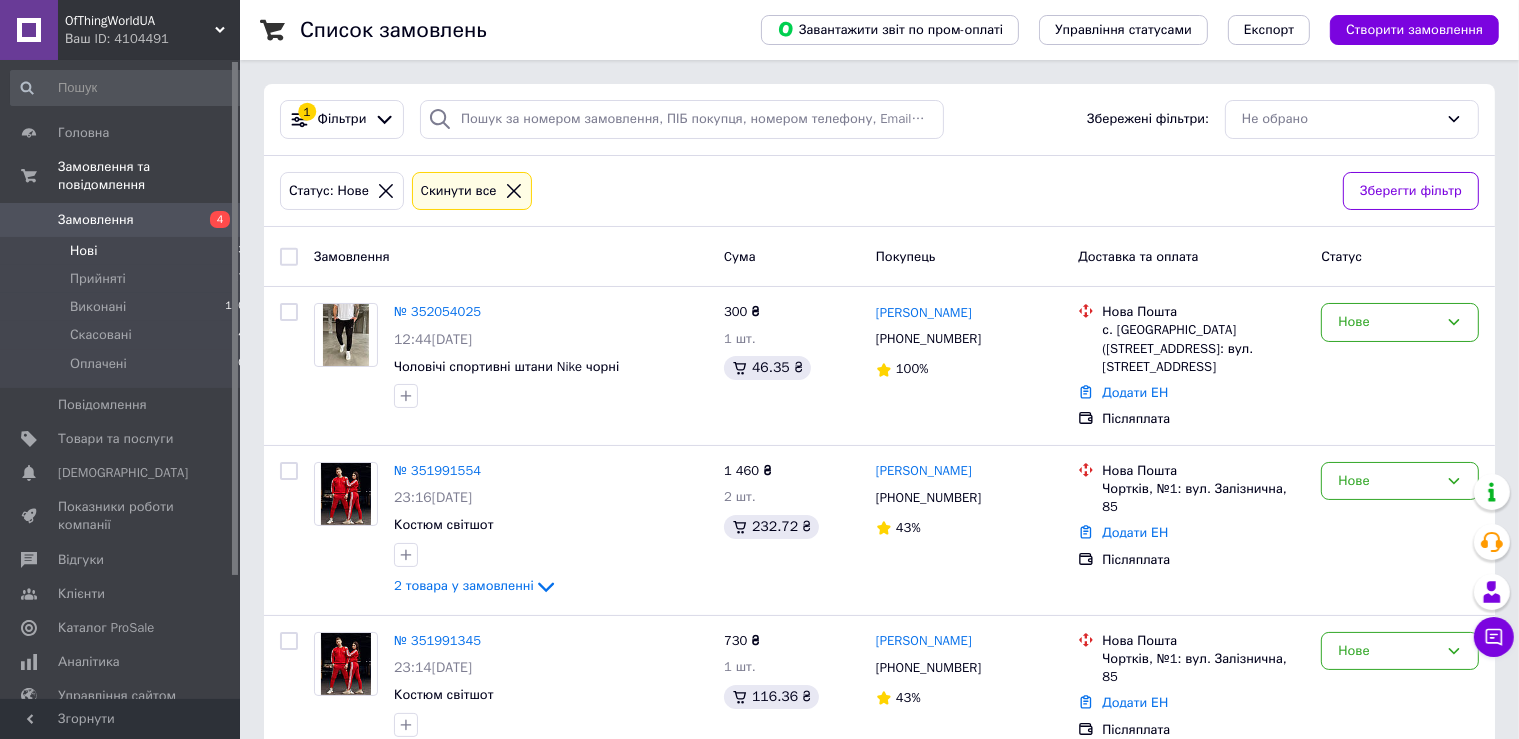 click on "Список замовлень   Завантажити звіт по пром-оплаті Управління статусами Експорт Створити замовлення 1 Фільтри Збережені фільтри: Не обрано Статус: Нове Cкинути все Зберегти фільтр Замовлення Cума Покупець Доставка та оплата Статус № 352054025 12:44, 10.07.2025 Чоловічі спортивні штани Nike чорні 300 ₴ 1 шт. 46.35 ₴ Михайло Капуста +380681107684 100% Нова Пошта с. Вільшана (Сумська обл.), №1: вул. Київський шлях, 9 Додати ЕН Післяплата Нове № 351991554 23:16, 09.07.2025 Костюм світшот 2 товара у замовленні 1 460 ₴ 2 шт. 232.72 ₴ Іванна  Костишак  +380683316354 43% Нова Пошта Чортків, №1: вул. Залізнична, 85 Нове 43%" at bounding box center (879, 389) 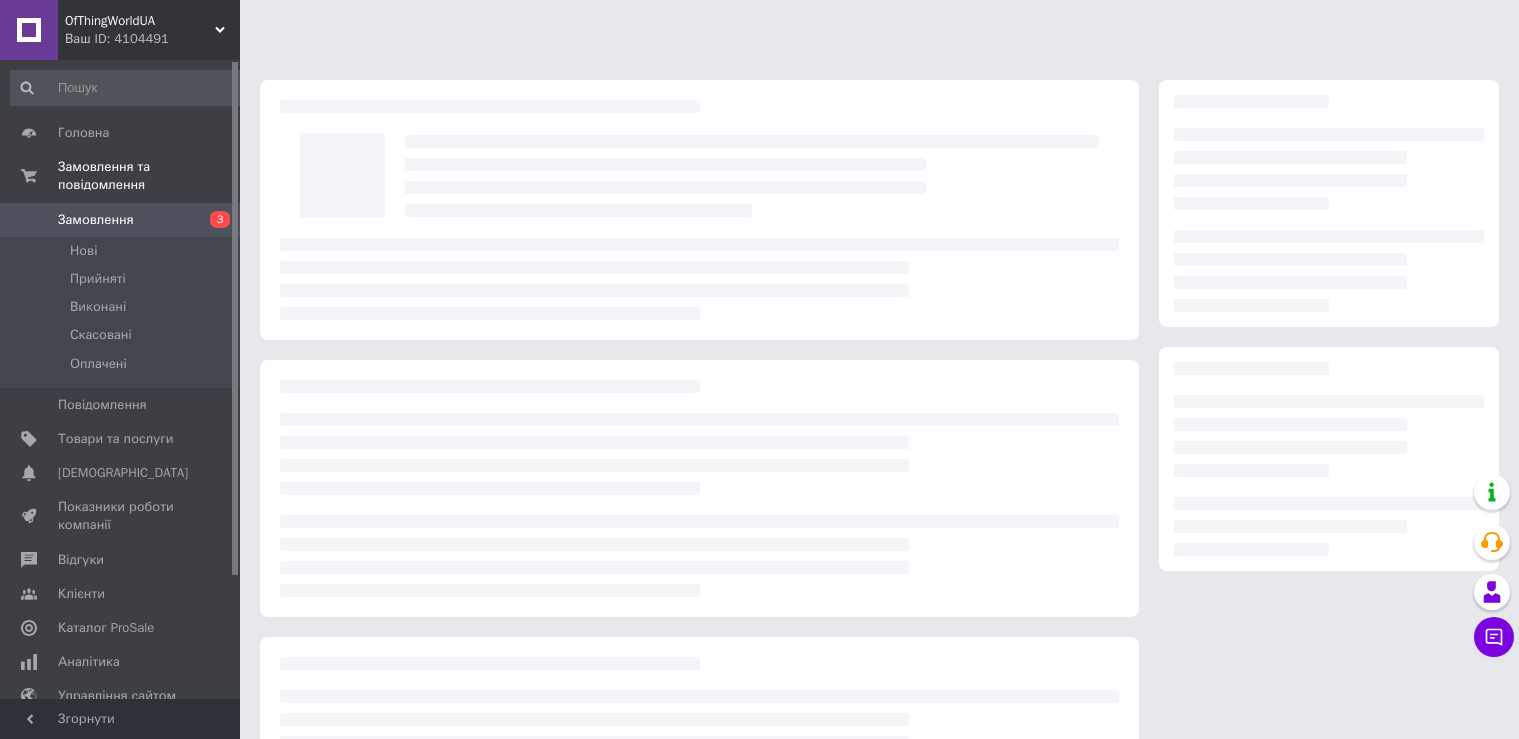 scroll, scrollTop: 0, scrollLeft: 0, axis: both 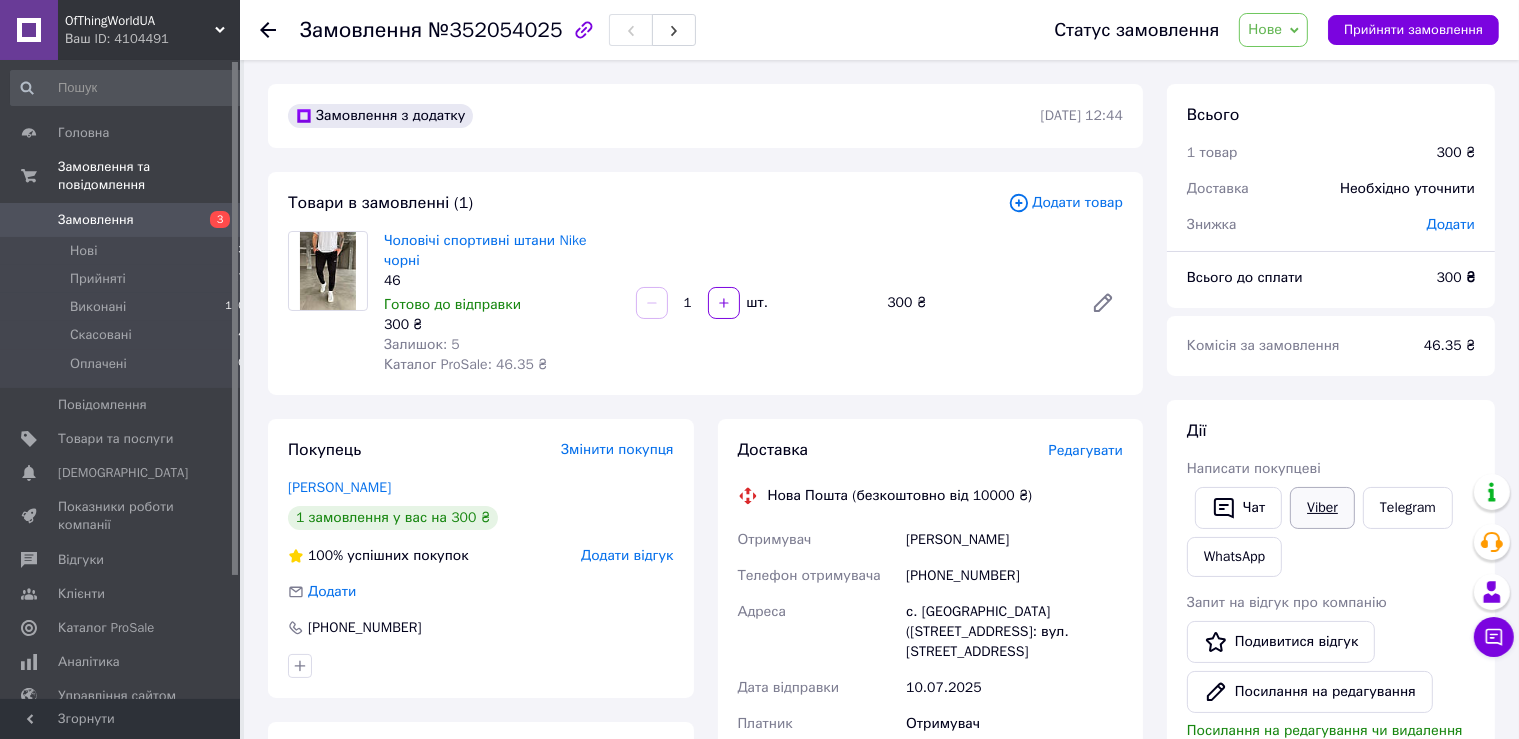 click on "Написати покупцеві" at bounding box center (1254, 468) 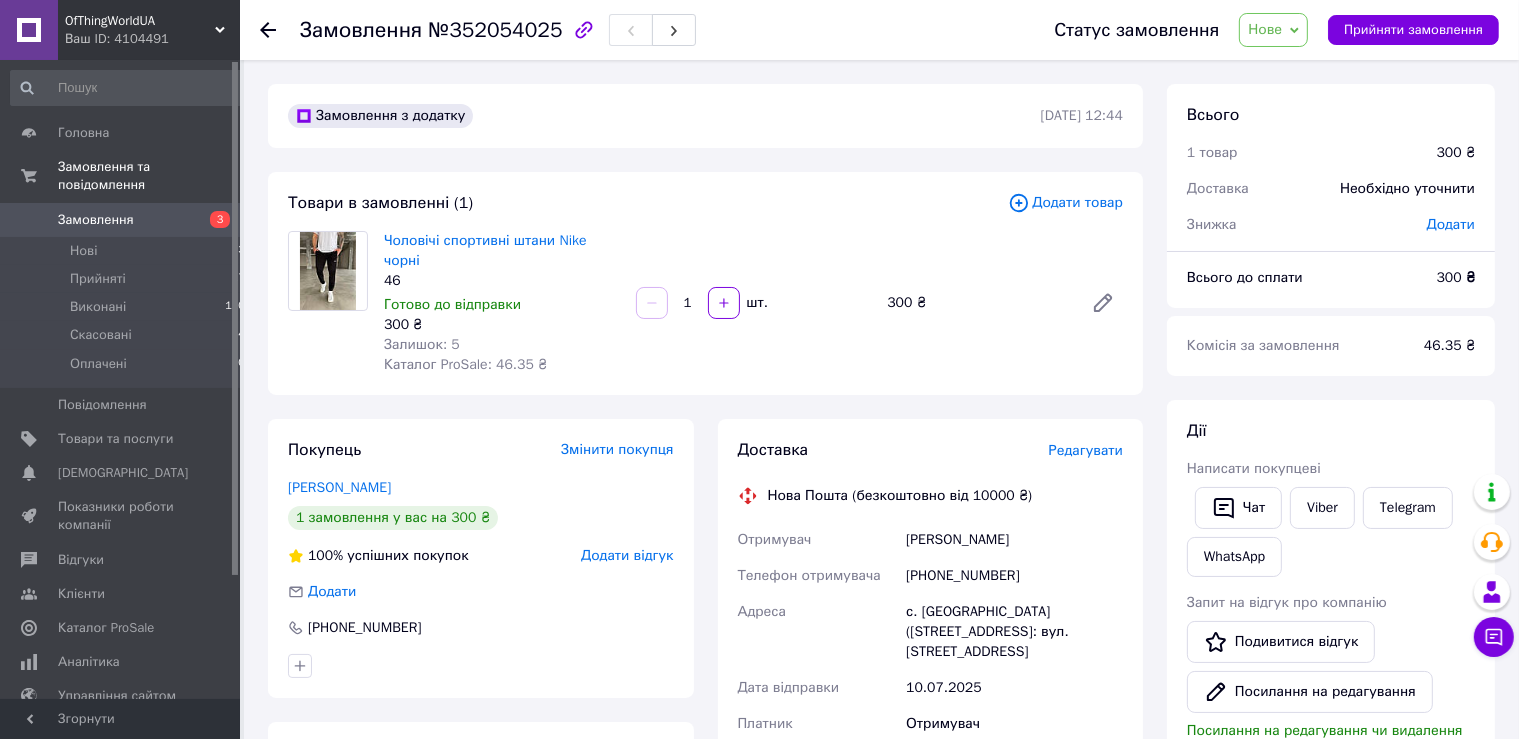 click on "Покупець Змінити покупця [PERSON_NAME] 1 замовлення у вас на 300 ₴ 100%   успішних покупок Додати відгук Додати [PHONE_NUMBER] Оплата Післяплата" at bounding box center [481, 769] 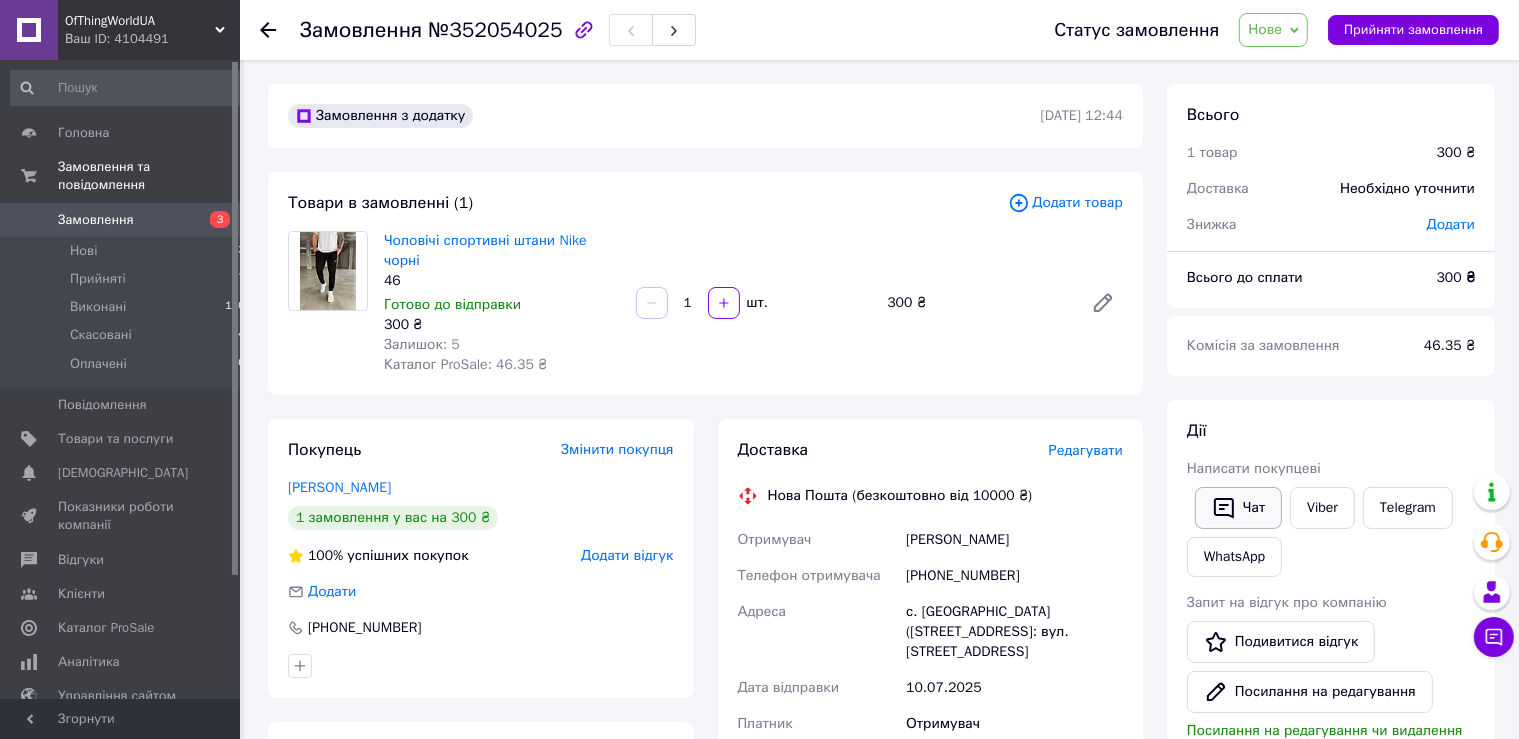 click 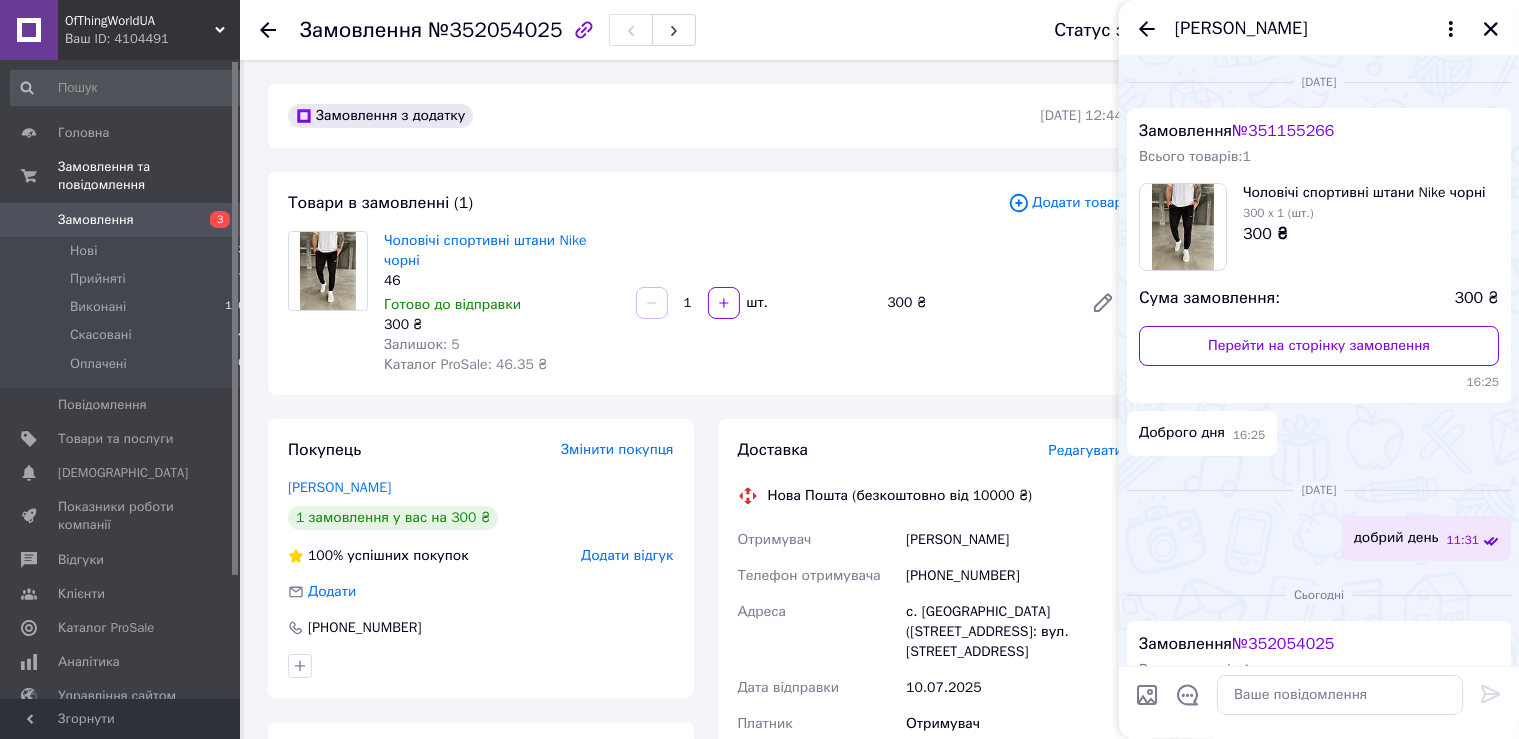 scroll, scrollTop: 310, scrollLeft: 0, axis: vertical 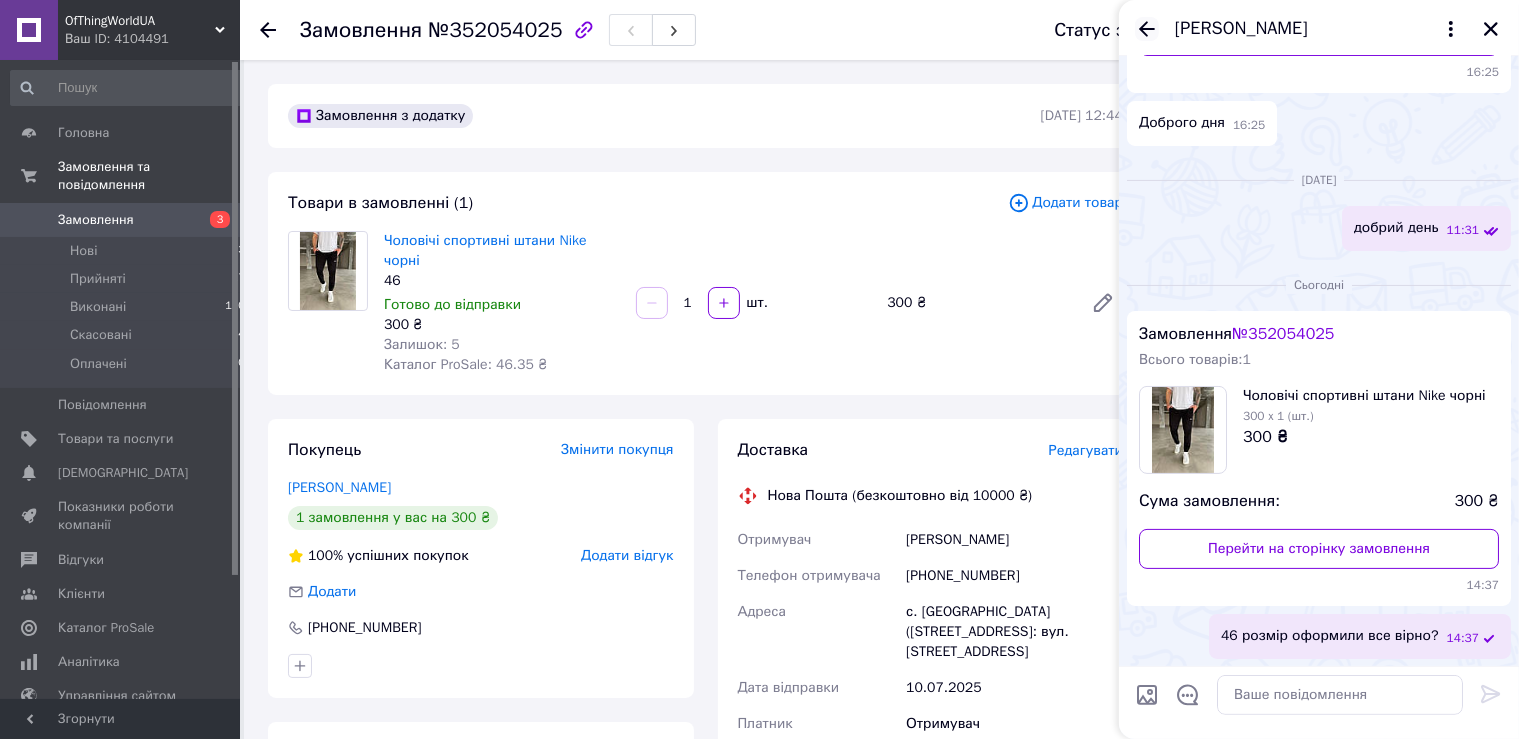 click 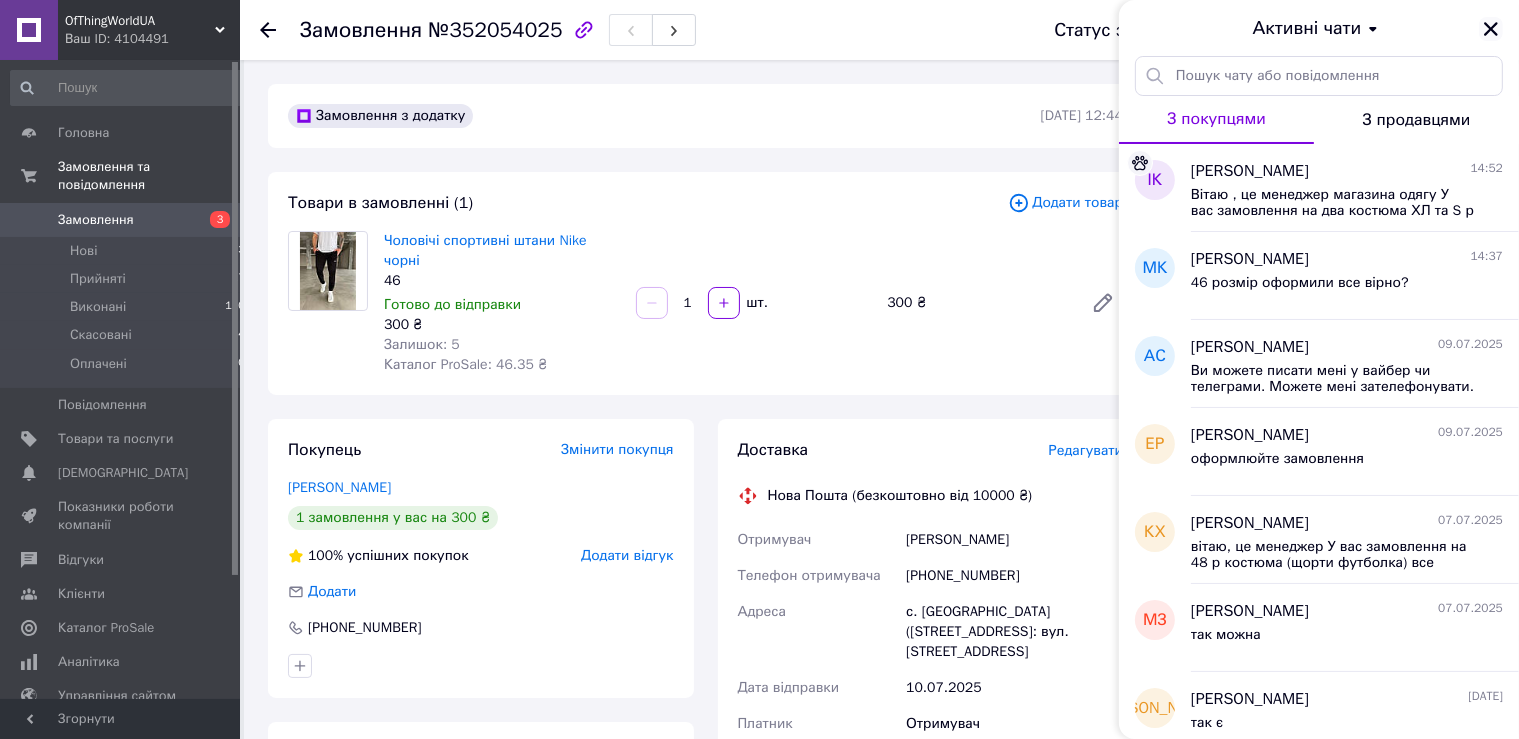 click at bounding box center [1491, 29] 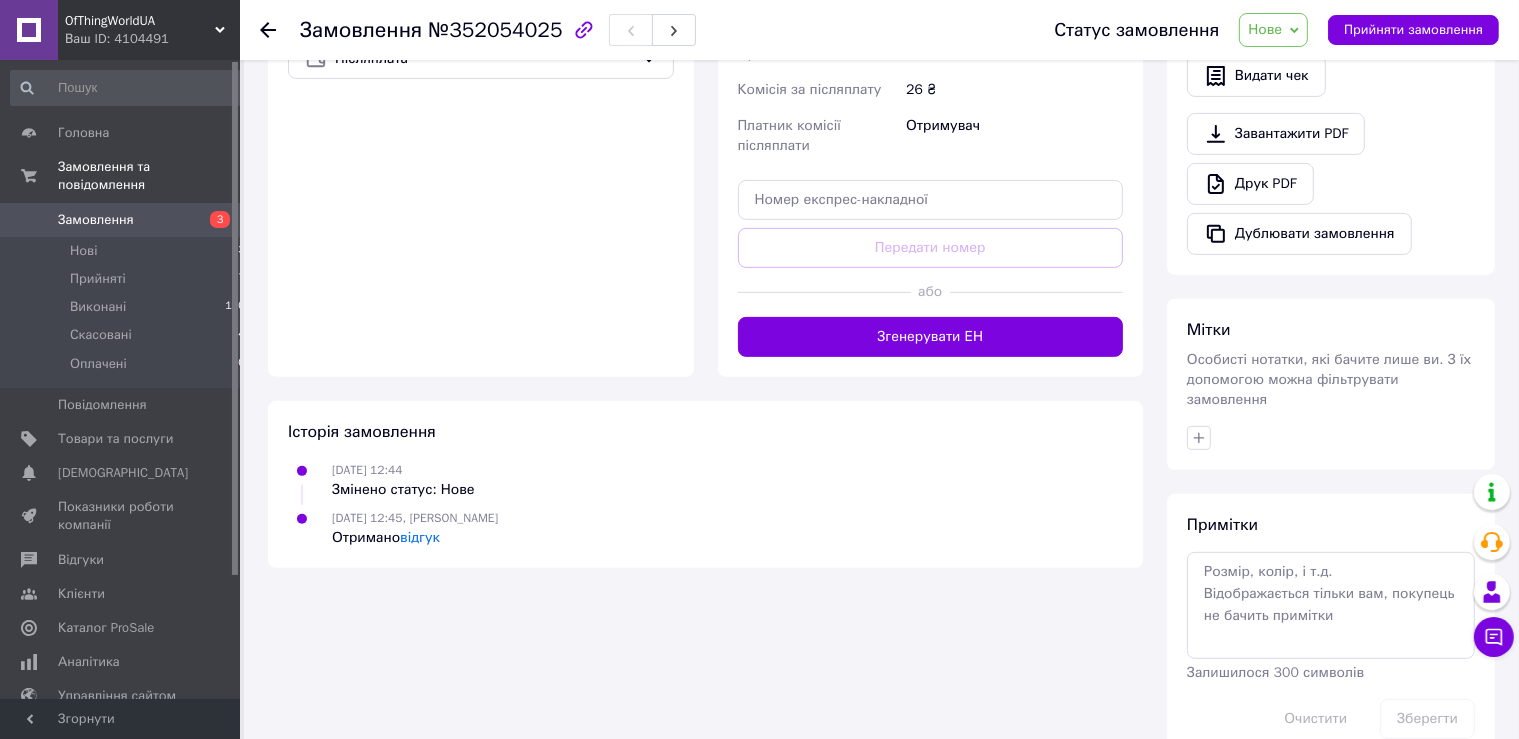 scroll, scrollTop: 636, scrollLeft: 0, axis: vertical 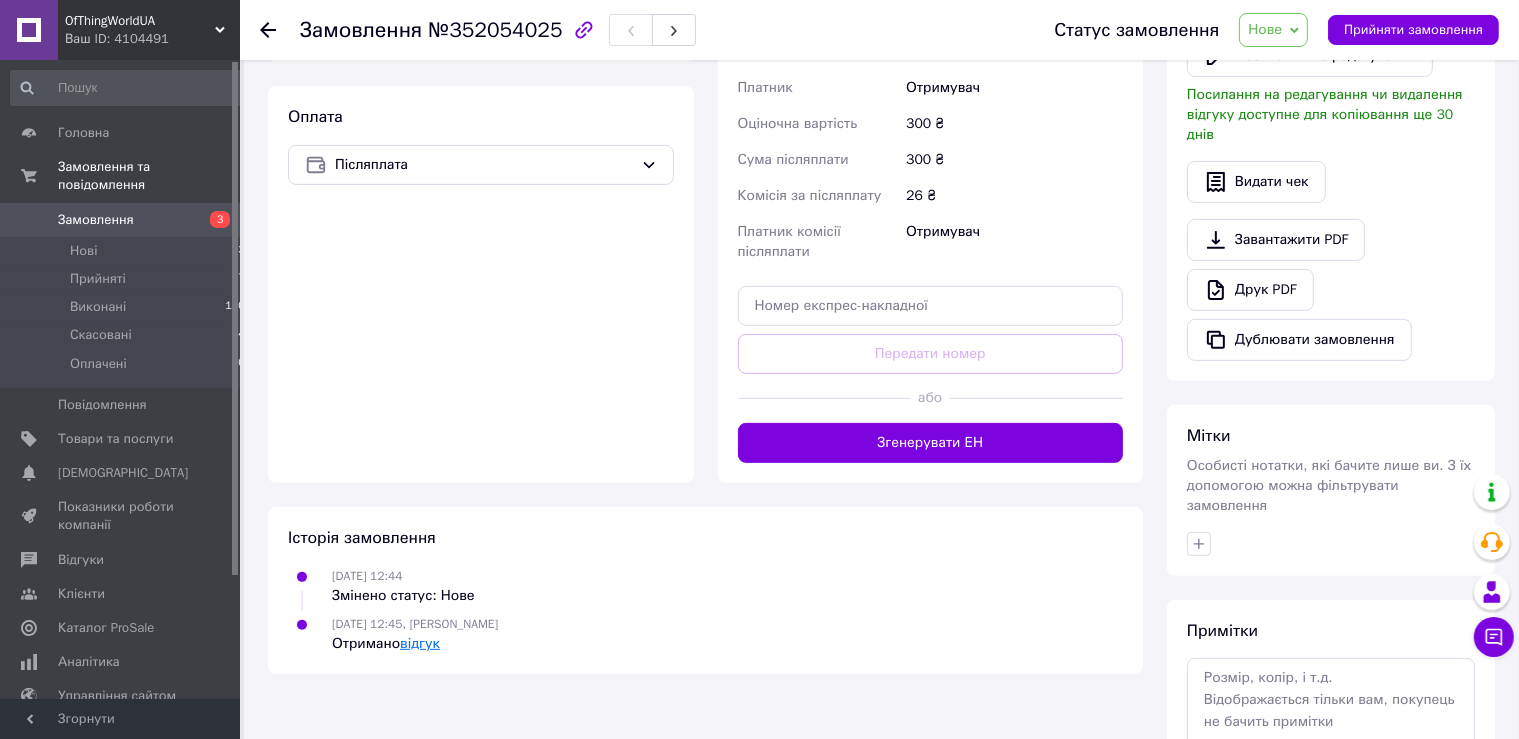click on "відгук" at bounding box center (420, 643) 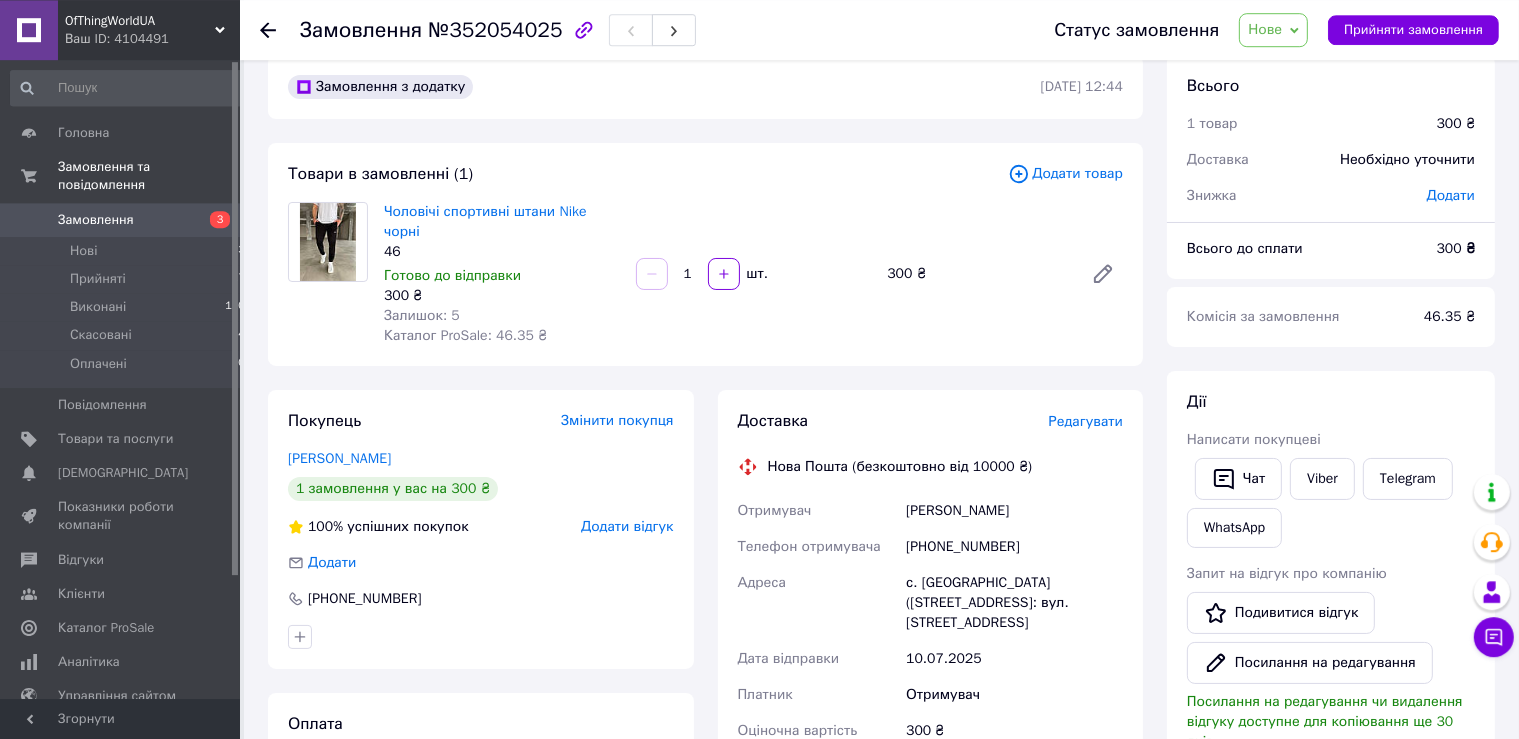 scroll, scrollTop: 0, scrollLeft: 0, axis: both 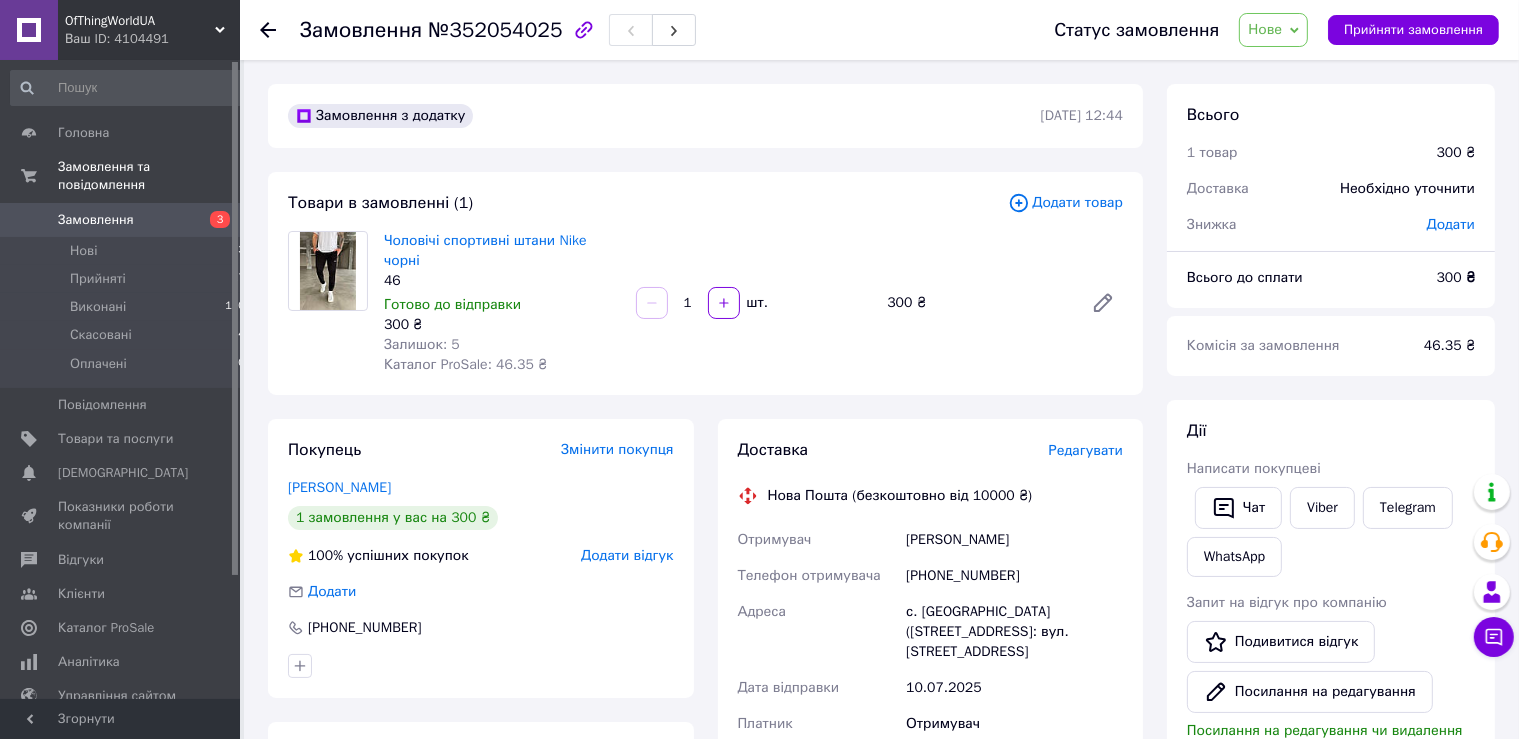 click on "Нове" at bounding box center (1265, 29) 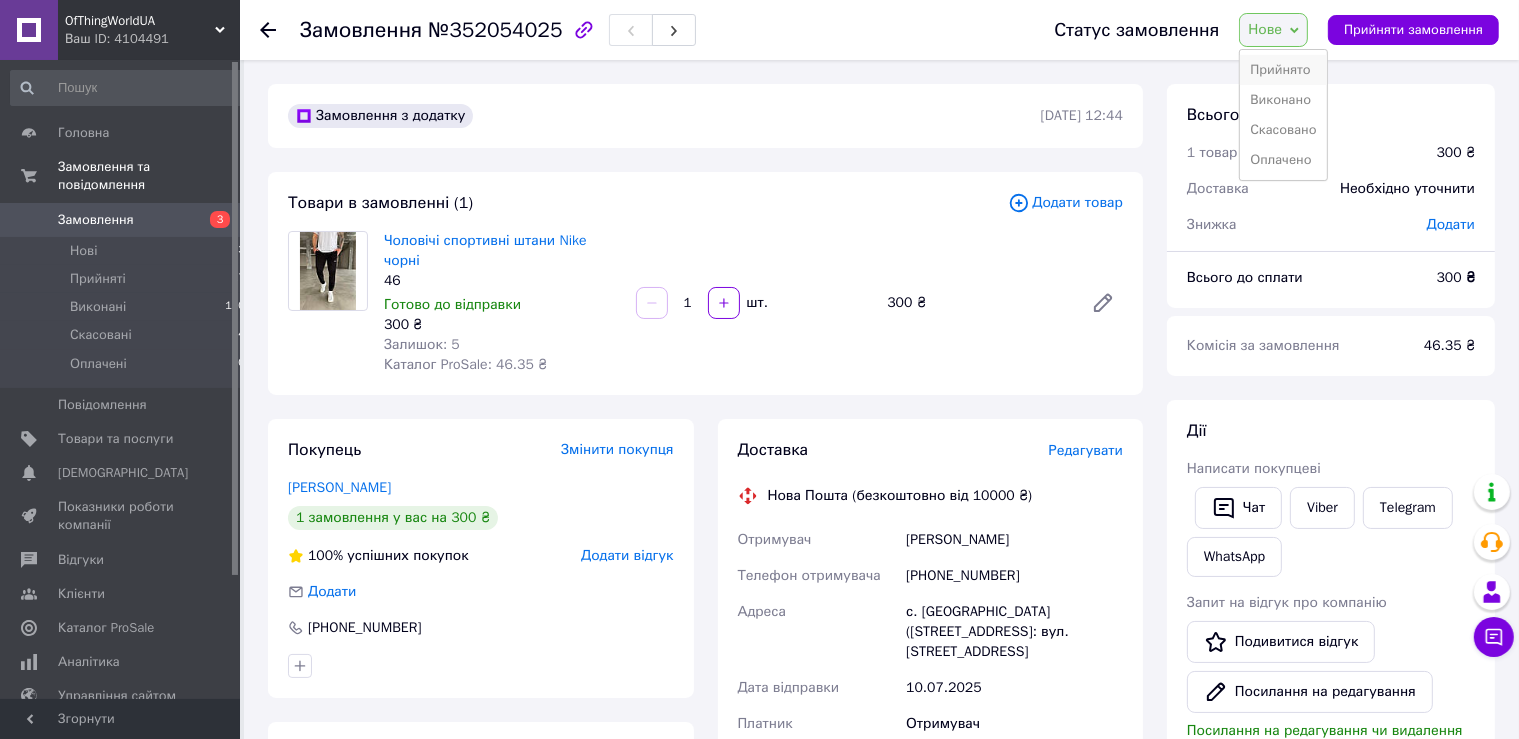 click on "Прийнято" at bounding box center [1283, 70] 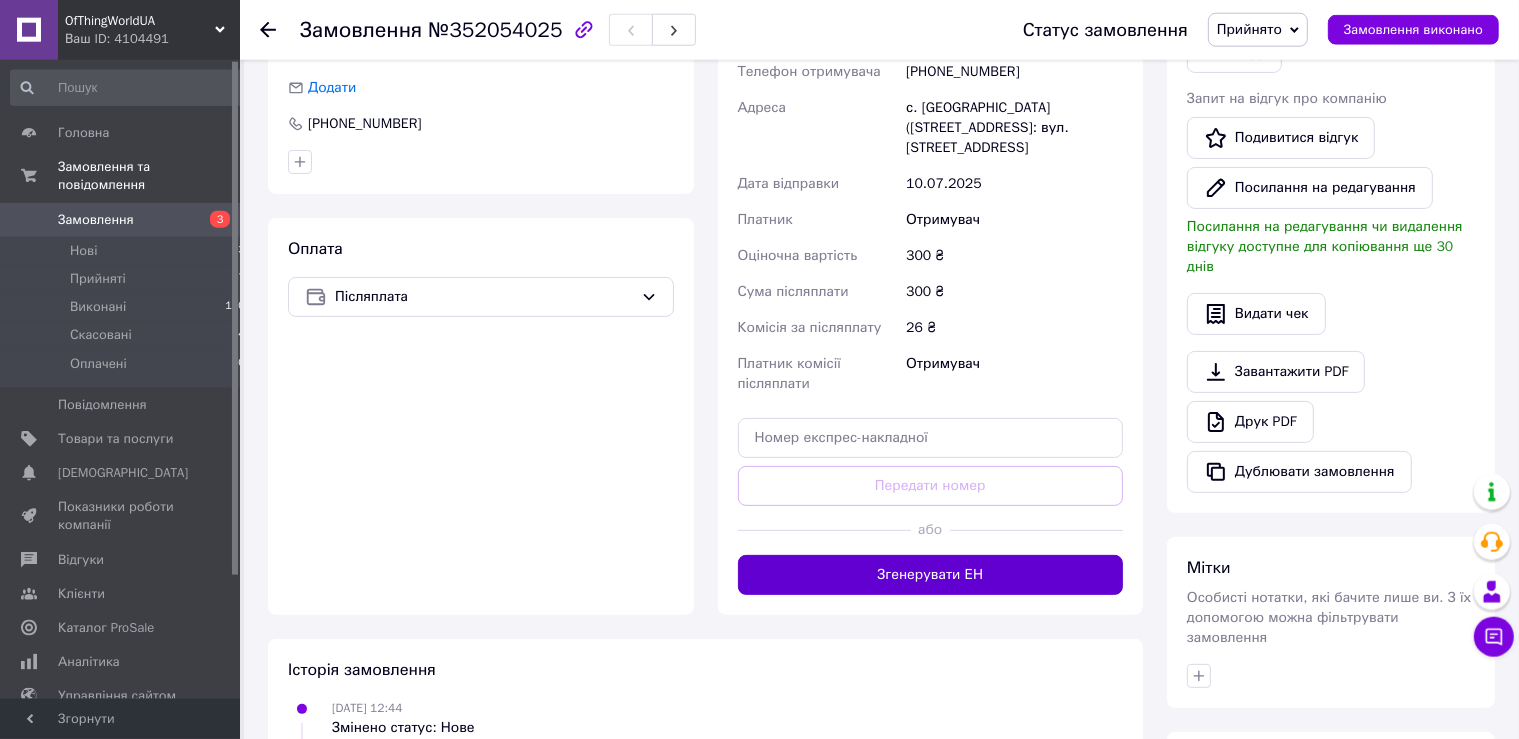 scroll, scrollTop: 528, scrollLeft: 0, axis: vertical 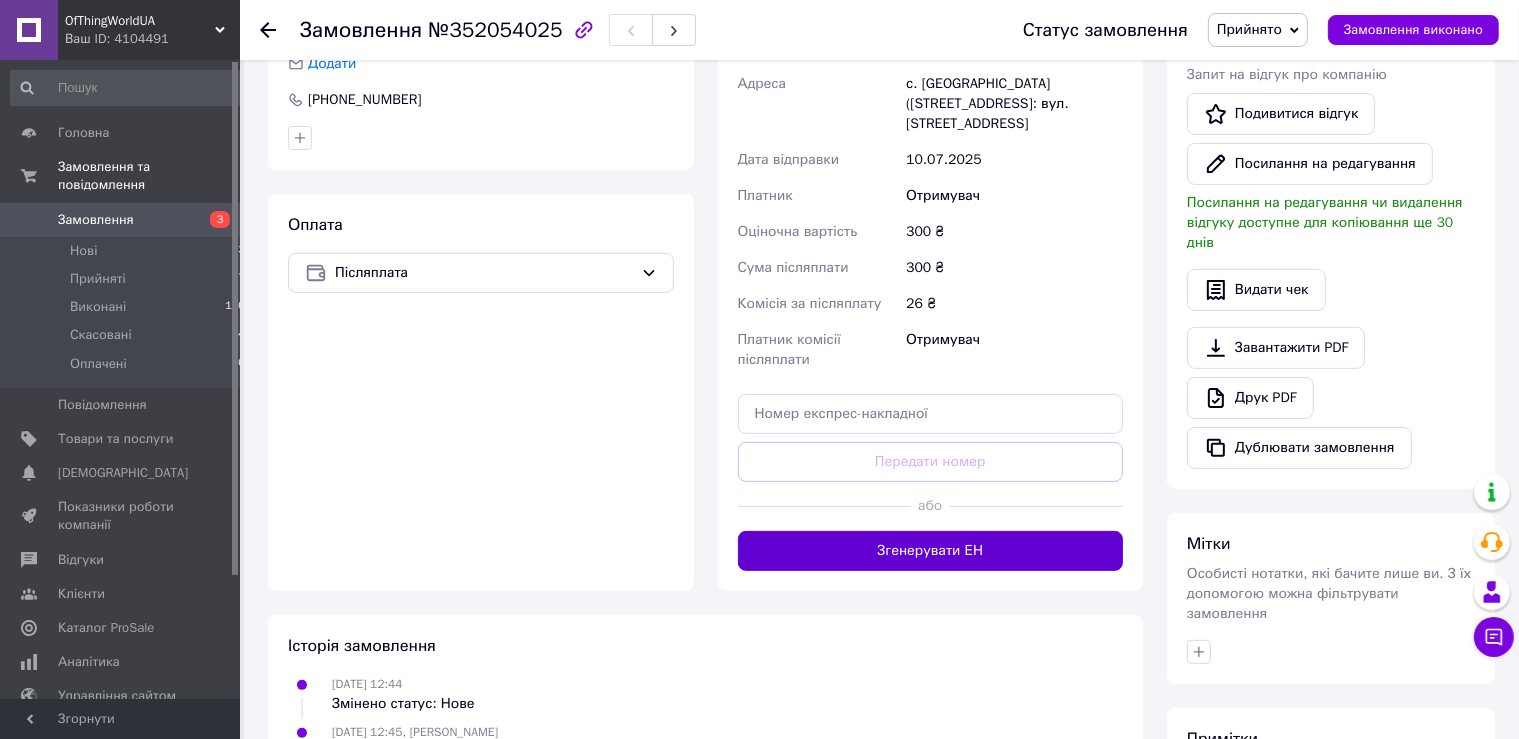 click on "Згенерувати ЕН" at bounding box center [931, 551] 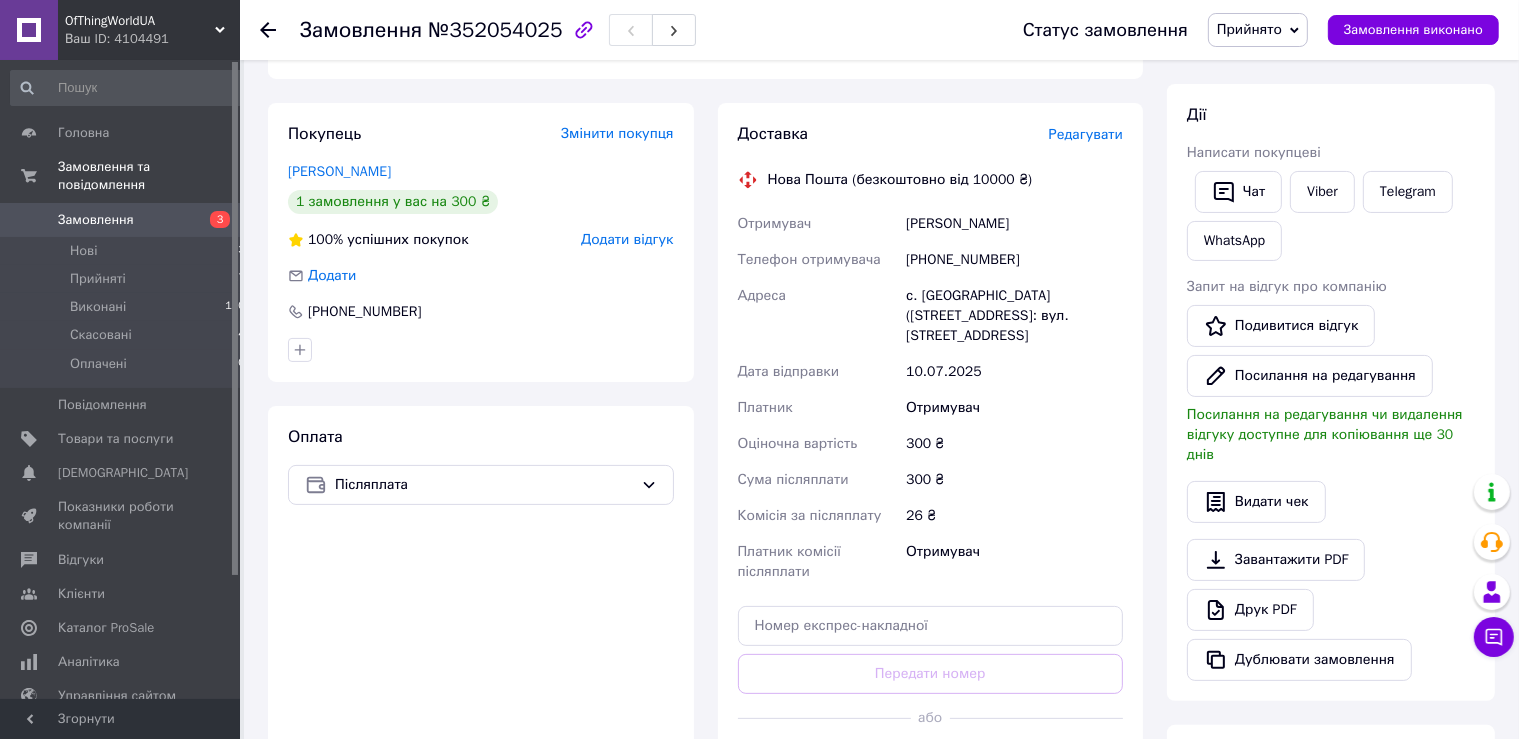 scroll, scrollTop: 105, scrollLeft: 0, axis: vertical 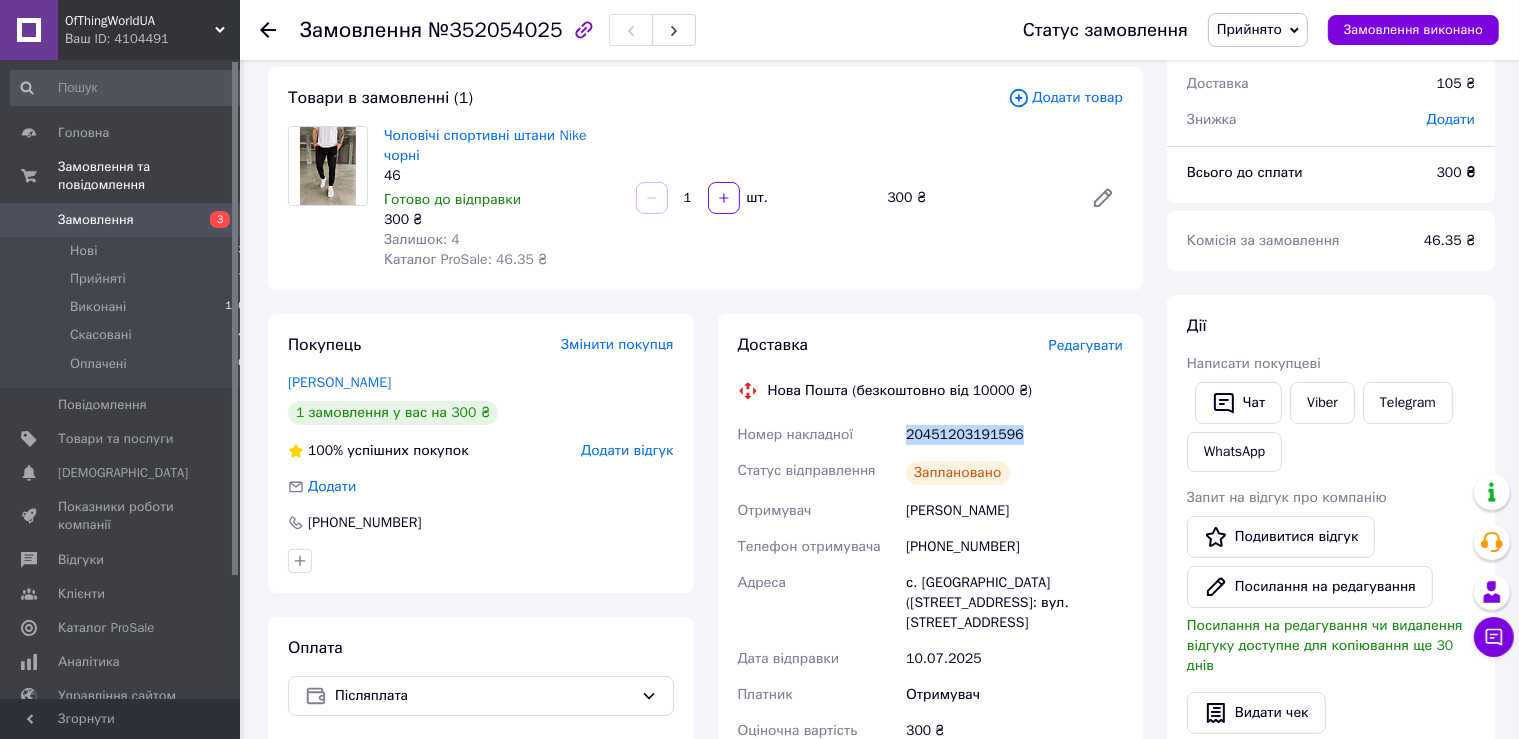 drag, startPoint x: 1020, startPoint y: 437, endPoint x: 905, endPoint y: 444, distance: 115.212845 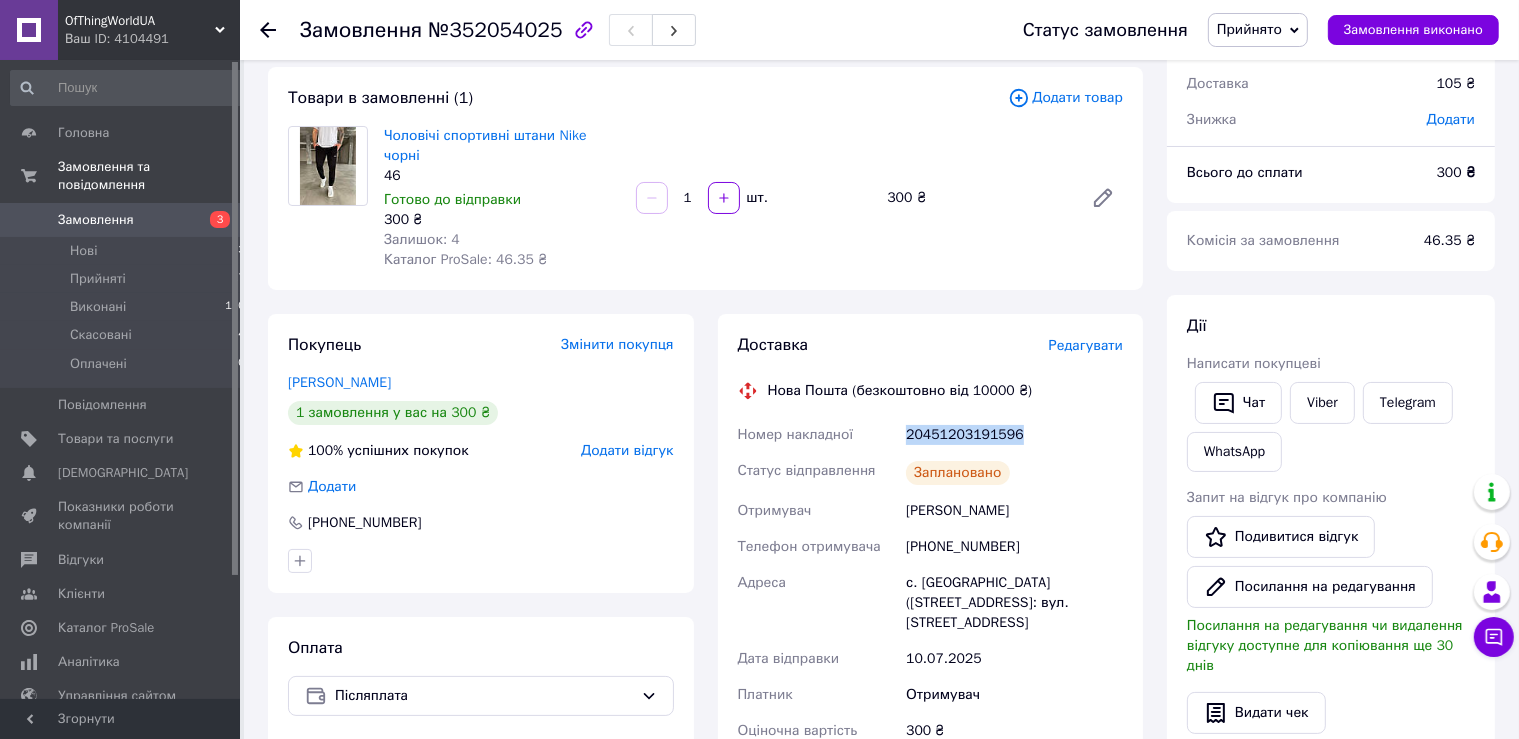 copy on "20451203191596" 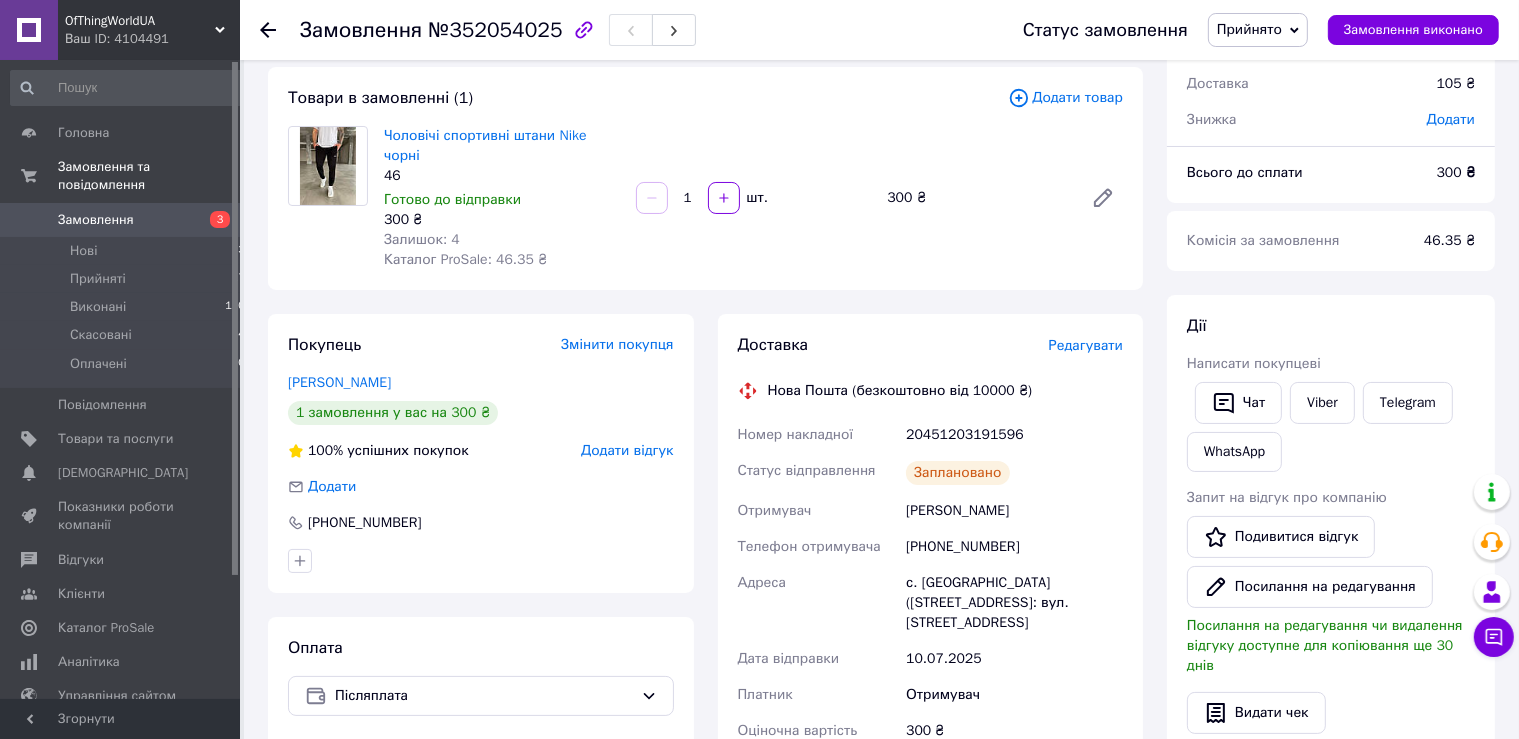 click on "Замовлення №352054025 Статус замовлення Прийнято Виконано Скасовано Оплачено Замовлення виконано Замовлення з додатку [DATE] 12:44 Товари в замовленні (1) Додати товар Чоловічі спортивні штани Nike чорні 46 Готово до відправки 300 ₴ Залишок: 4 Каталог ProSale: 46.35 ₴  1   шт. 300 ₴ Покупець Змінити покупця [PERSON_NAME] 1 замовлення у вас на 300 ₴ 100%   успішних покупок Додати відгук Додати [PHONE_NUMBER] Оплата Післяплата Доставка Редагувати Нова Пошта (безкоштовно від 10000 ₴) Номер накладної 20451203191596 Статус відправлення Заплановано Отримувач [PERSON_NAME] Телефон отримувача" at bounding box center [881, 687] 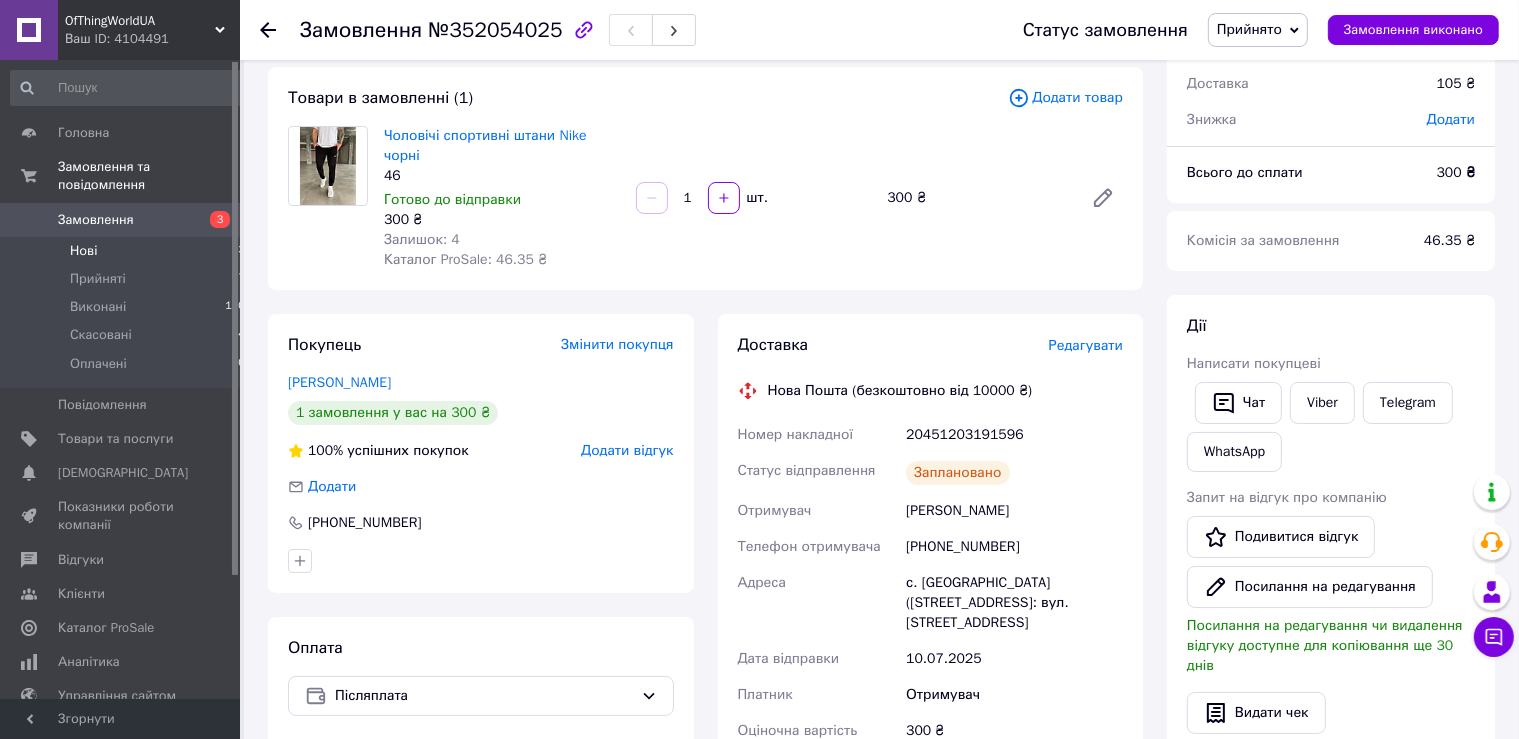 click on "Нові 3" at bounding box center [128, 251] 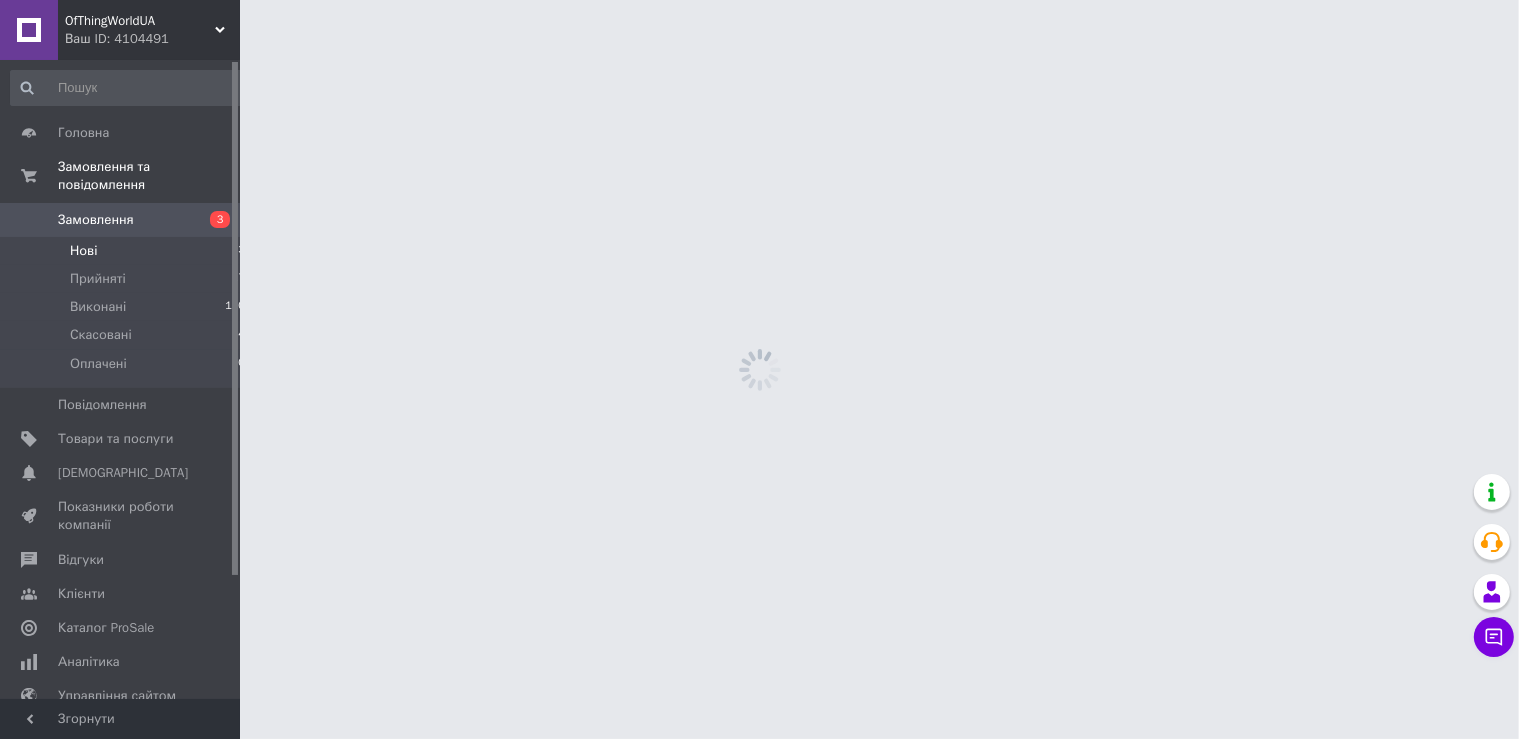 scroll, scrollTop: 0, scrollLeft: 0, axis: both 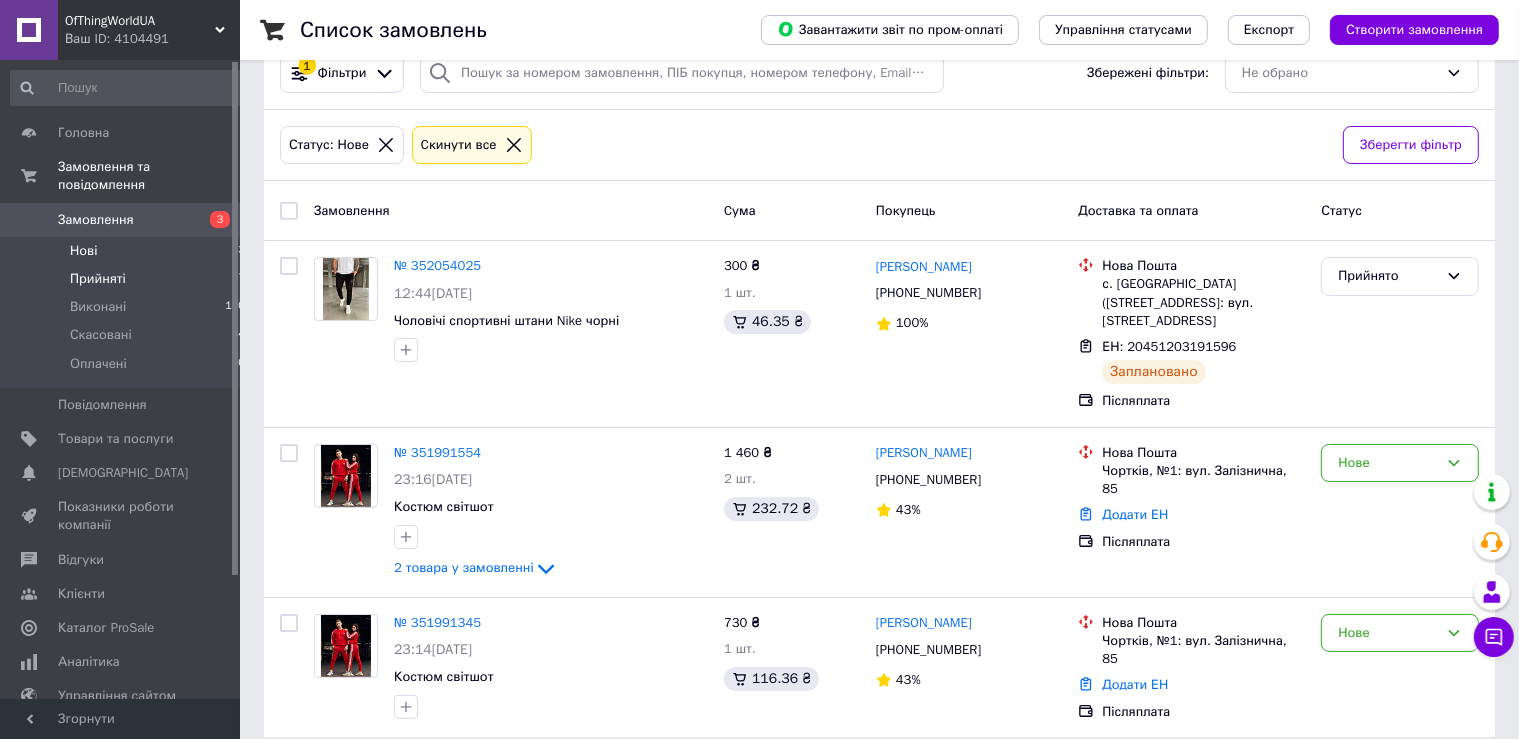 click on "Прийняті 17" at bounding box center (128, 279) 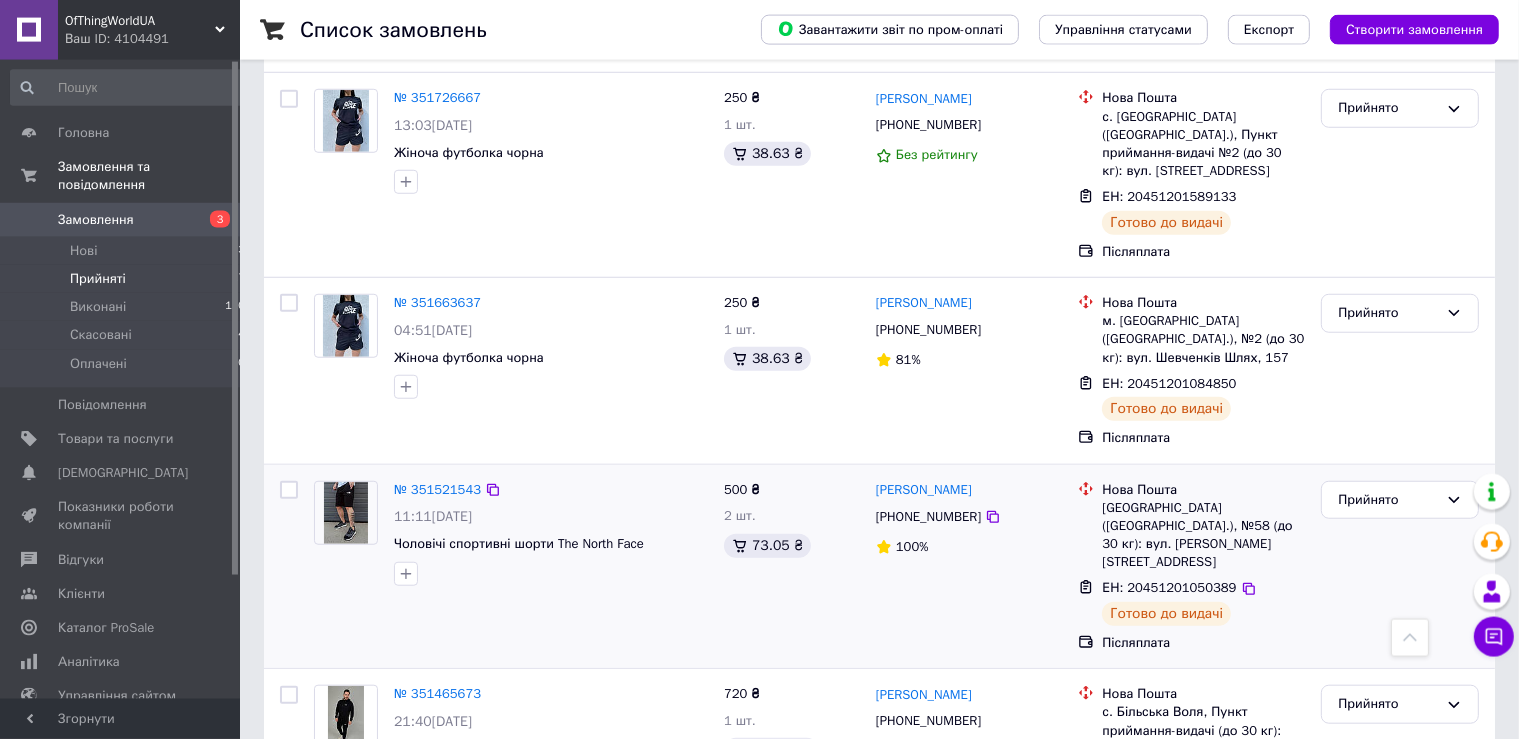 scroll, scrollTop: 1478, scrollLeft: 0, axis: vertical 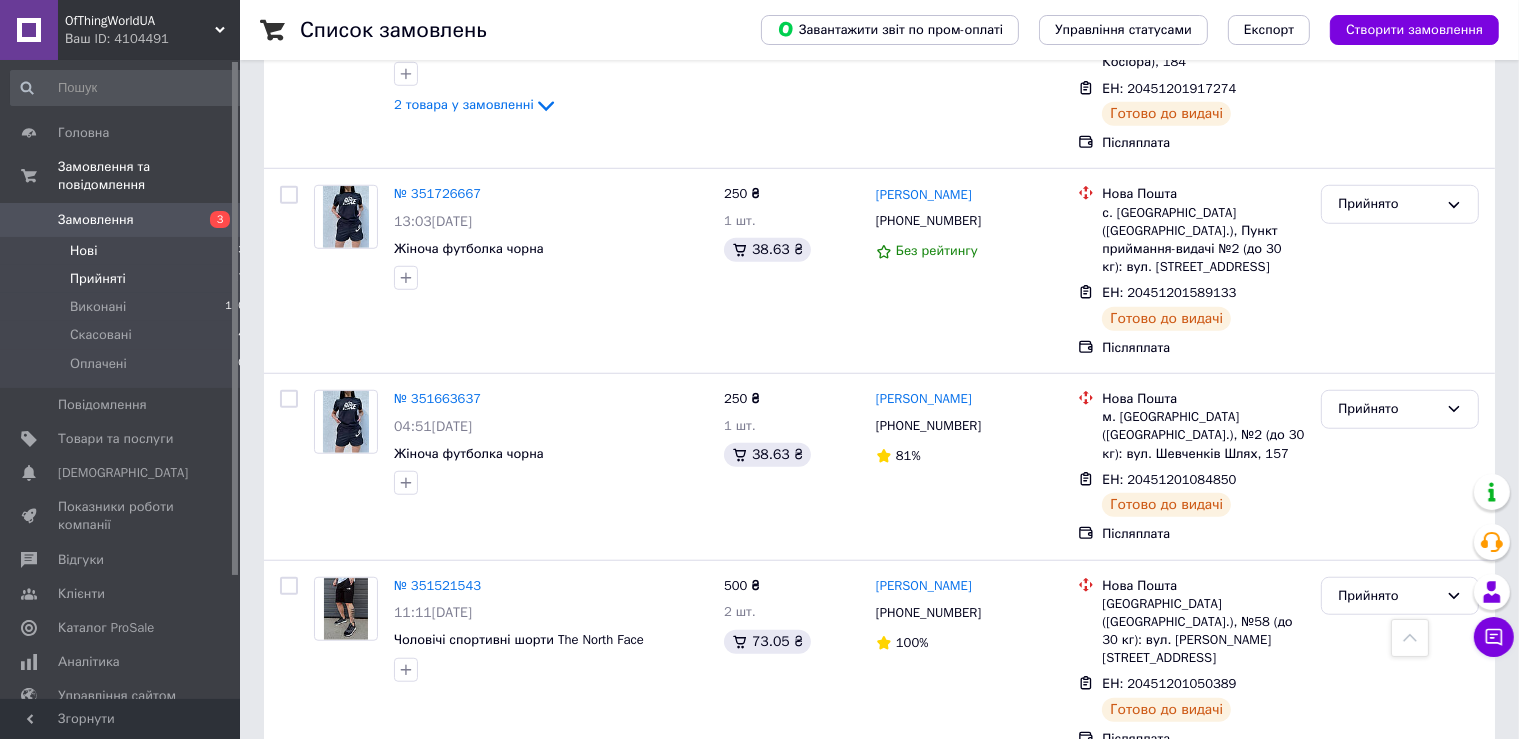 click on "Нові 3" at bounding box center [128, 251] 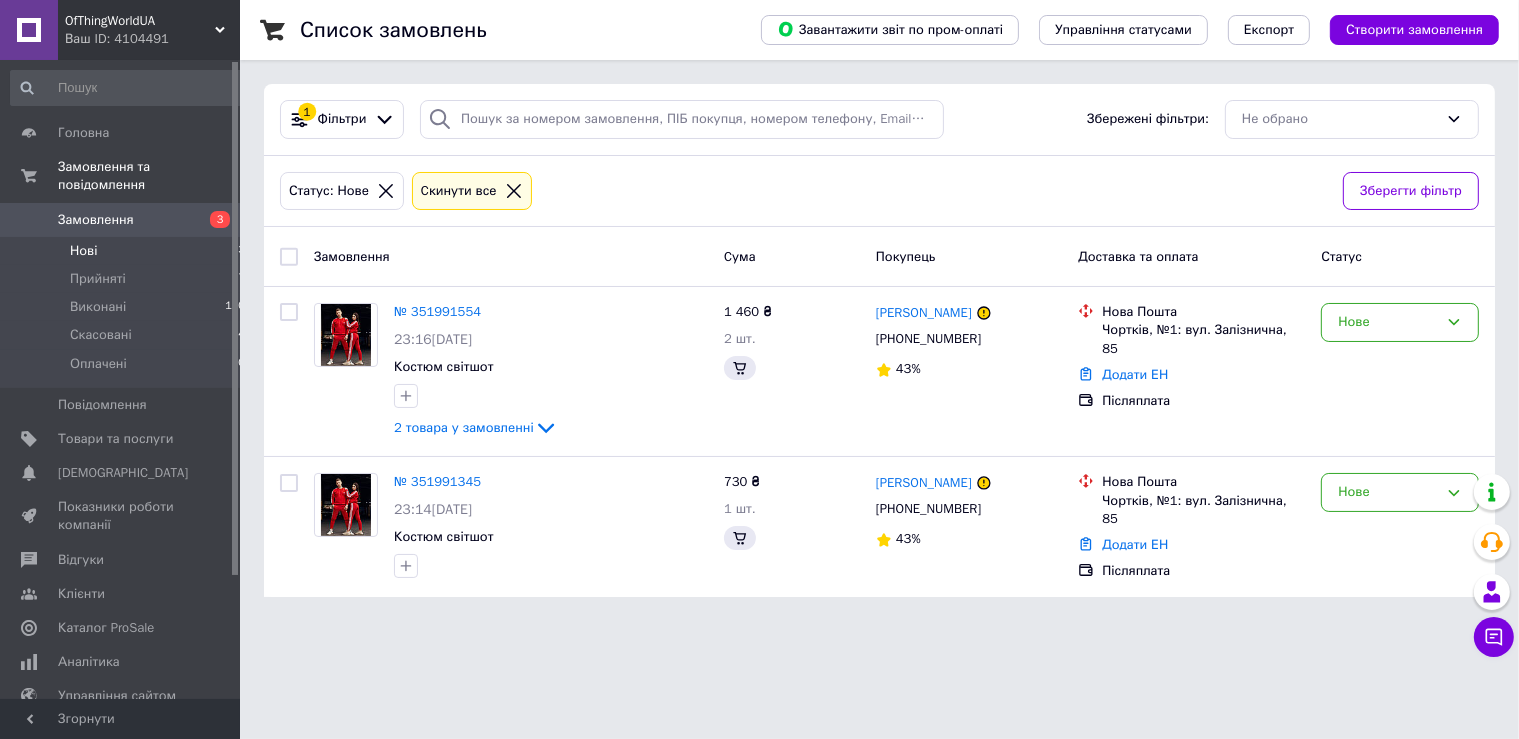 scroll, scrollTop: 0, scrollLeft: 0, axis: both 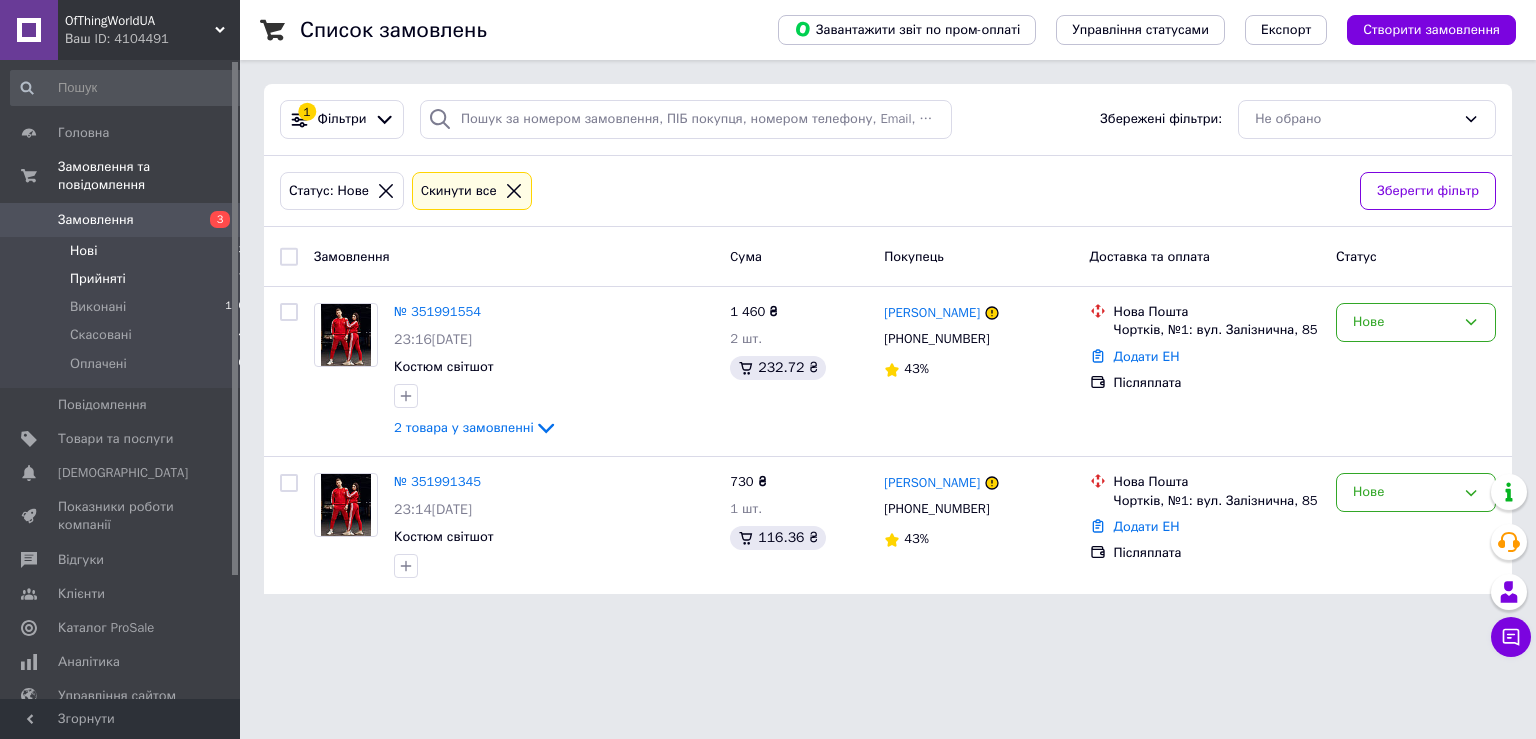 click on "Прийняті" at bounding box center [98, 279] 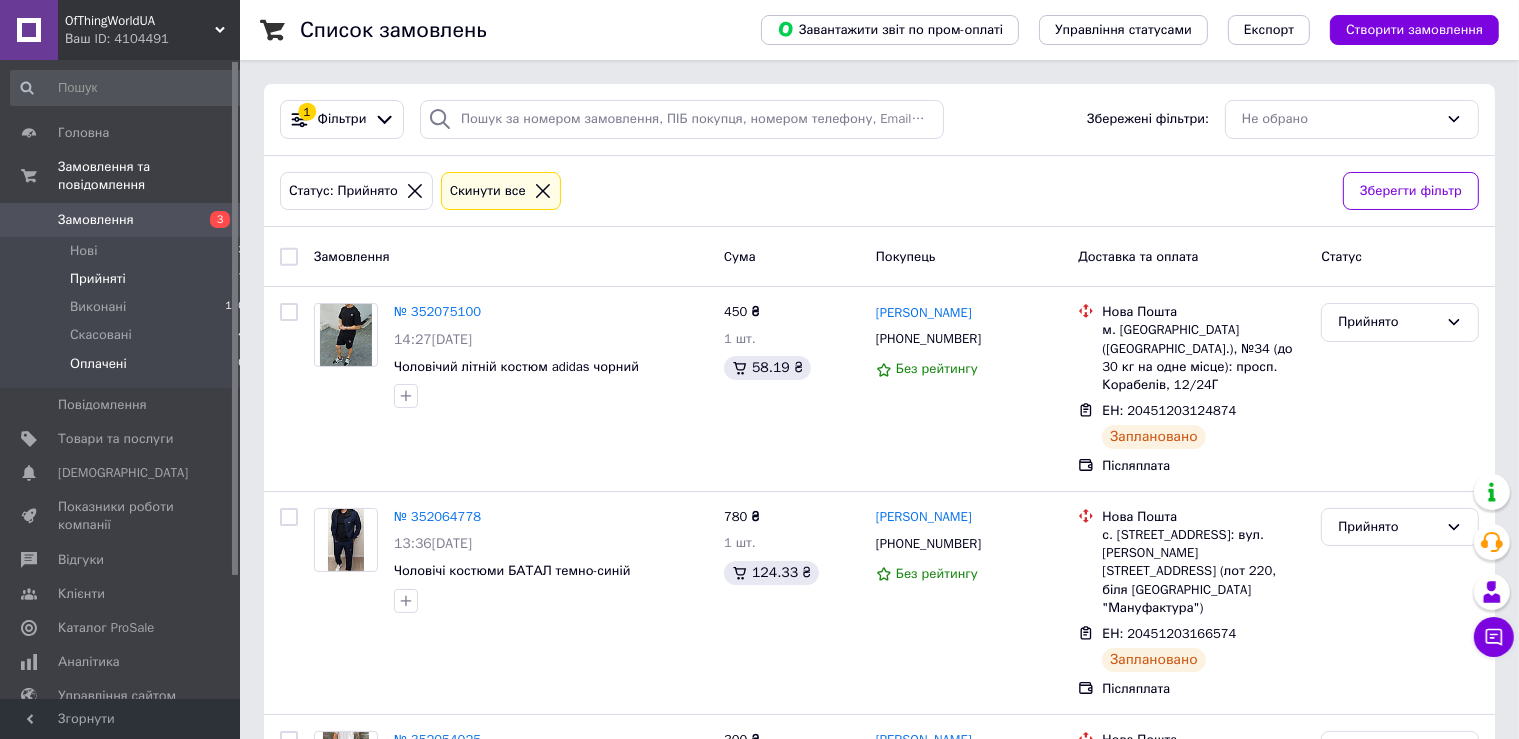 click on "Оплачені" at bounding box center [98, 364] 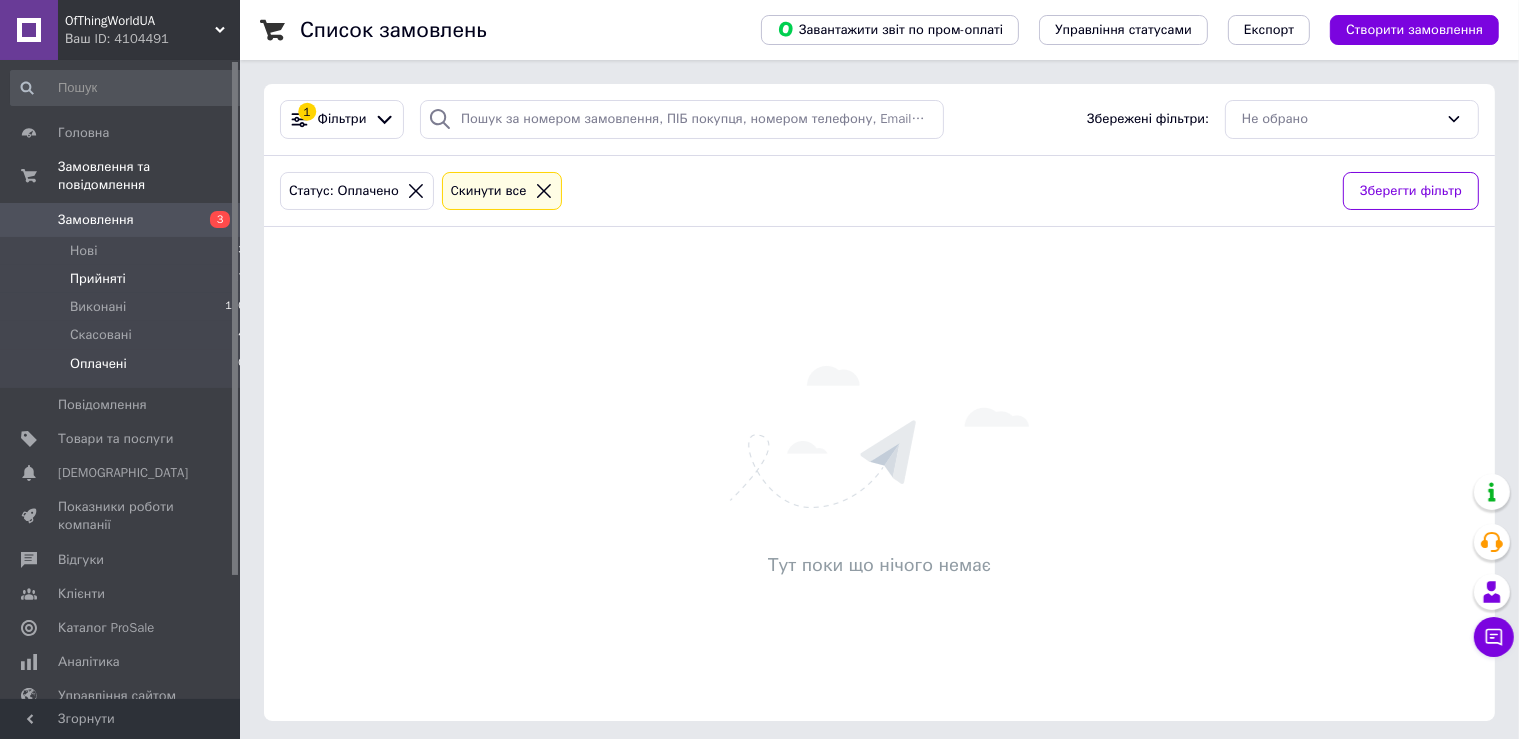 click on "Прийняті" at bounding box center (98, 279) 